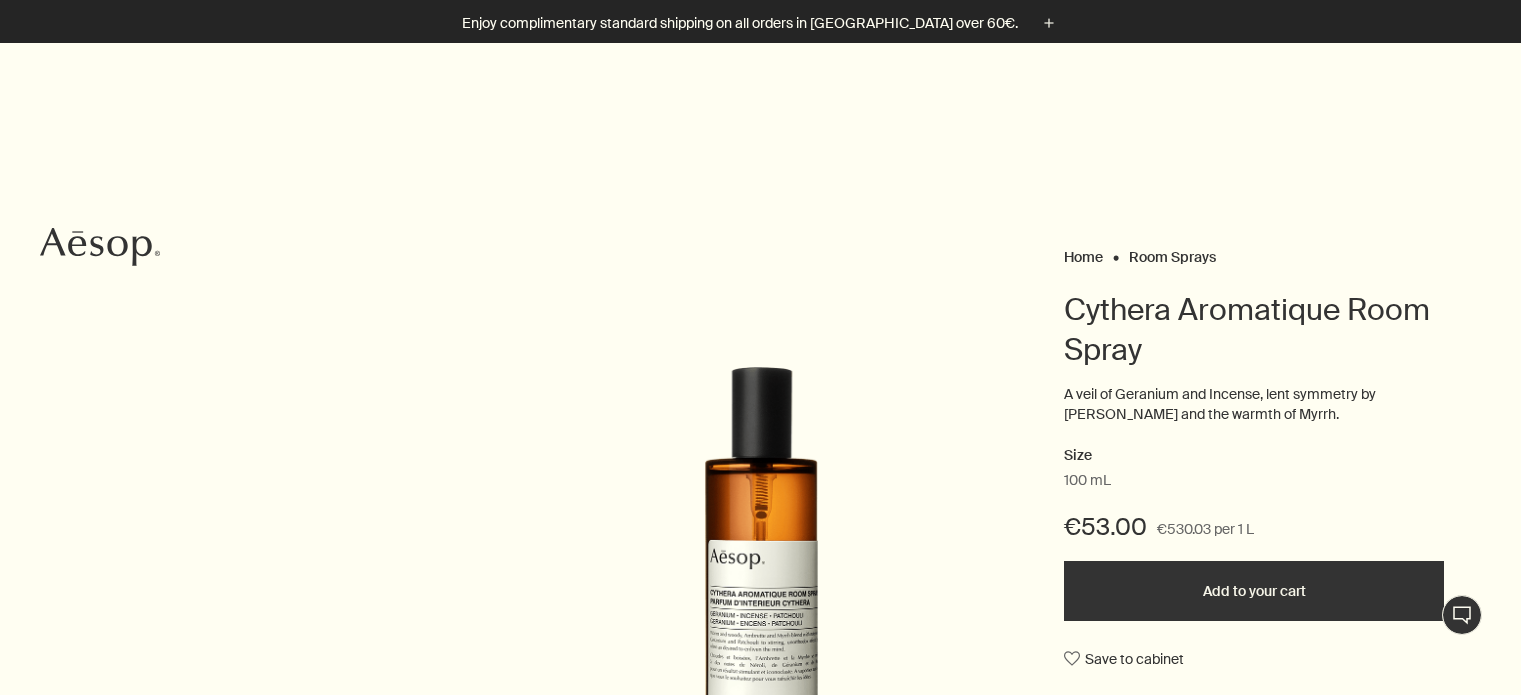 scroll, scrollTop: 464, scrollLeft: 0, axis: vertical 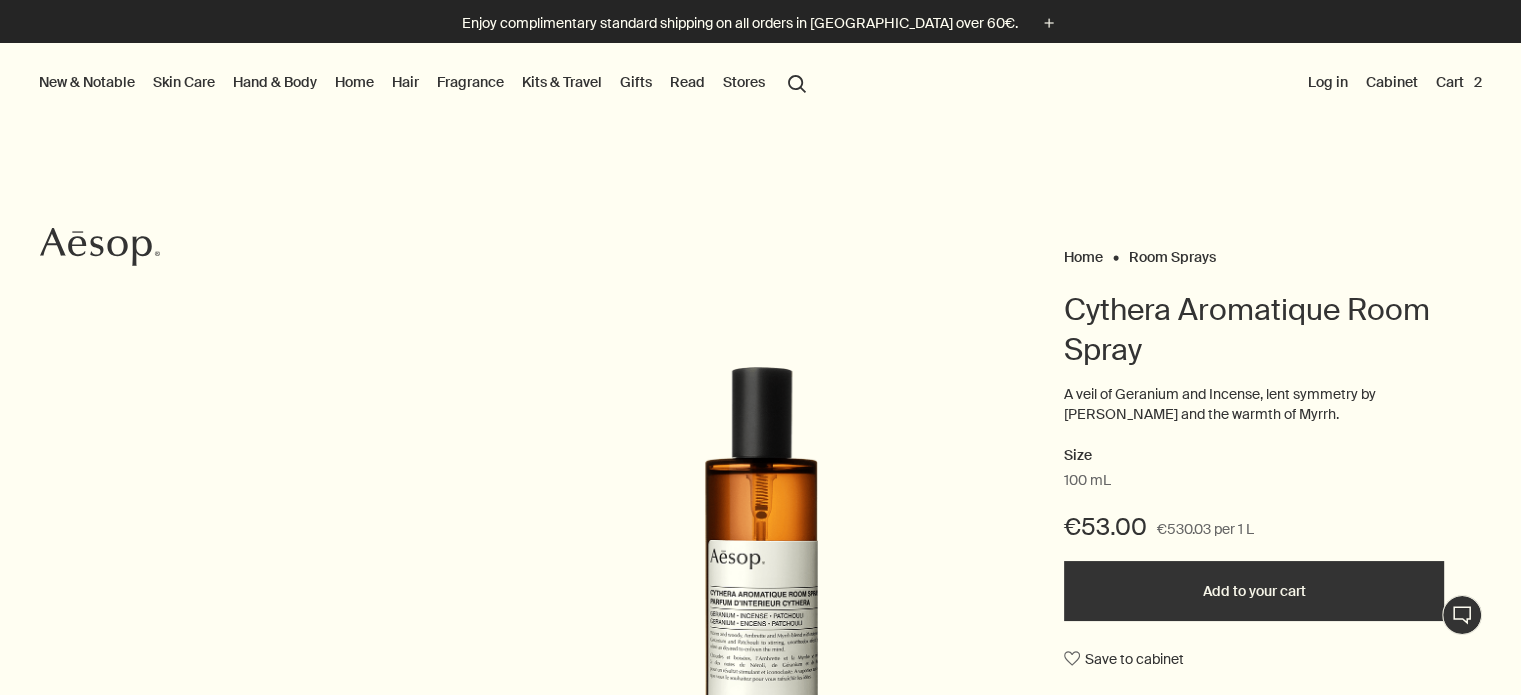 click on "search Search" at bounding box center (797, 82) 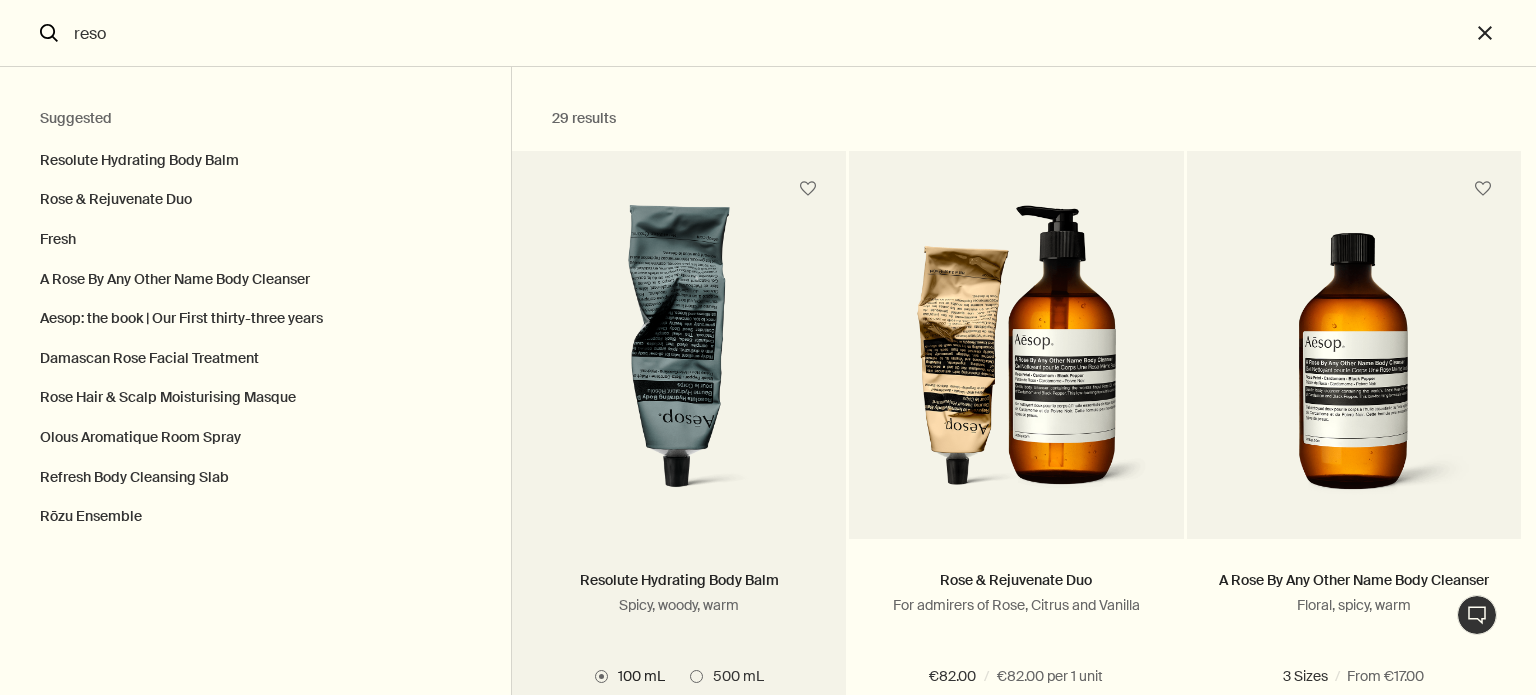 type on "reso" 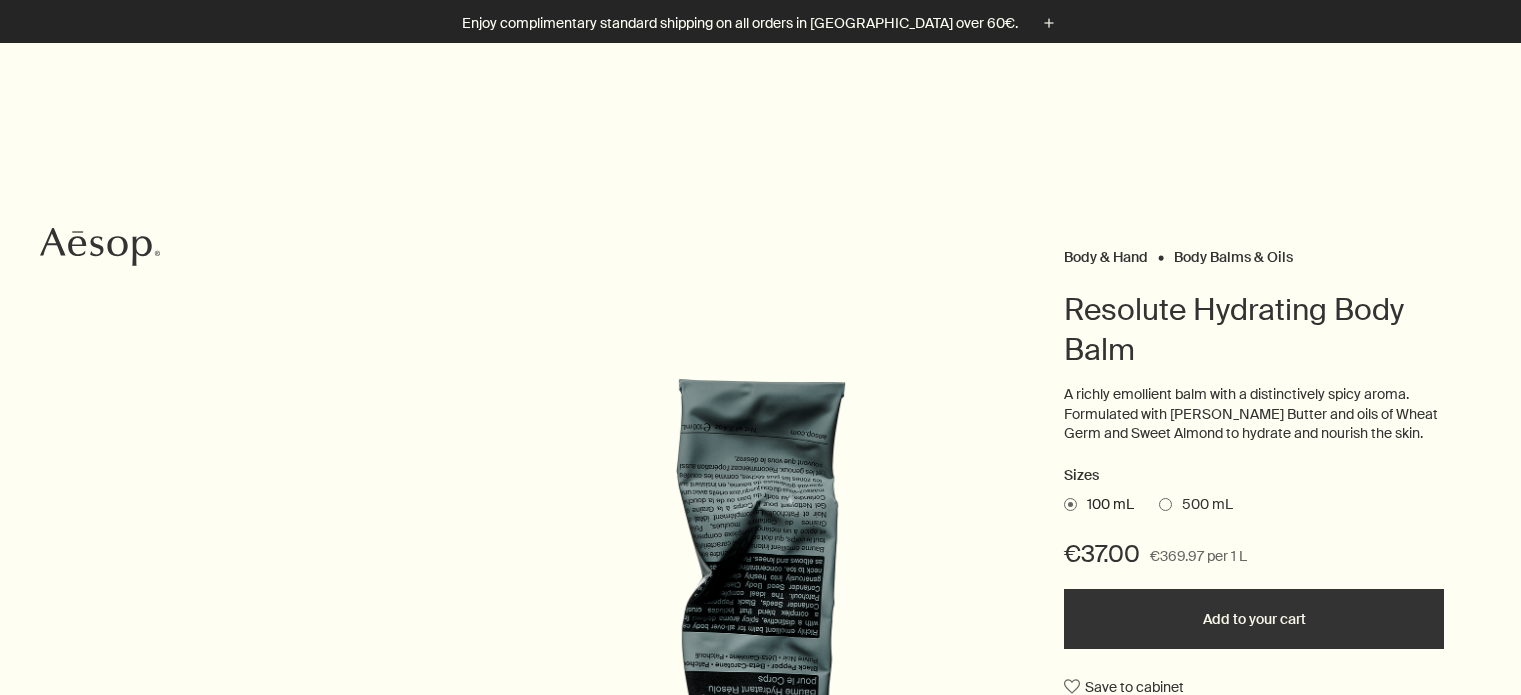 scroll, scrollTop: 400, scrollLeft: 0, axis: vertical 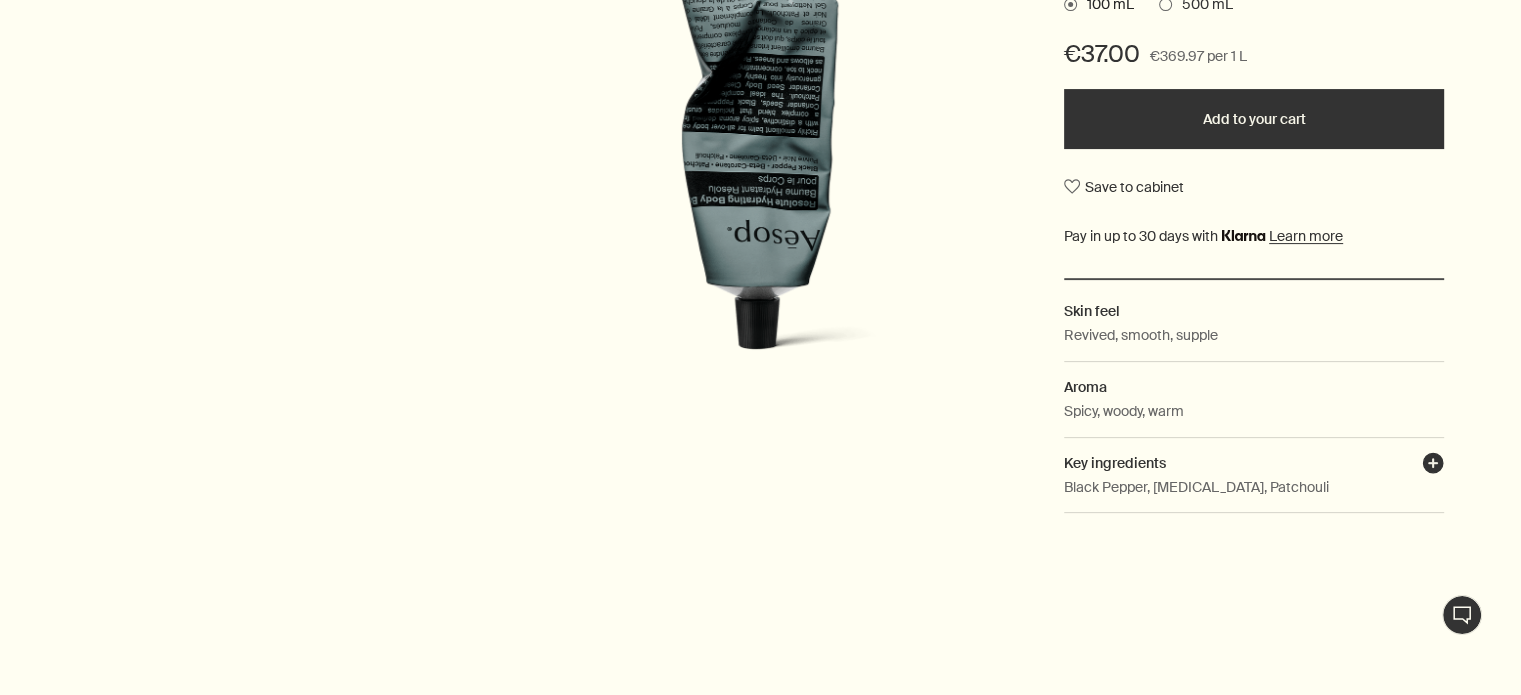click on "plusAndCloseWithCircle" at bounding box center (1433, 466) 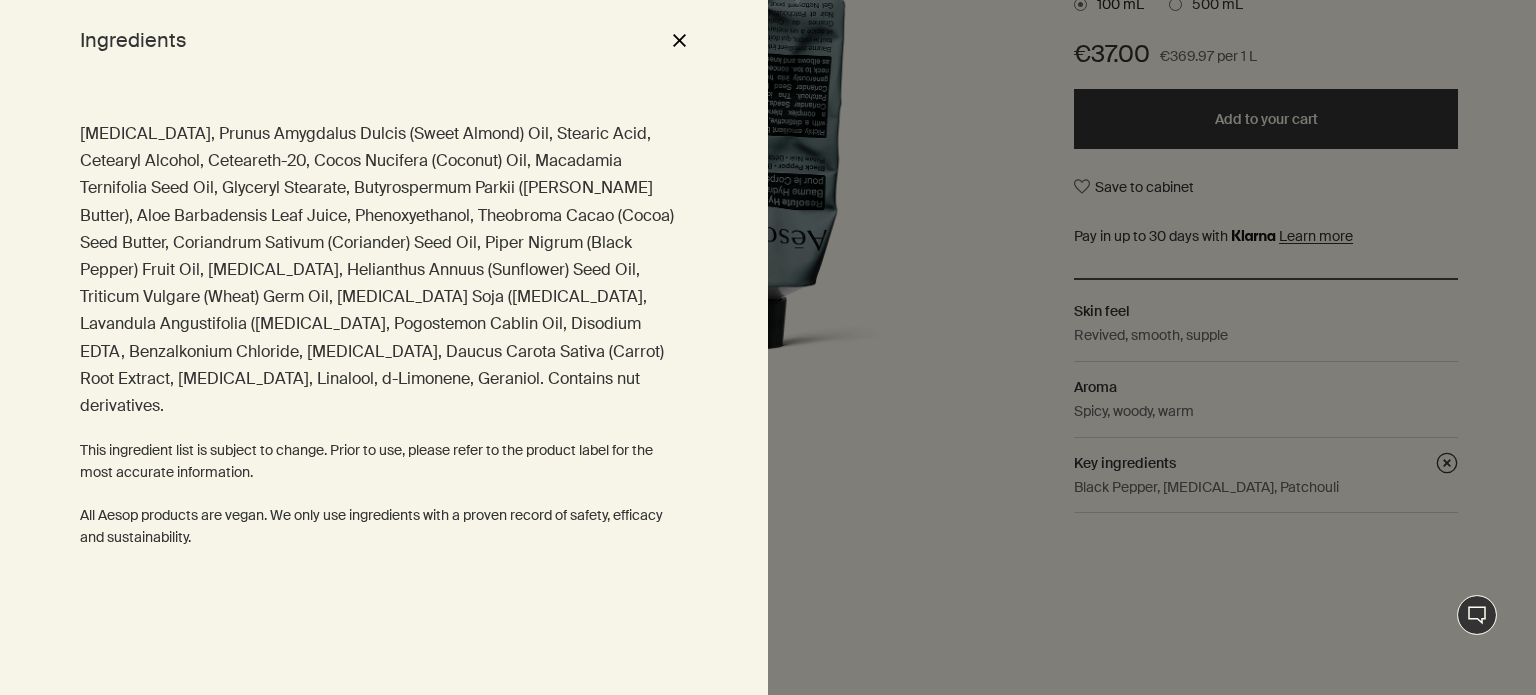 click at bounding box center (768, 347) 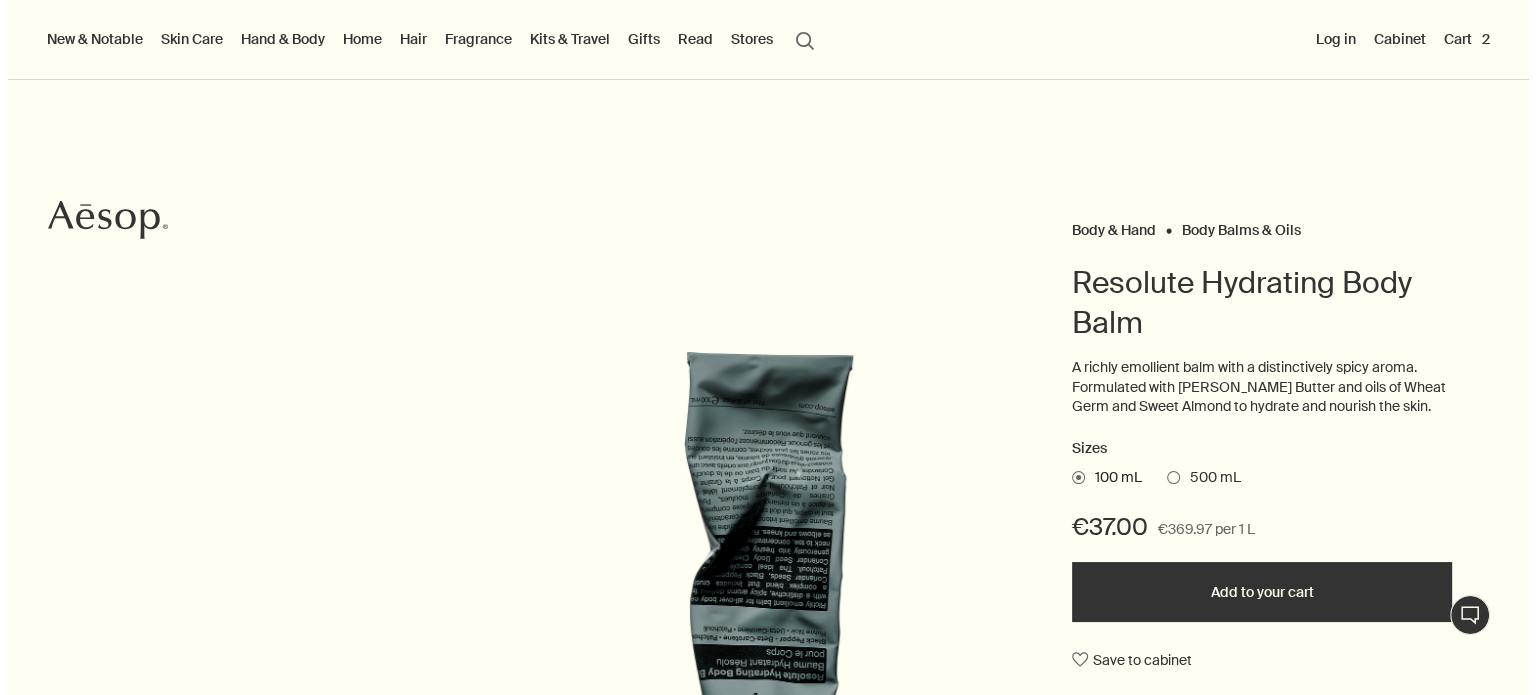 scroll, scrollTop: 0, scrollLeft: 0, axis: both 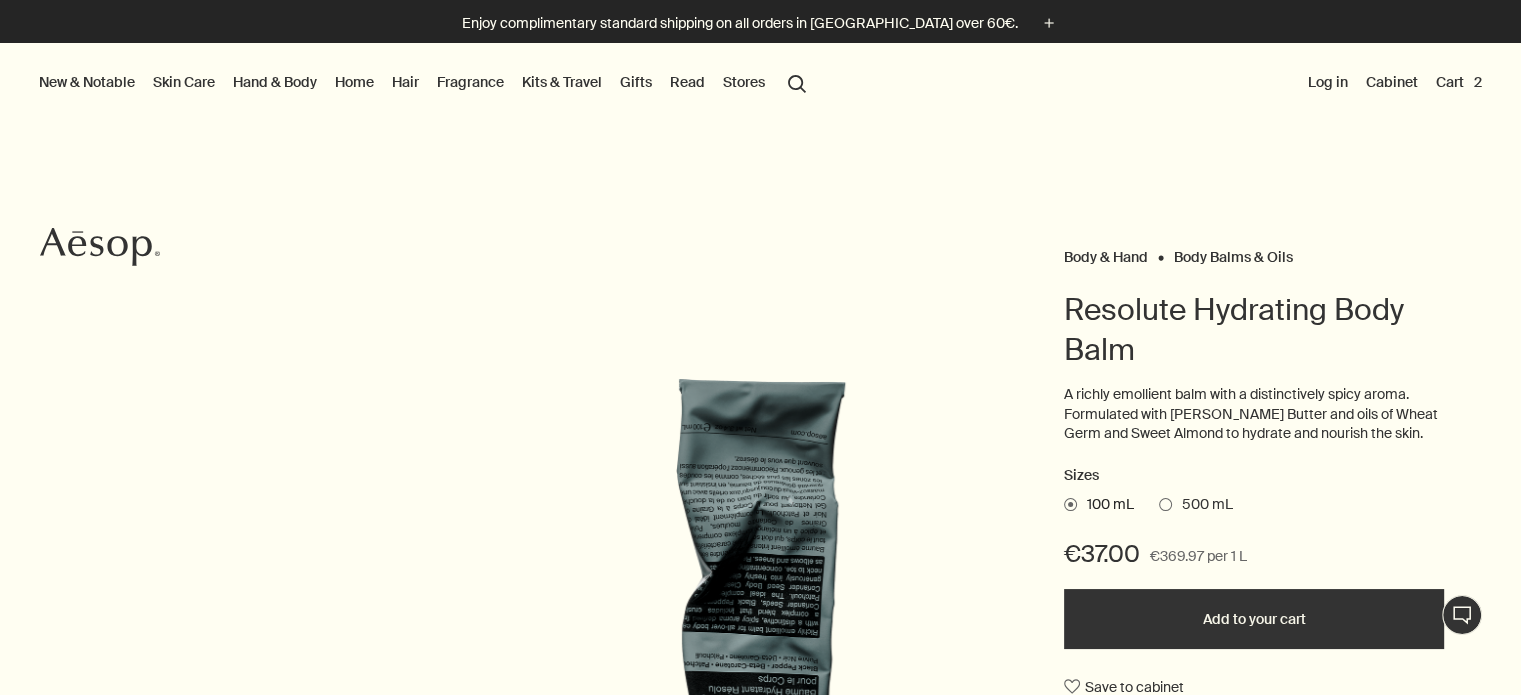 click on "search Search" at bounding box center [797, 82] 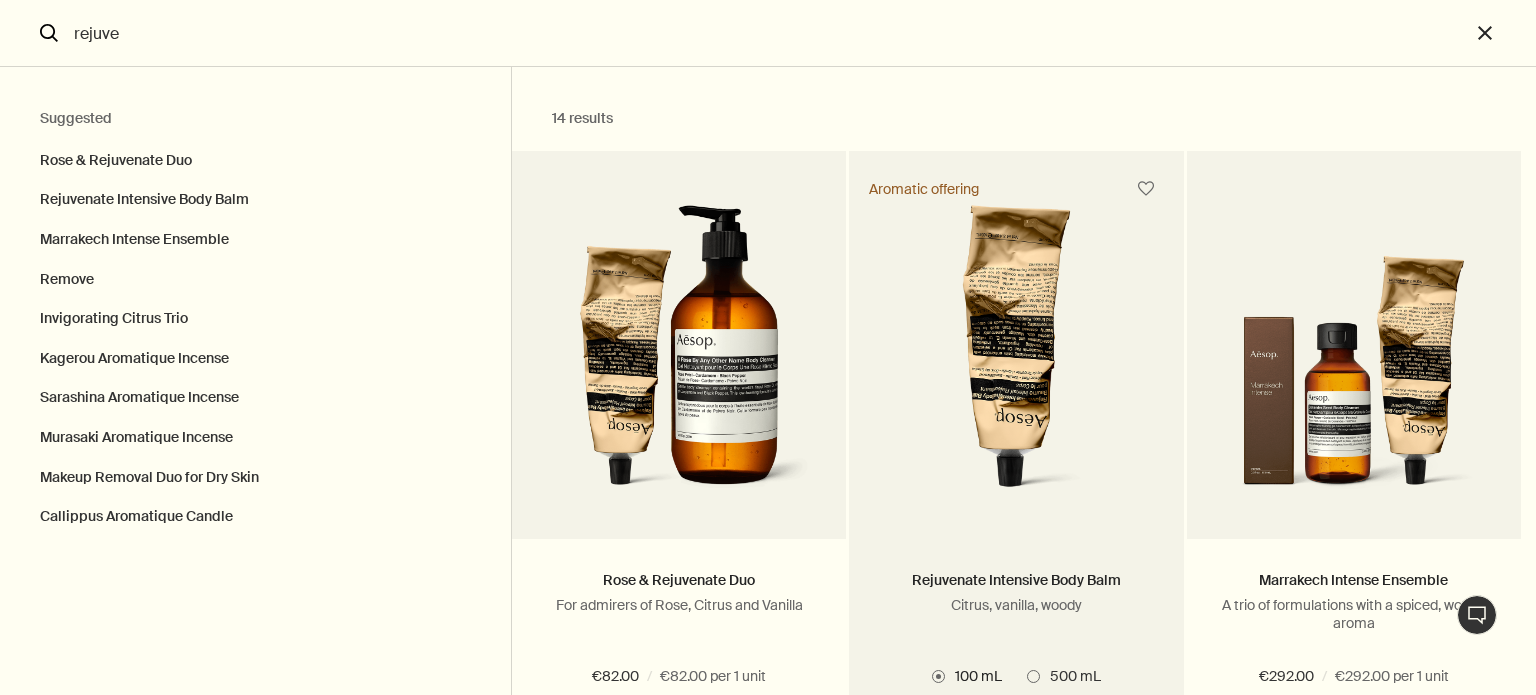 type on "rejuve" 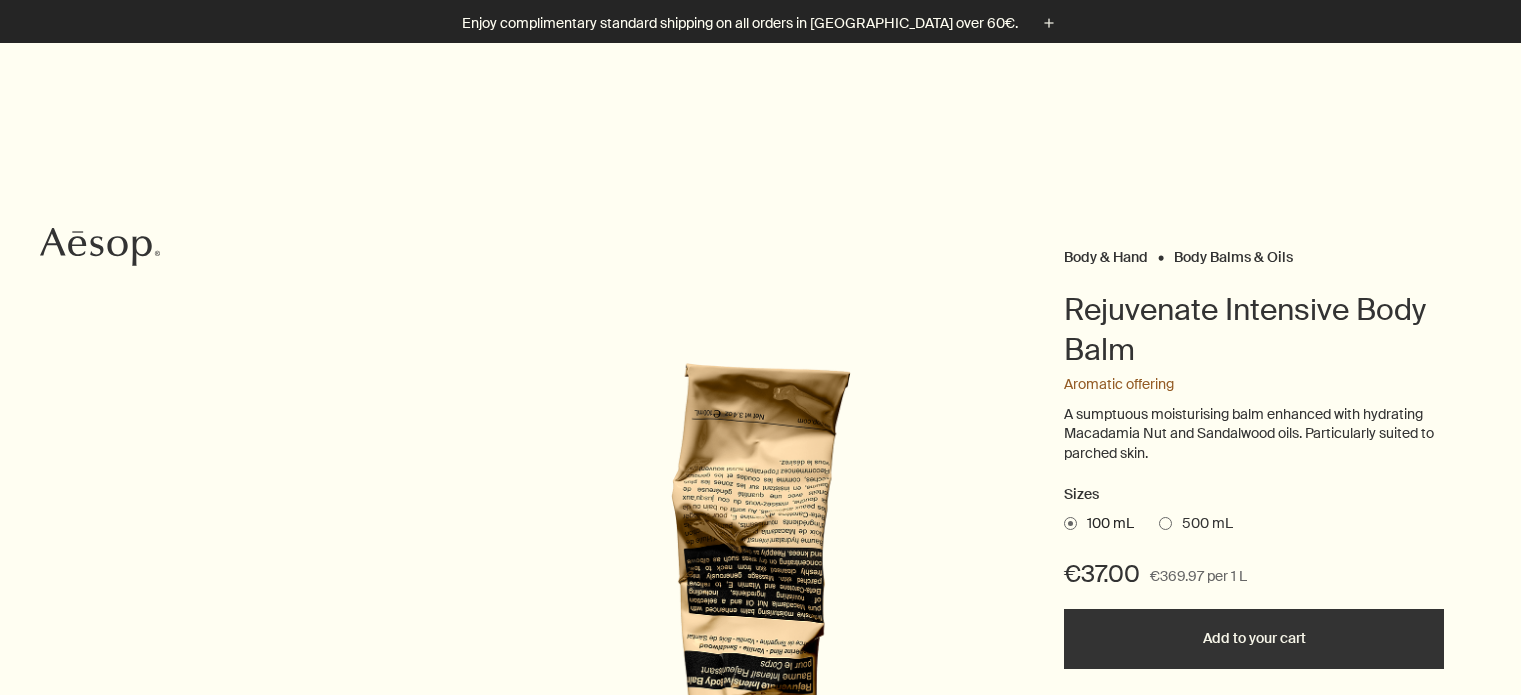 scroll, scrollTop: 400, scrollLeft: 0, axis: vertical 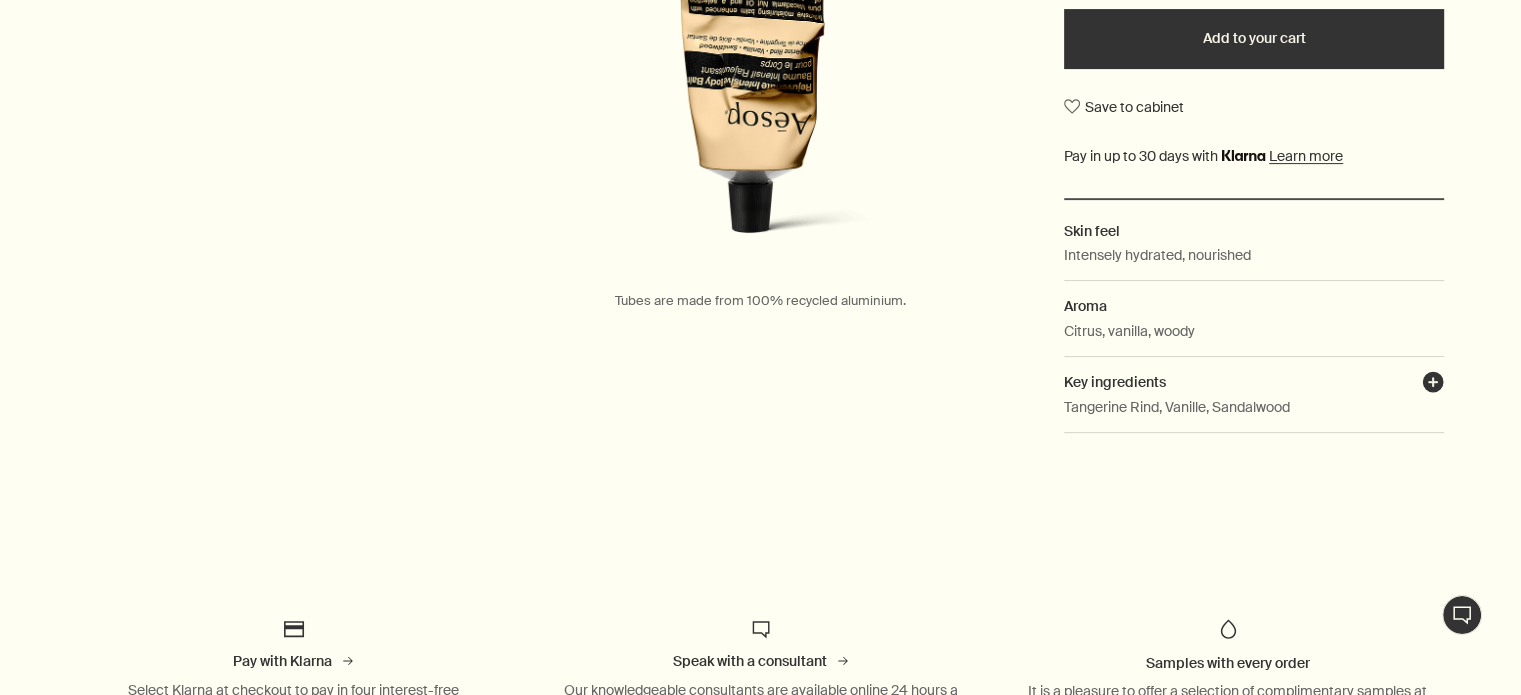 click on "plusAndCloseWithCircle" at bounding box center [1433, 385] 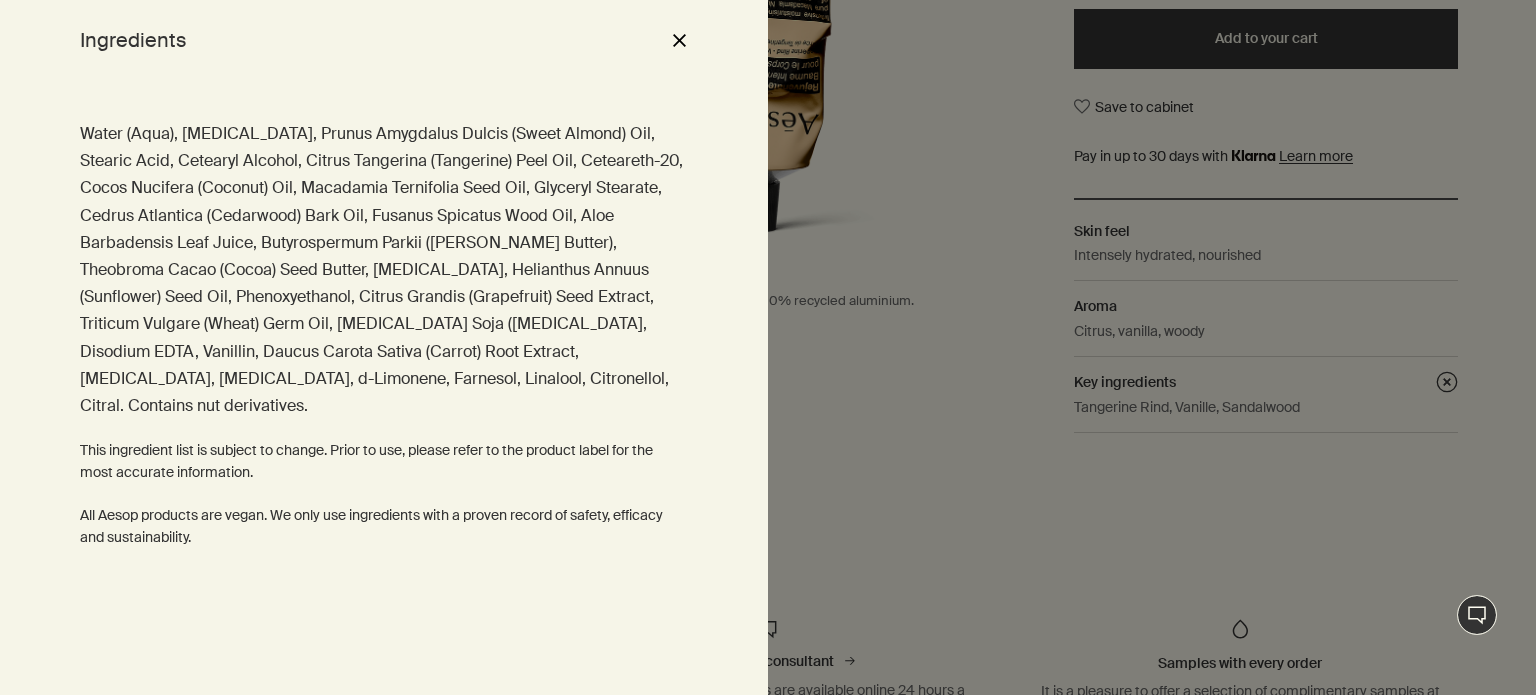 click at bounding box center [768, 347] 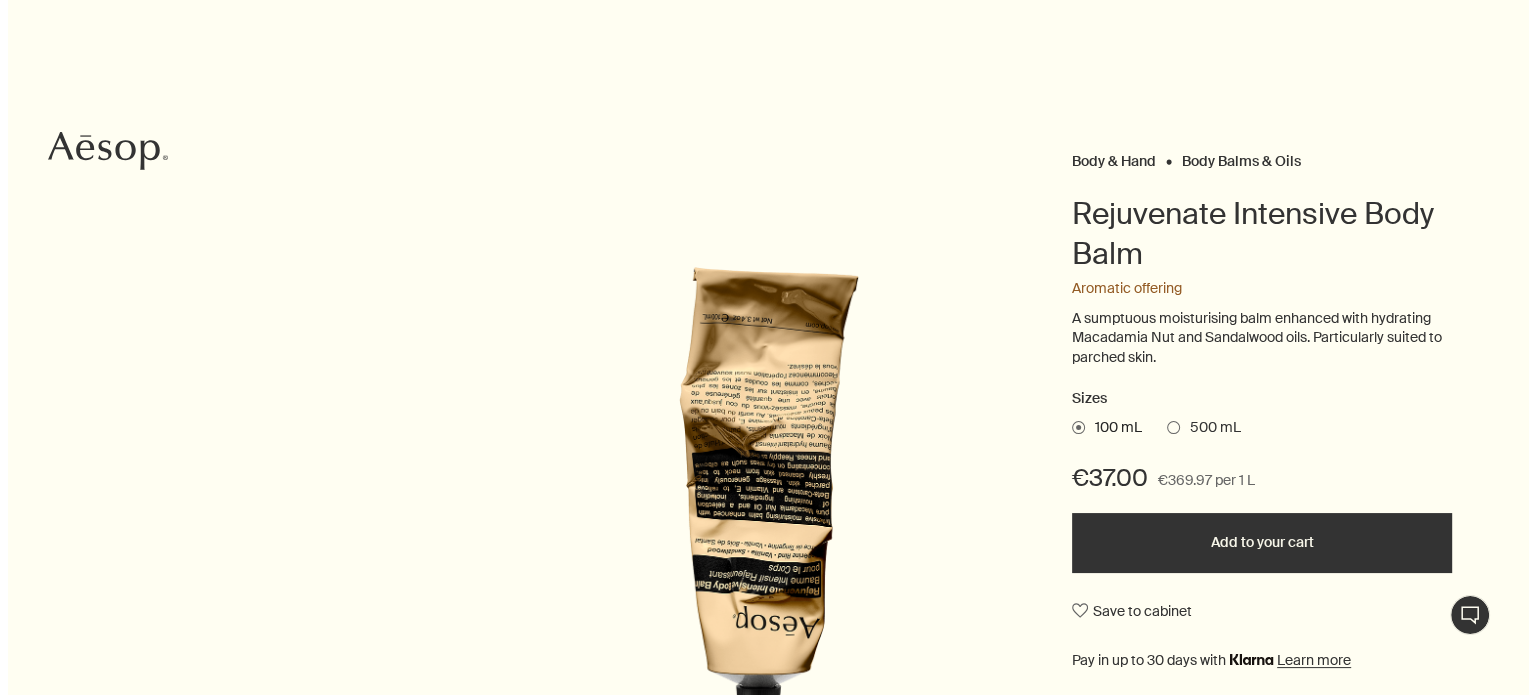 scroll, scrollTop: 0, scrollLeft: 0, axis: both 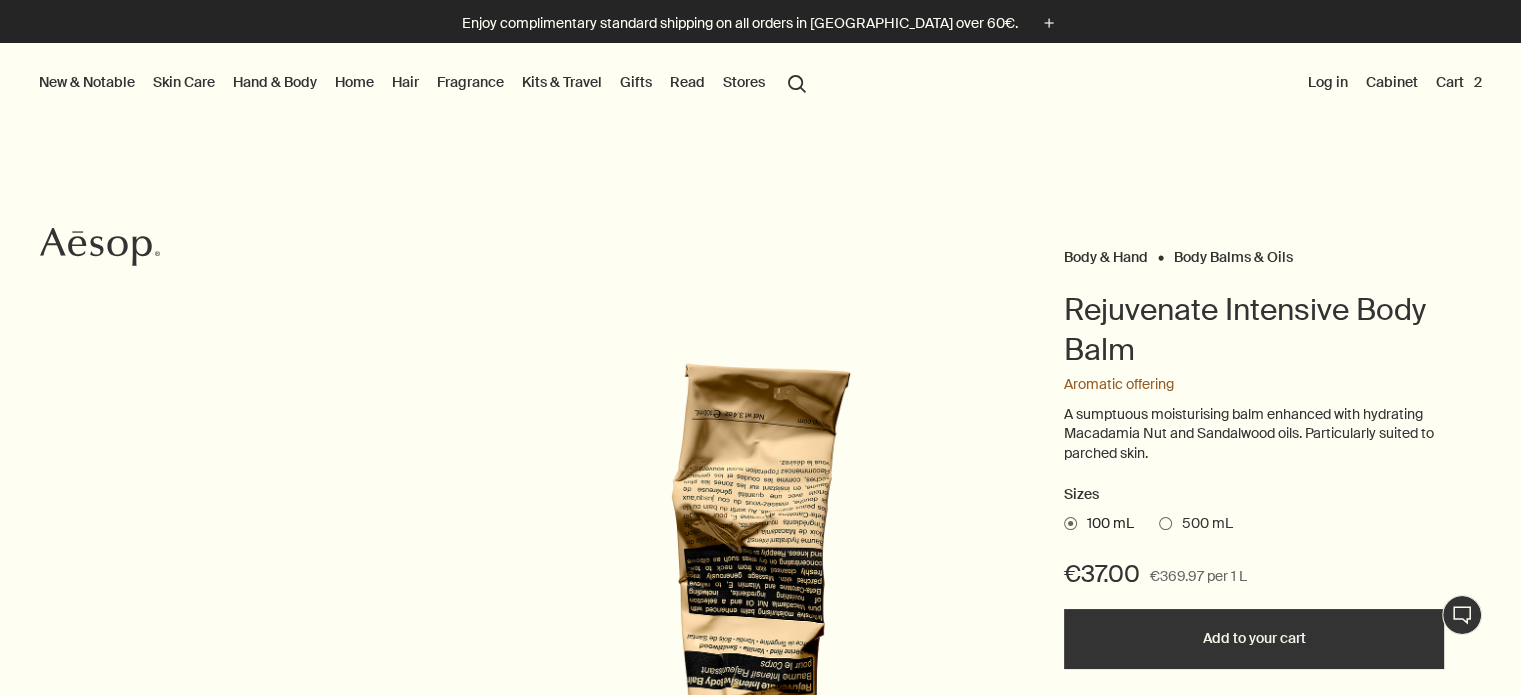 click on "search Search" at bounding box center (797, 82) 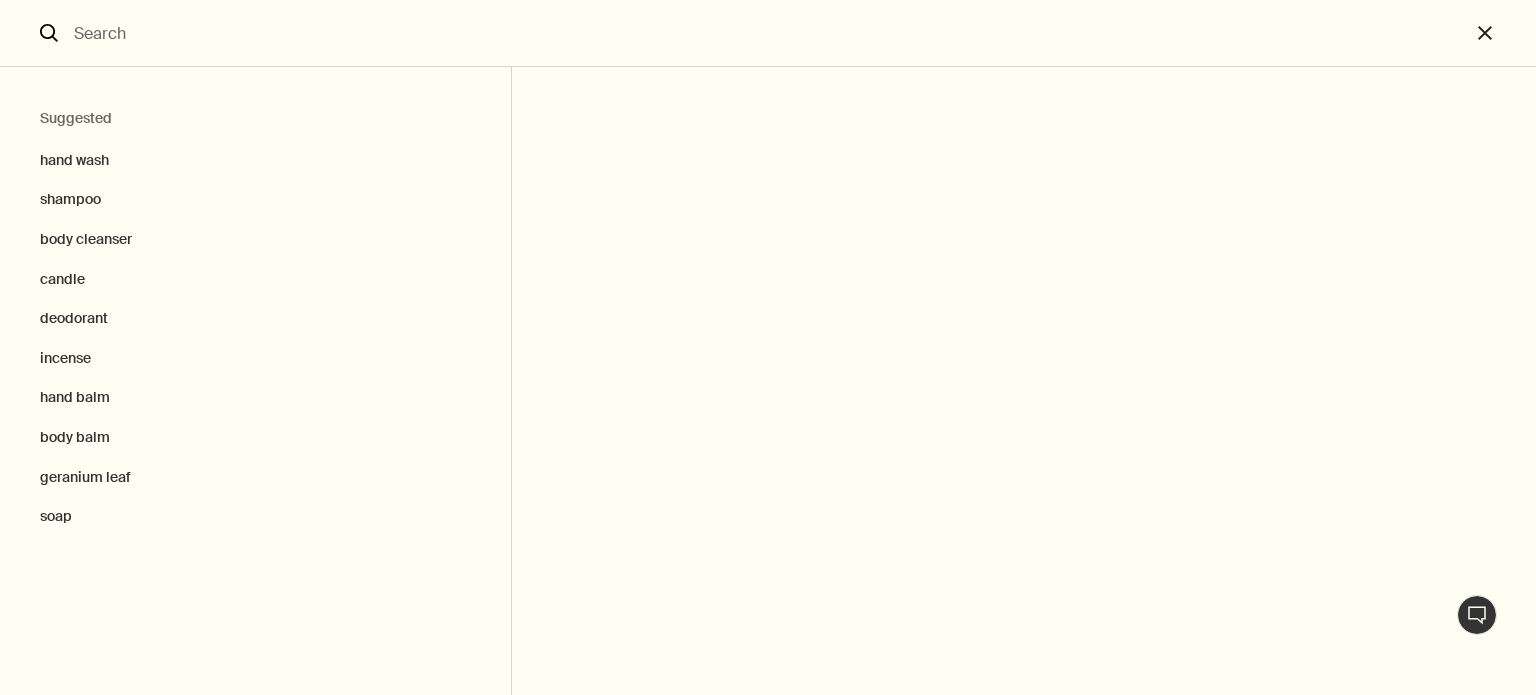 type on "B150BS31" 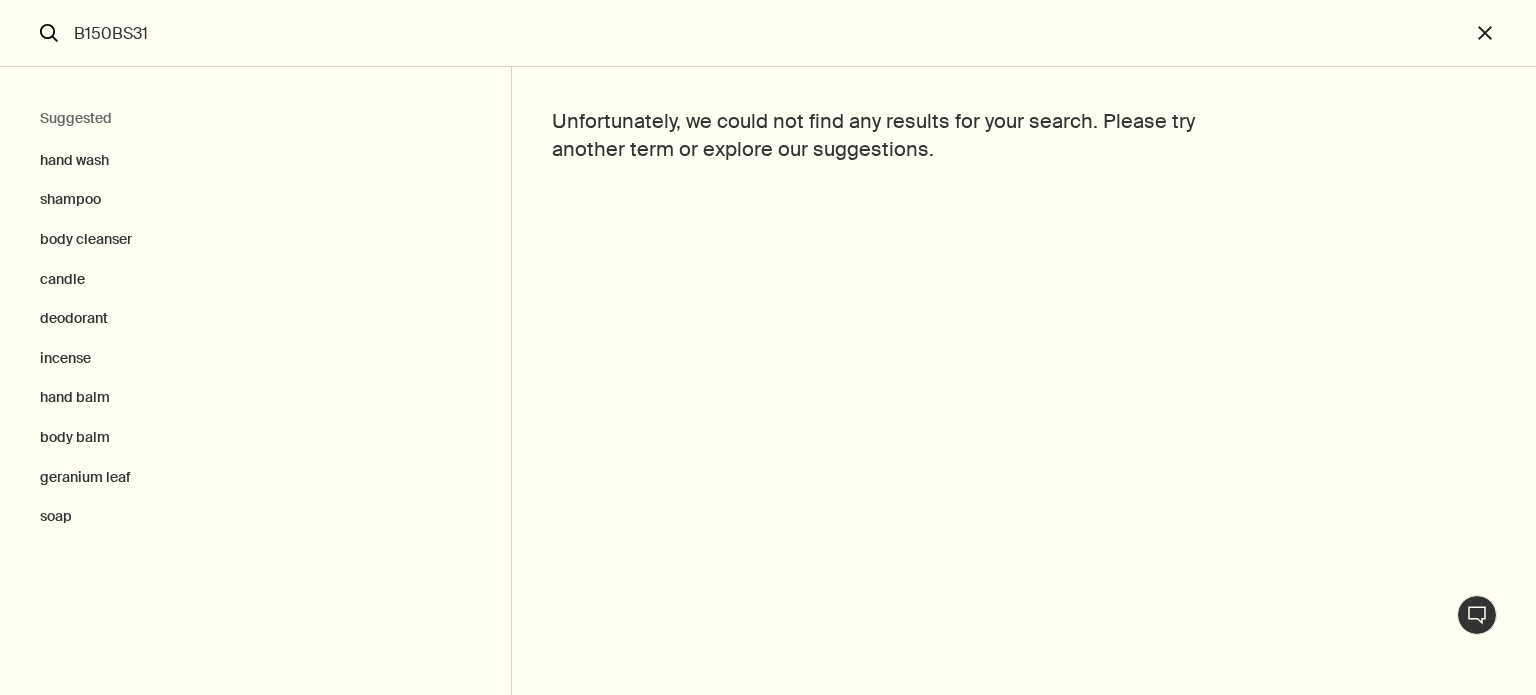drag, startPoint x: 189, startPoint y: 27, endPoint x: 0, endPoint y: 31, distance: 189.04233 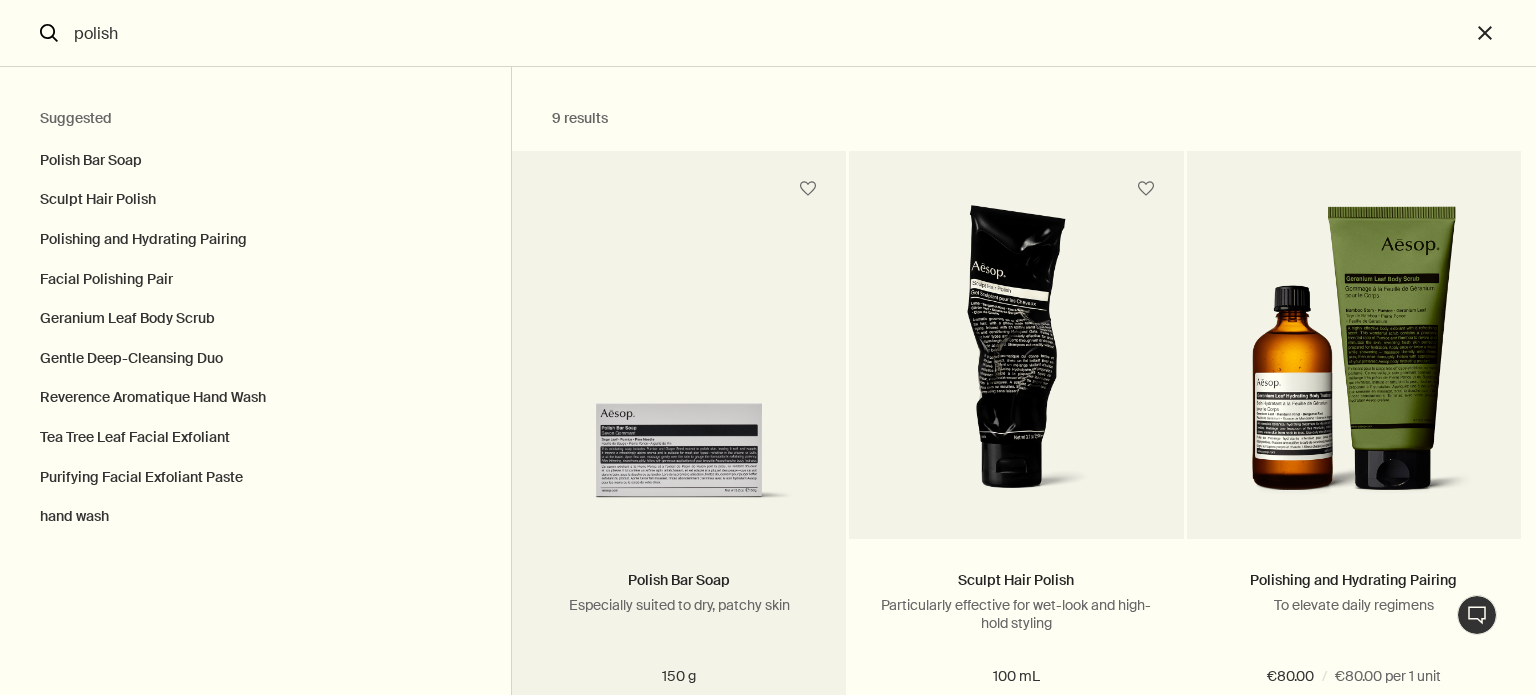 type on "polish" 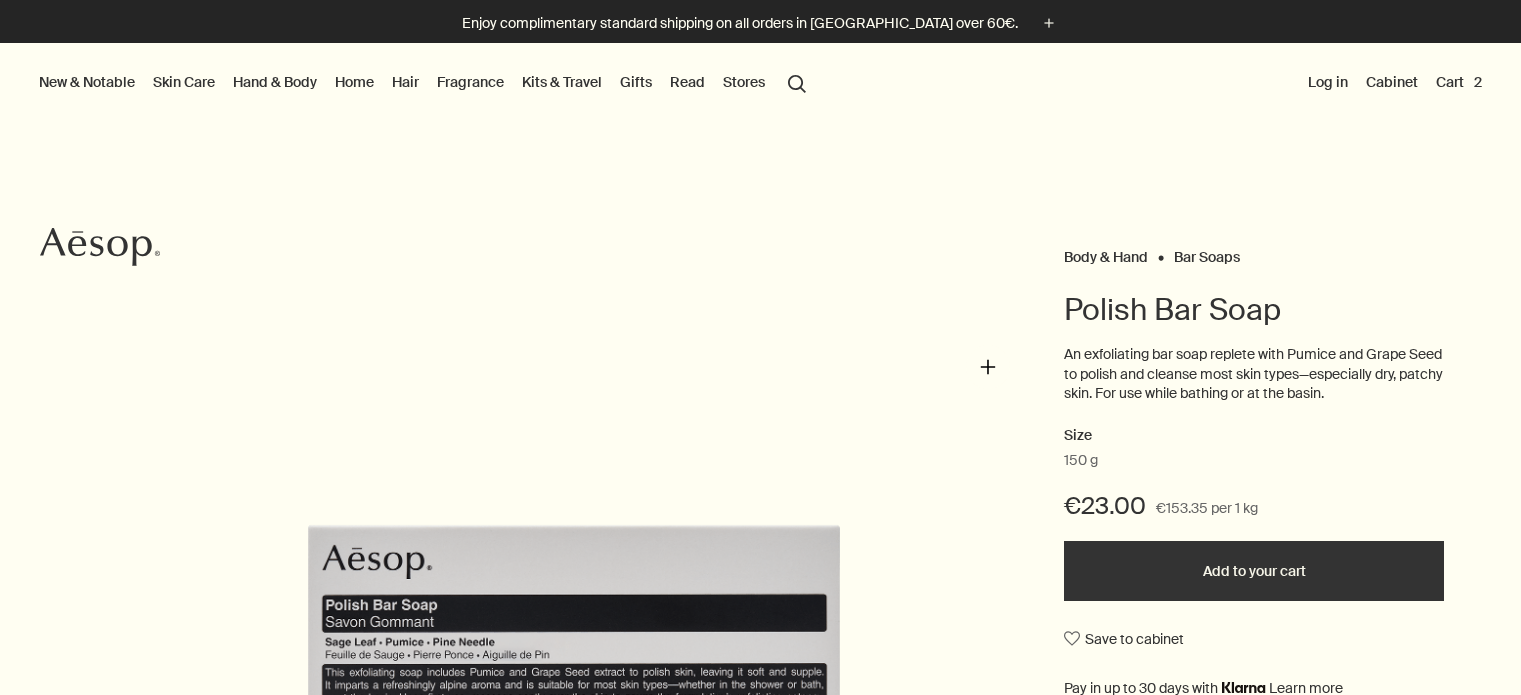 scroll, scrollTop: 300, scrollLeft: 0, axis: vertical 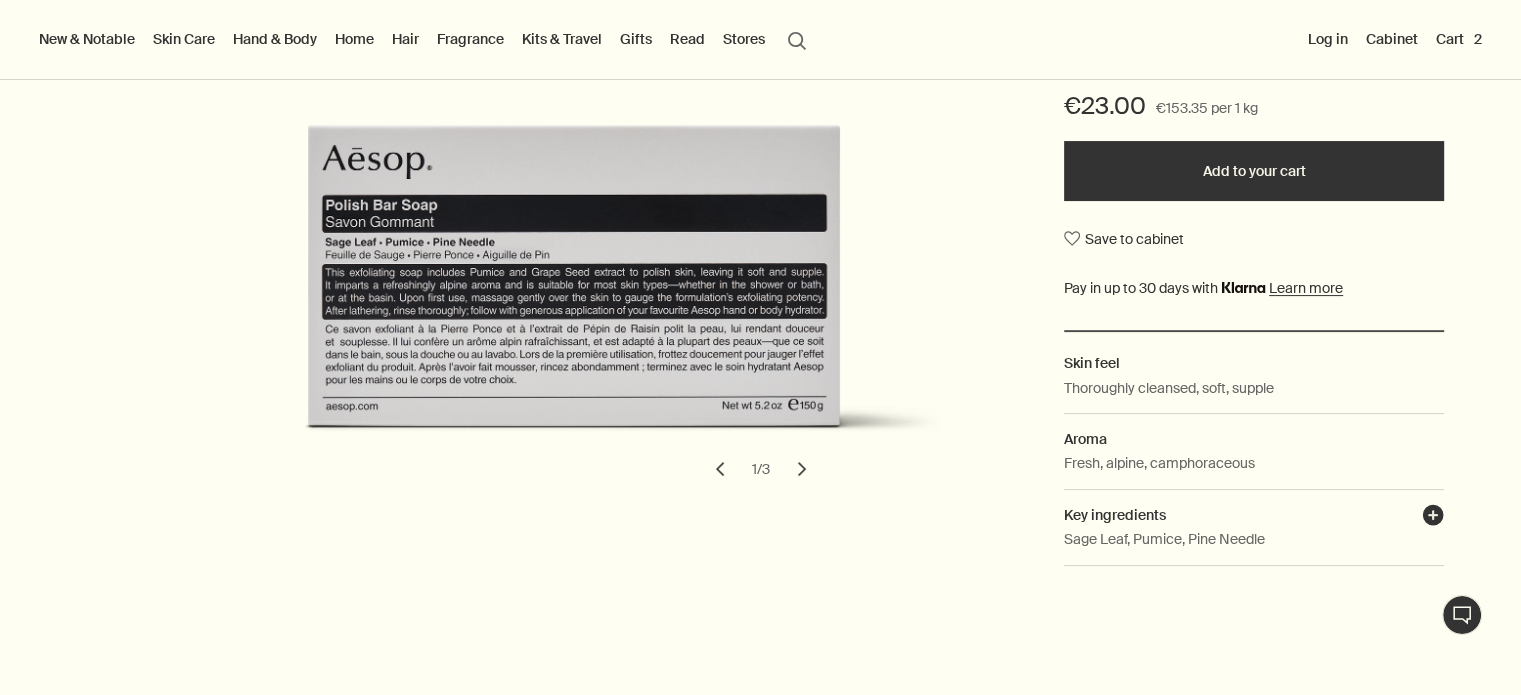 click on "plusAndCloseWithCircle" at bounding box center (1433, 518) 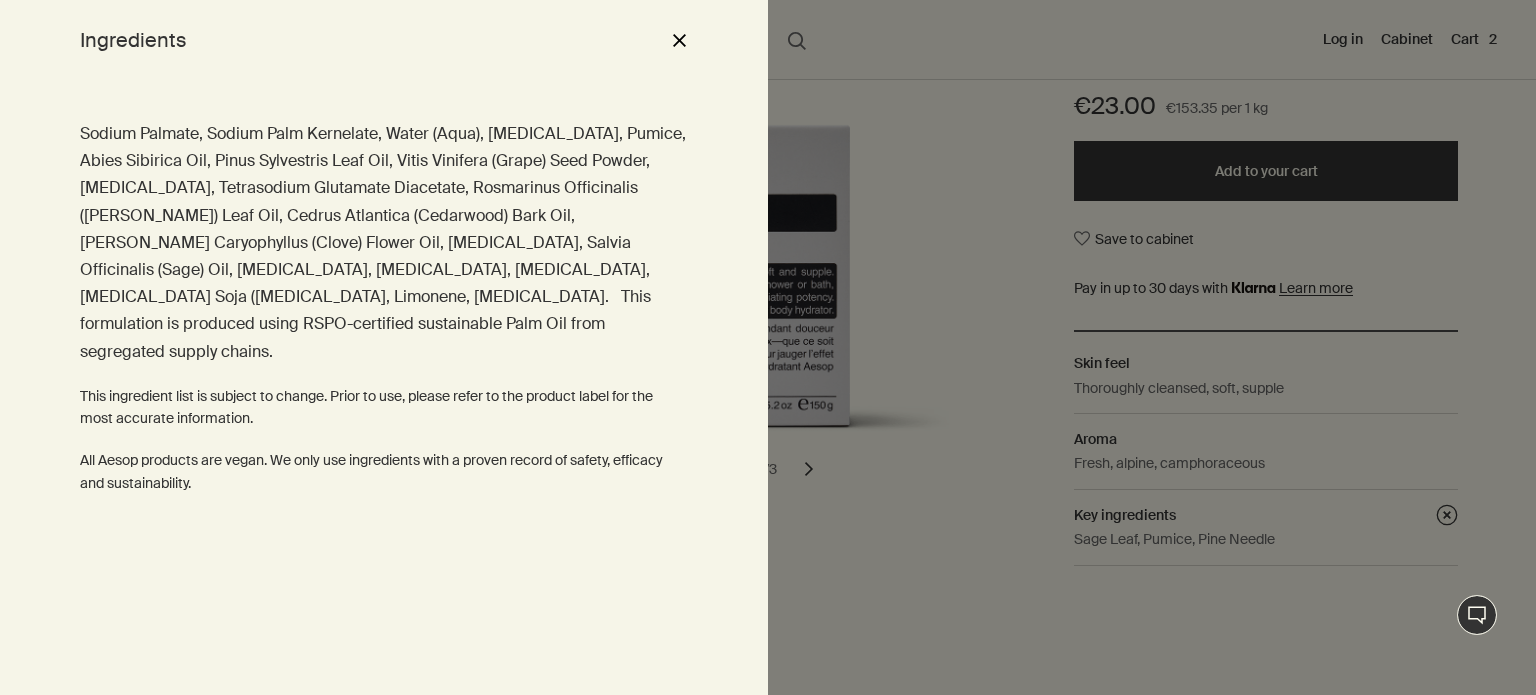 click at bounding box center (768, 347) 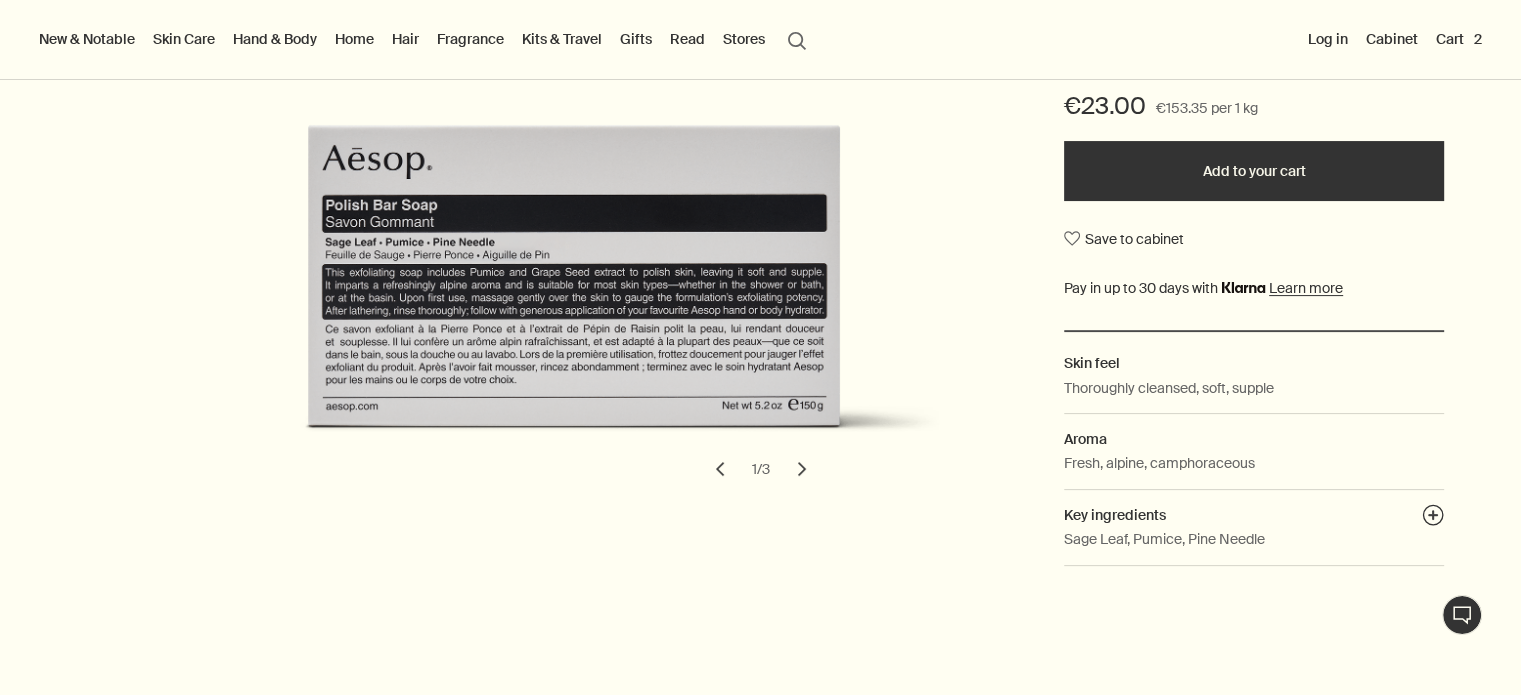 click on "search Search" at bounding box center [797, 39] 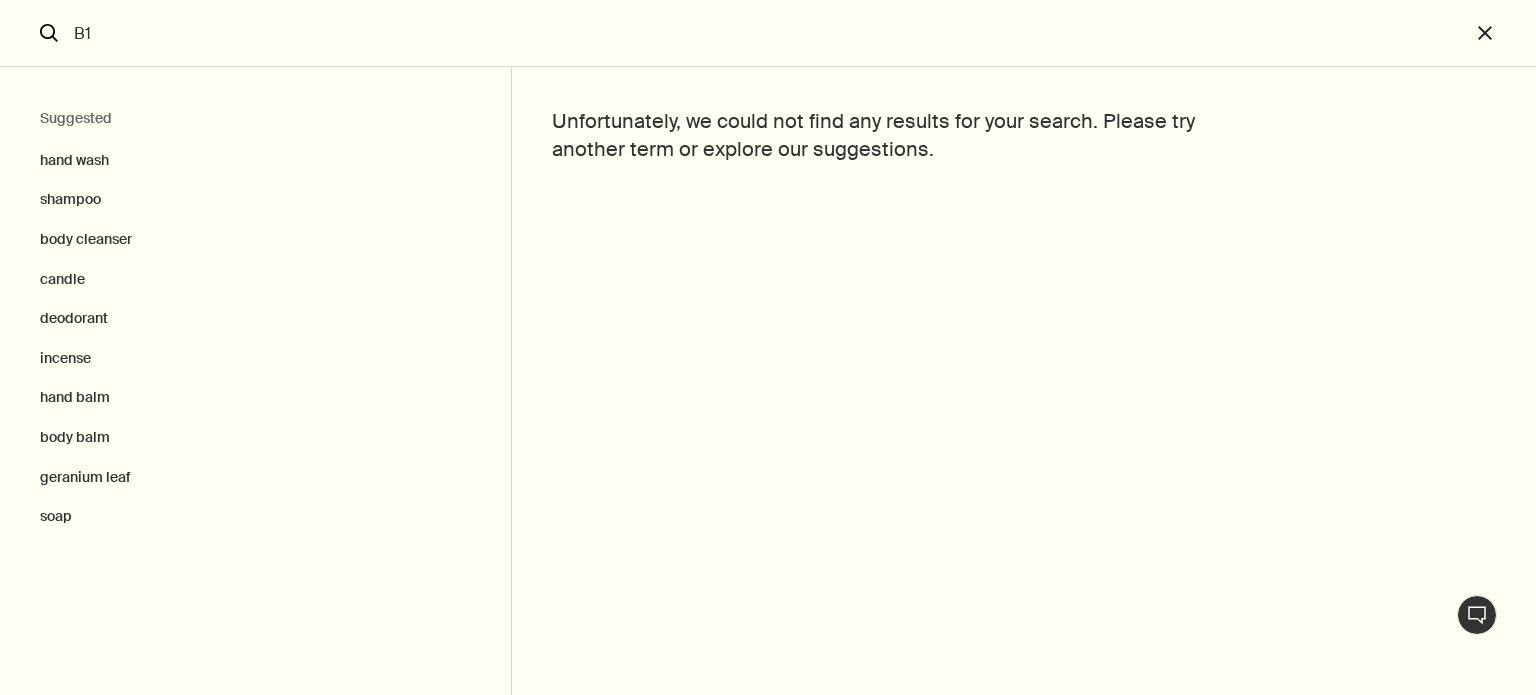type on "B" 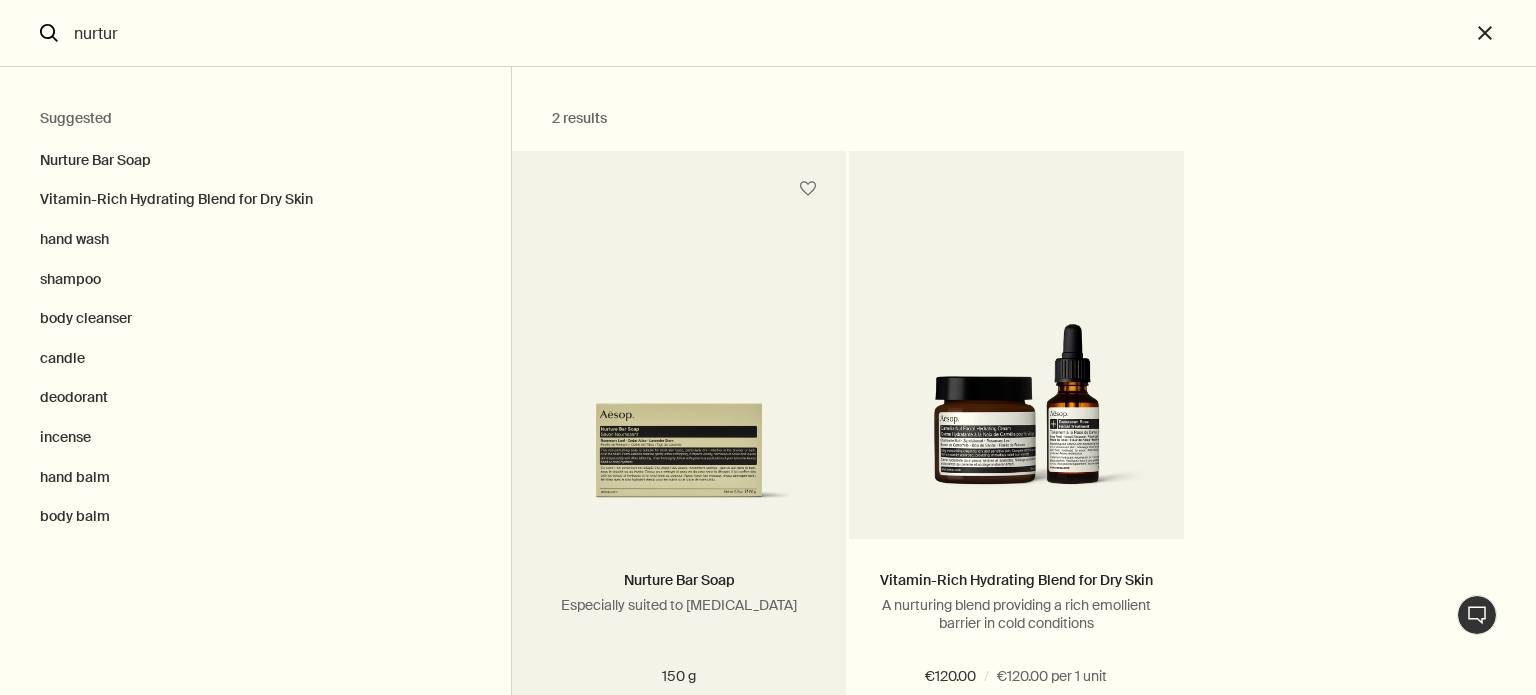 type on "nurtur" 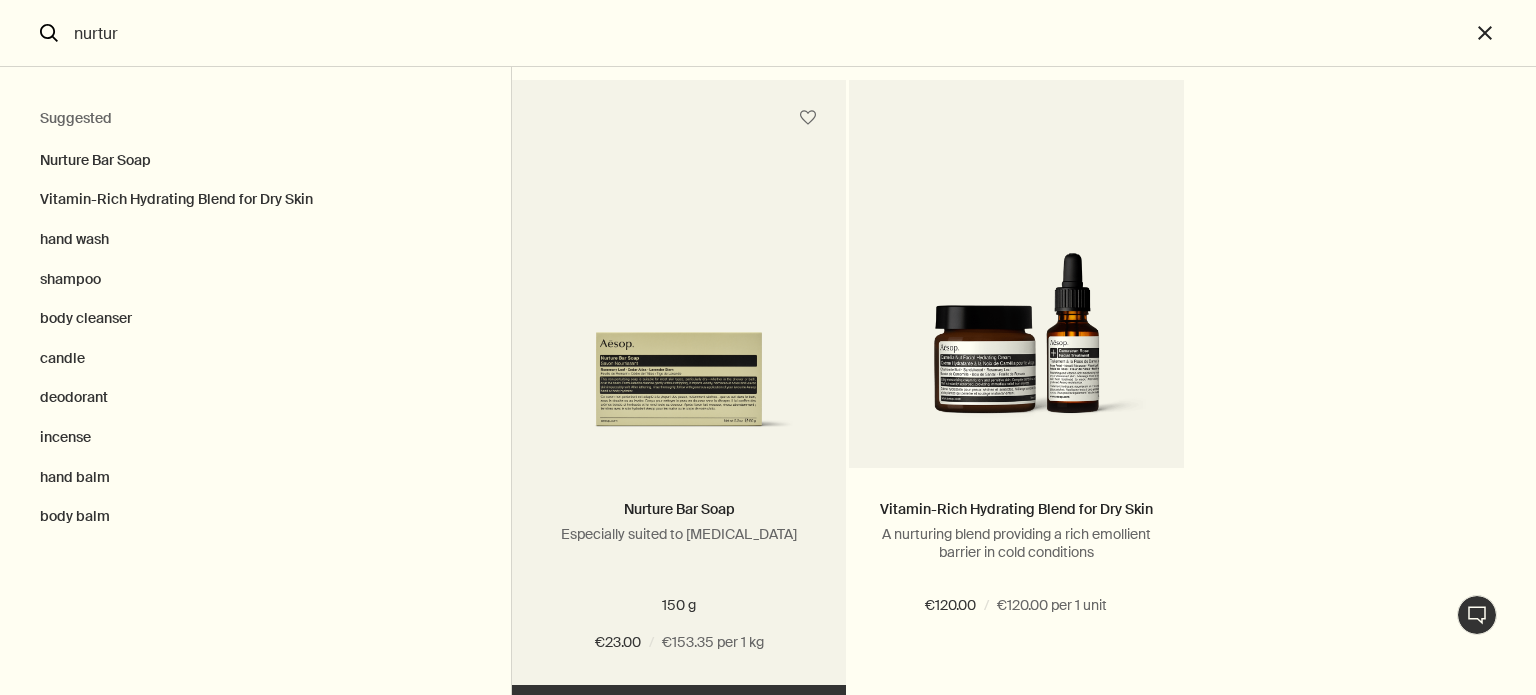 scroll, scrollTop: 100, scrollLeft: 0, axis: vertical 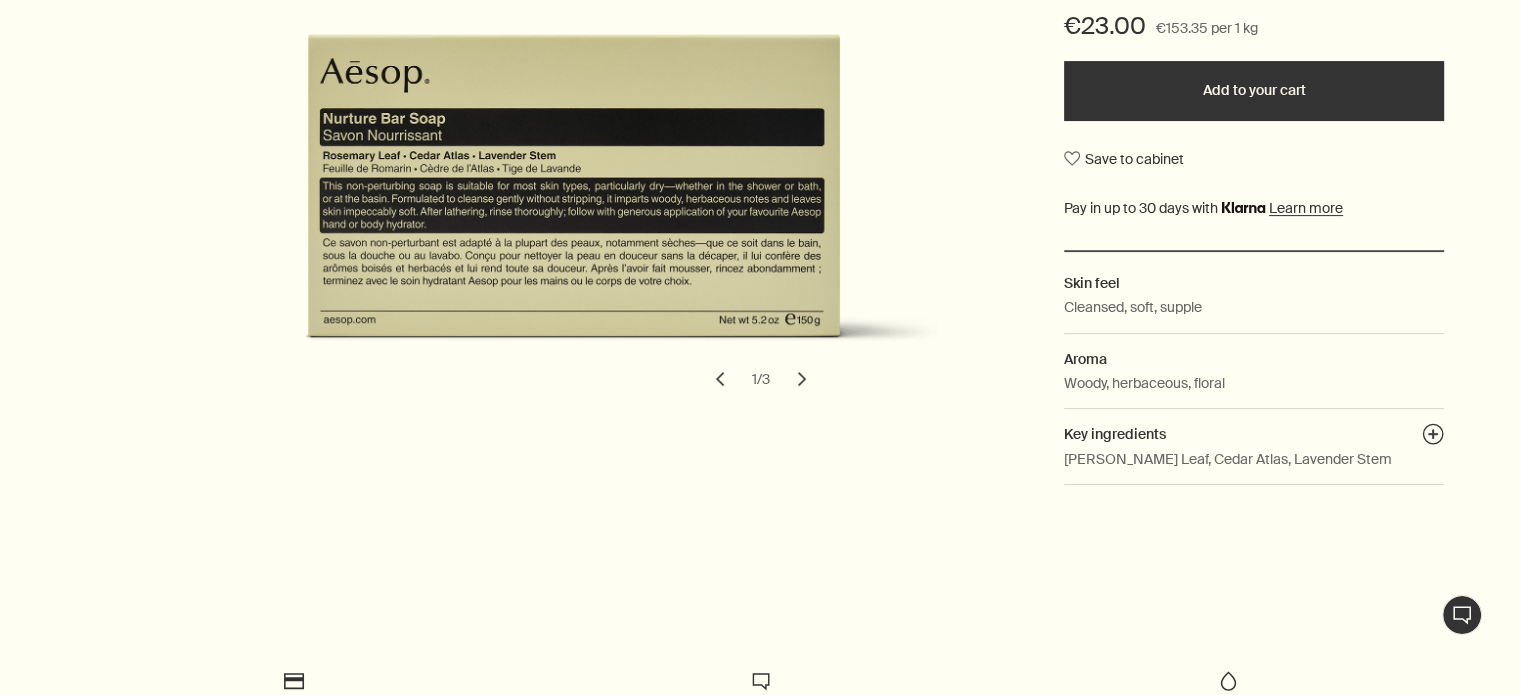 click on "Key ingredients plusAndCloseWithCircle" at bounding box center (1254, 434) 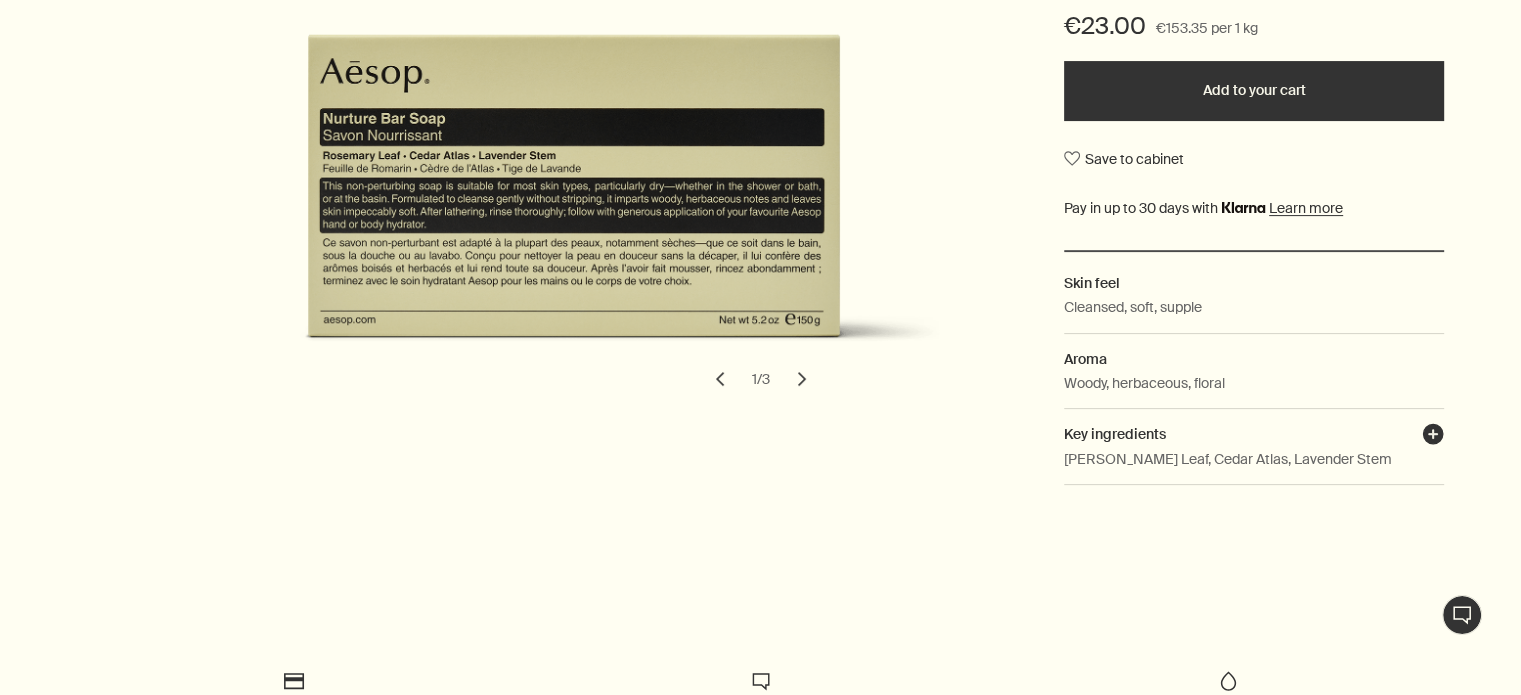 click on "plusAndCloseWithCircle" at bounding box center (1433, 437) 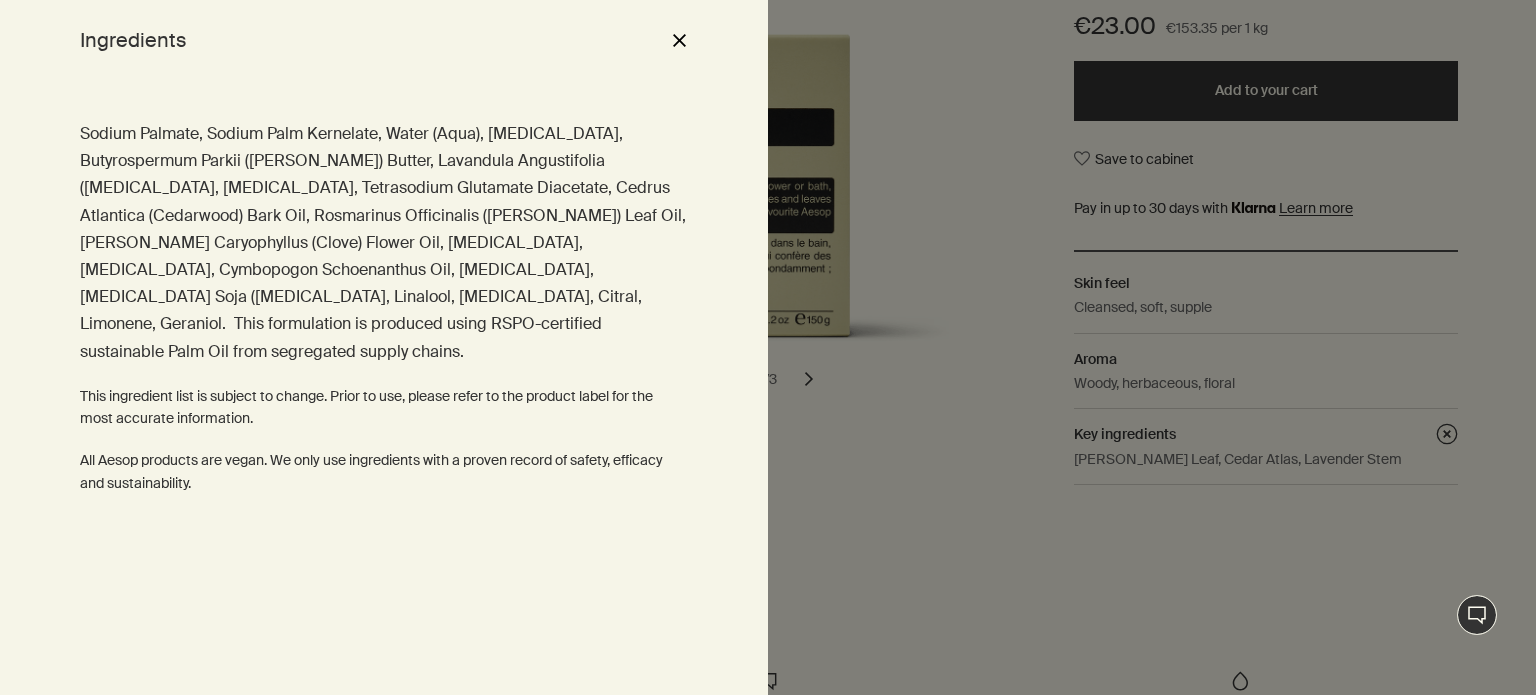 click at bounding box center (768, 347) 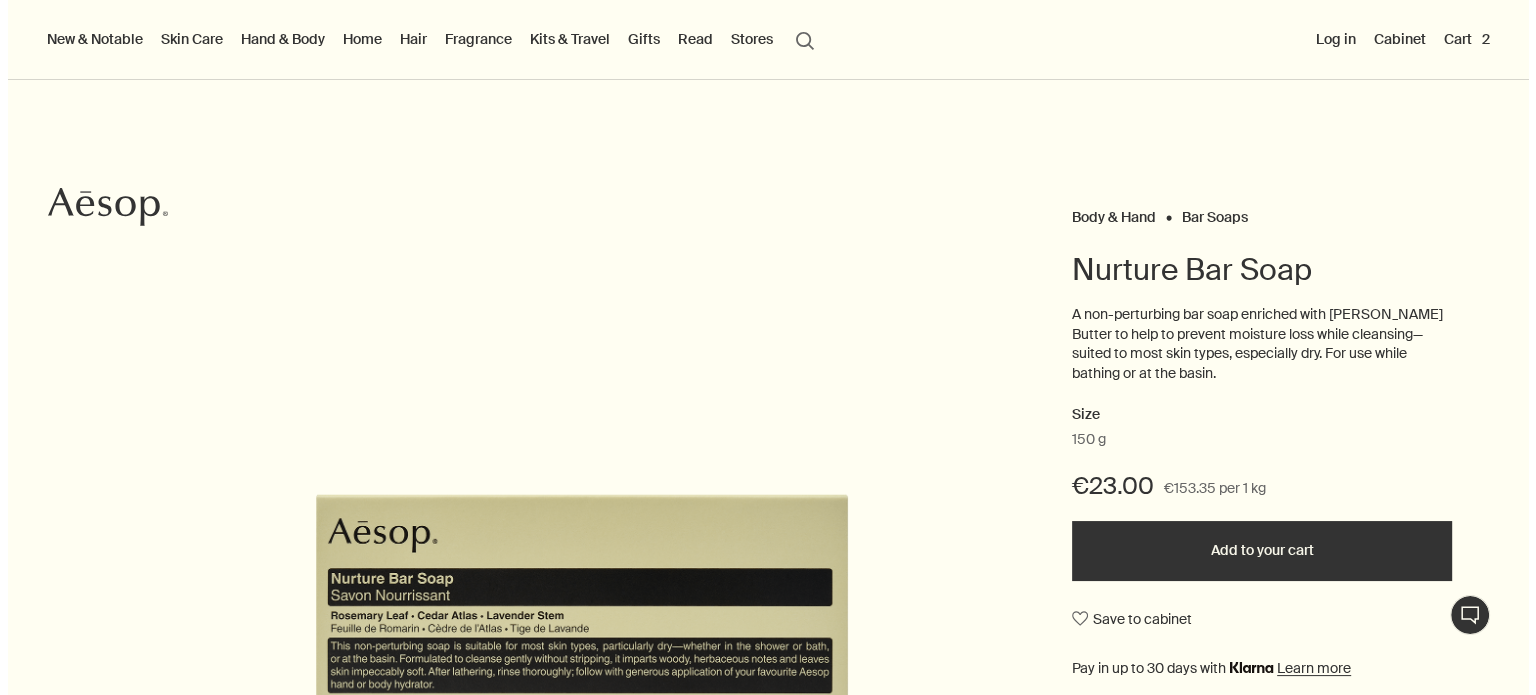 scroll, scrollTop: 0, scrollLeft: 0, axis: both 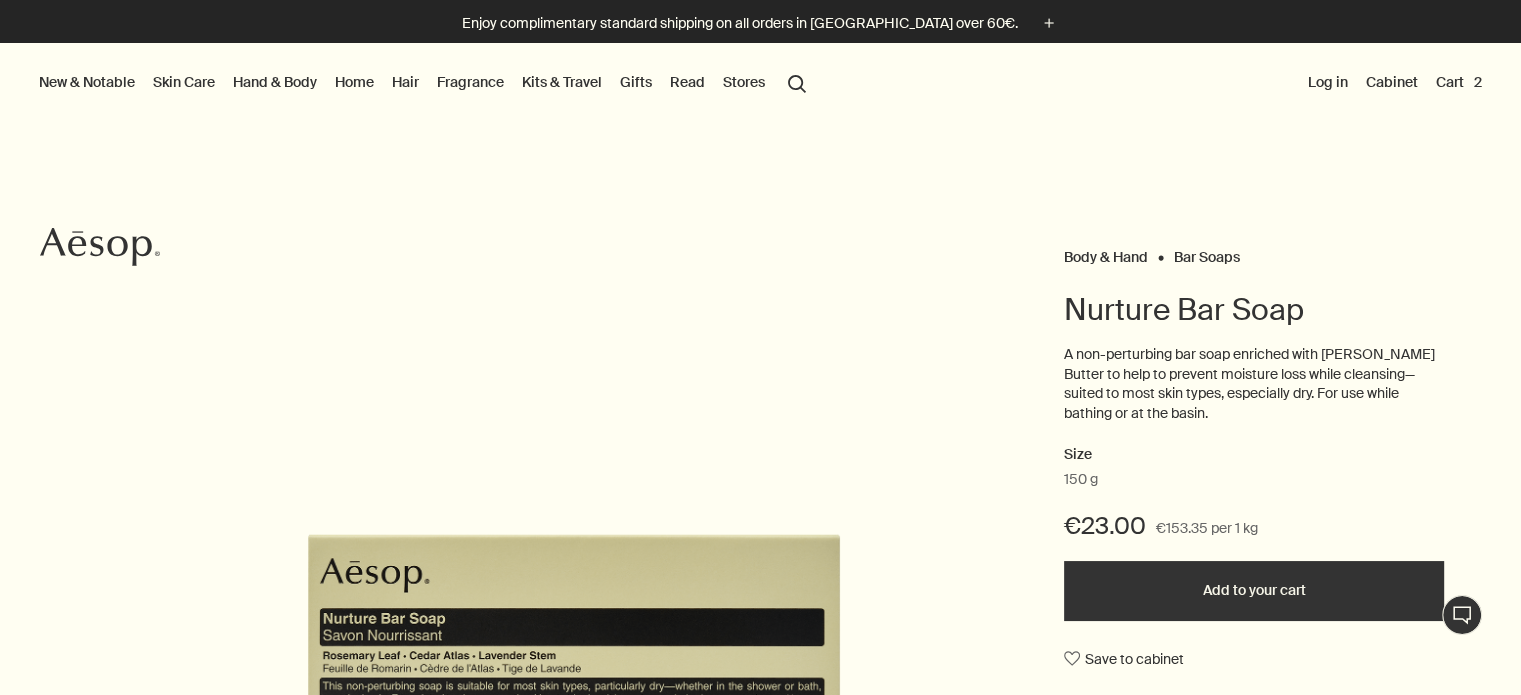 click on "search Search" at bounding box center (797, 82) 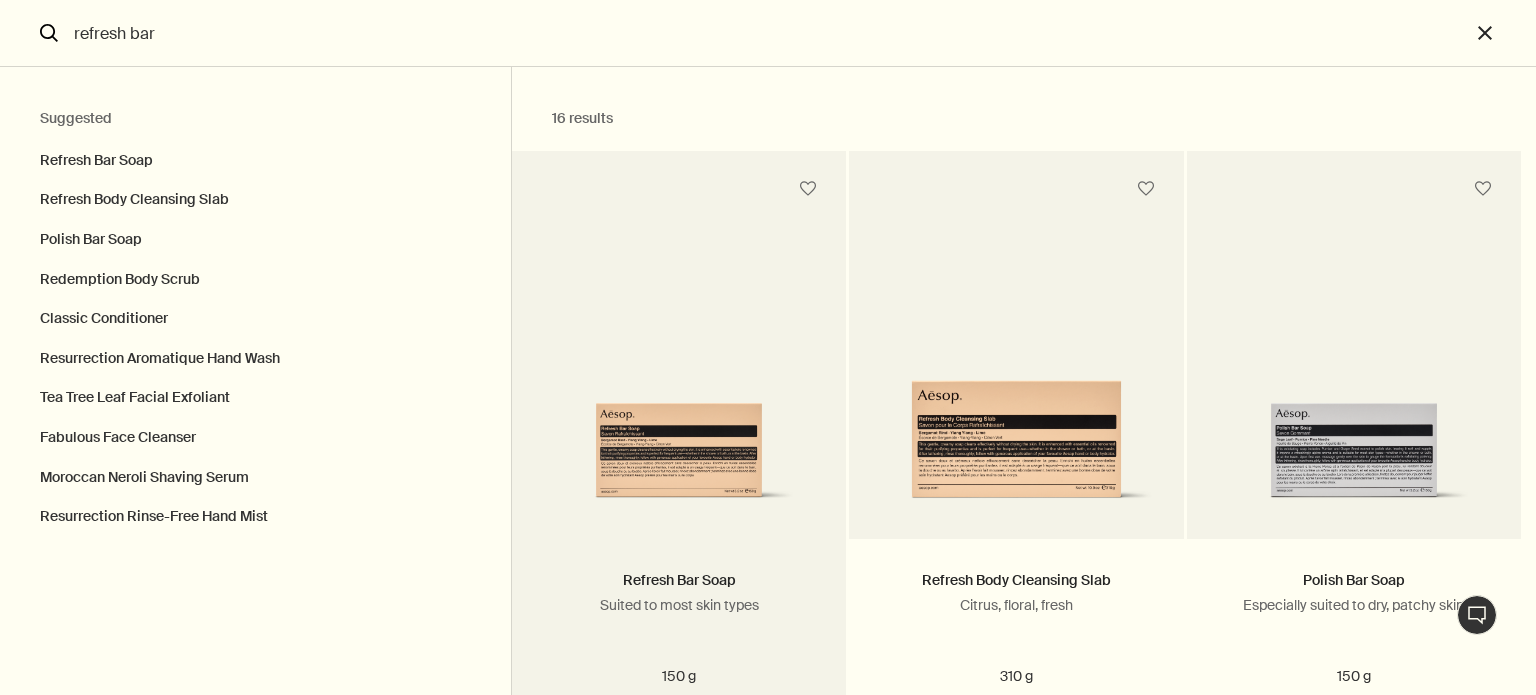type on "refresh bar" 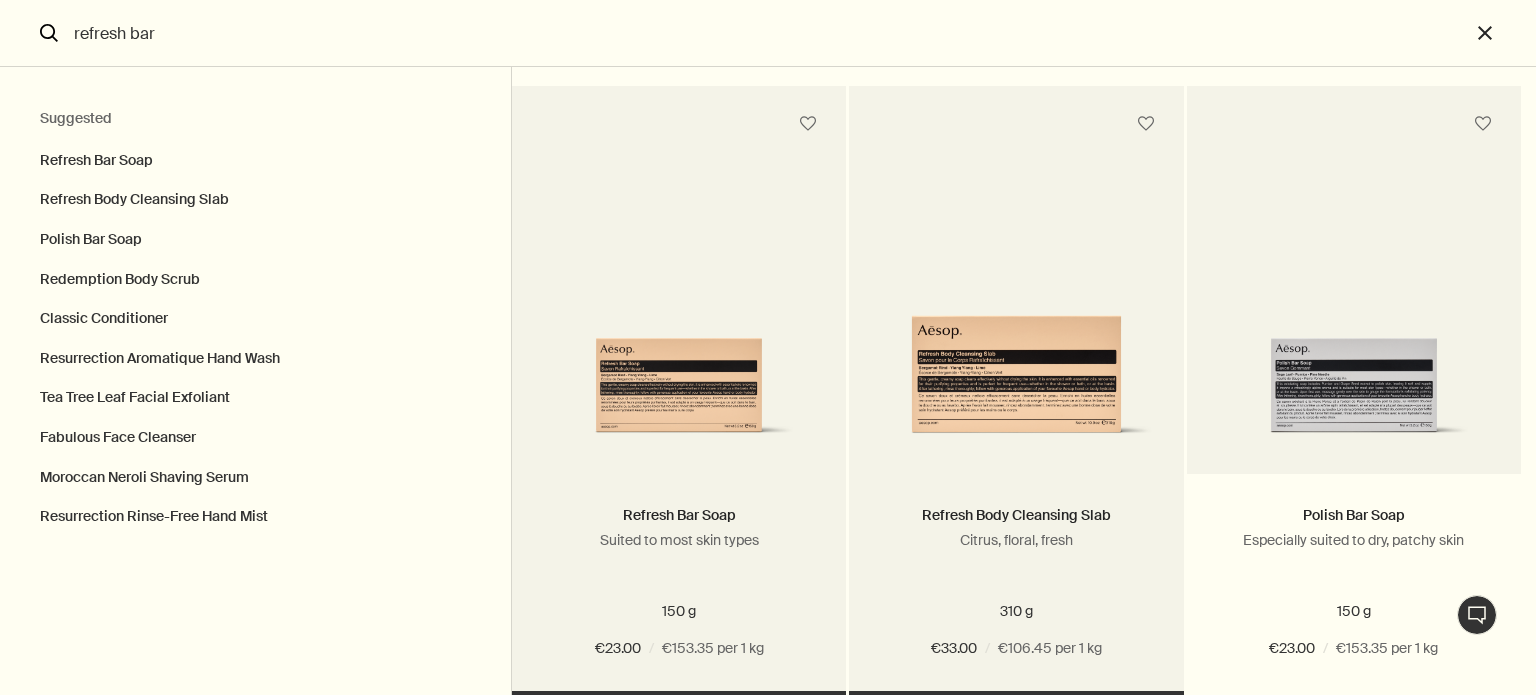 scroll, scrollTop: 100, scrollLeft: 0, axis: vertical 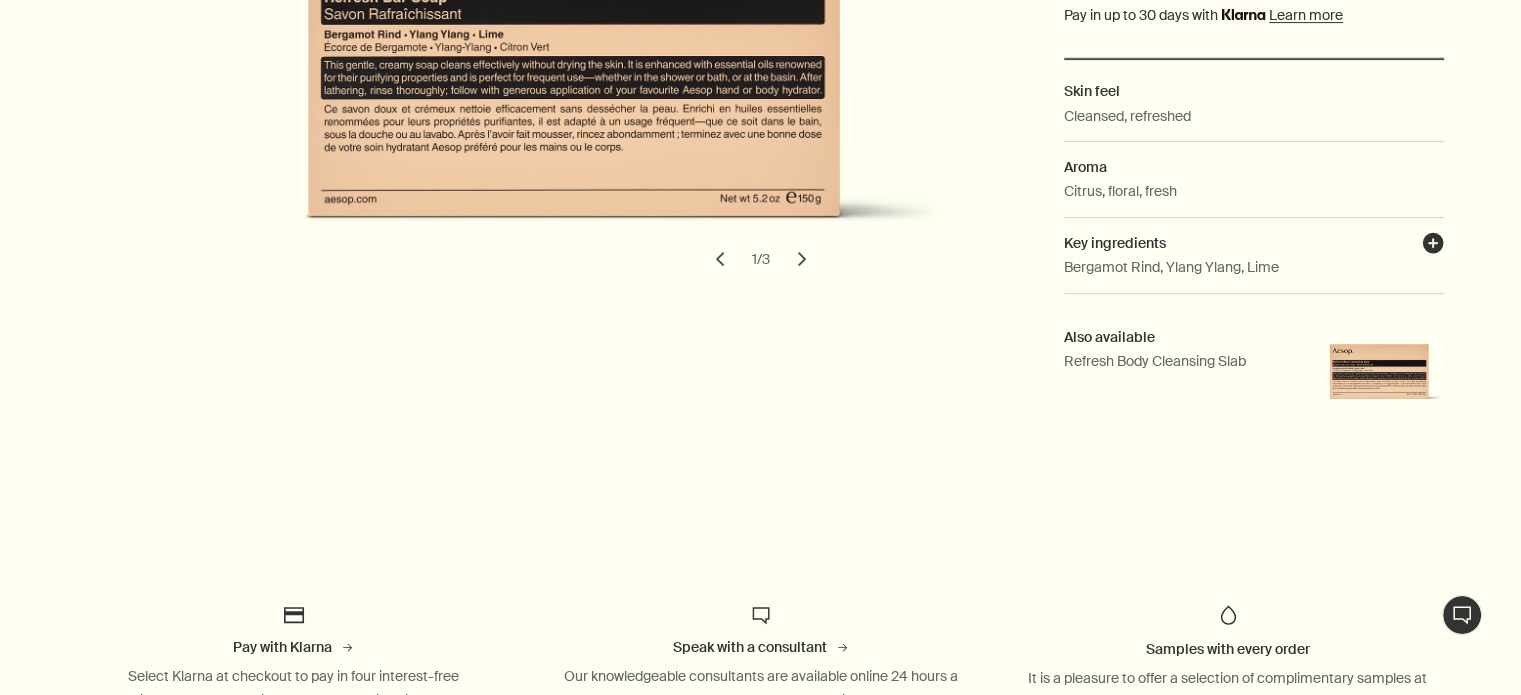 click on "plusAndCloseWithCircle" at bounding box center [1433, 246] 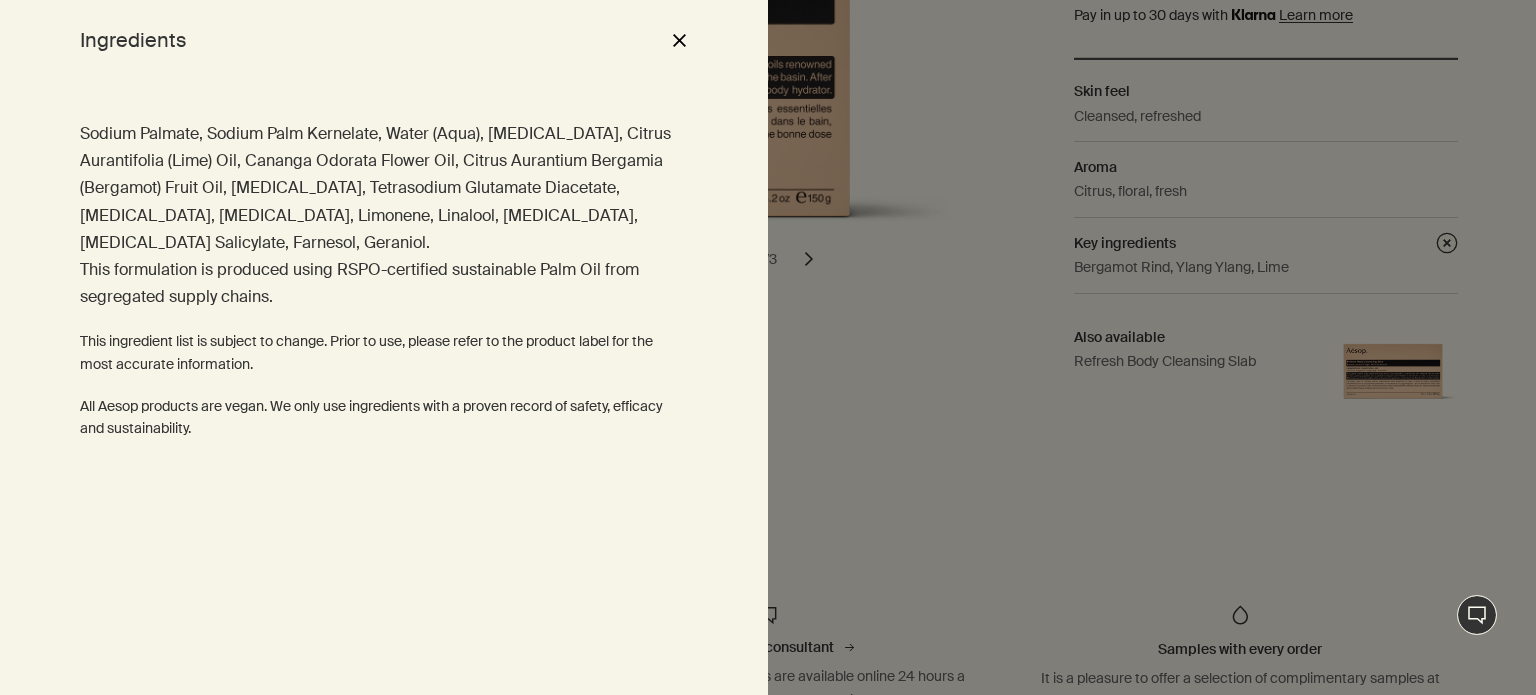 click at bounding box center (768, 347) 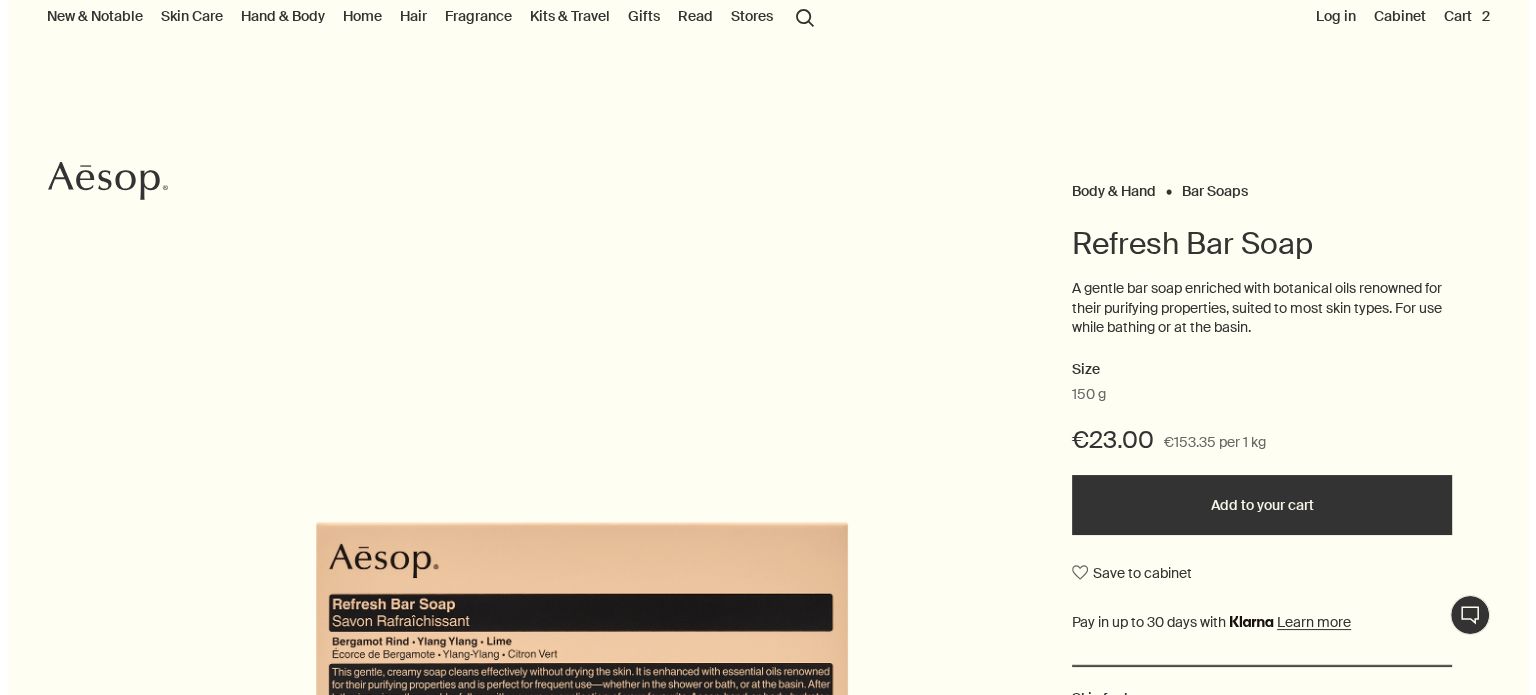 scroll, scrollTop: 0, scrollLeft: 0, axis: both 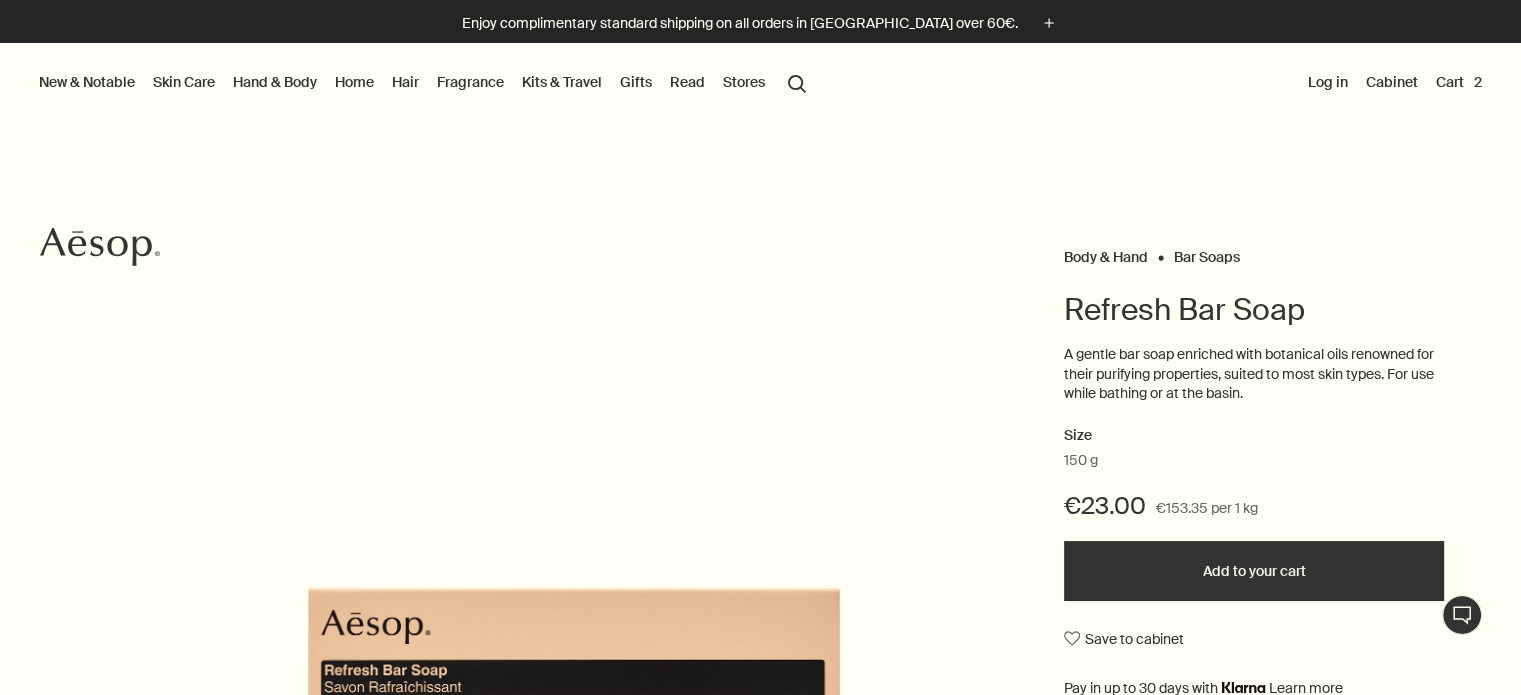 click on "search Search" at bounding box center [797, 82] 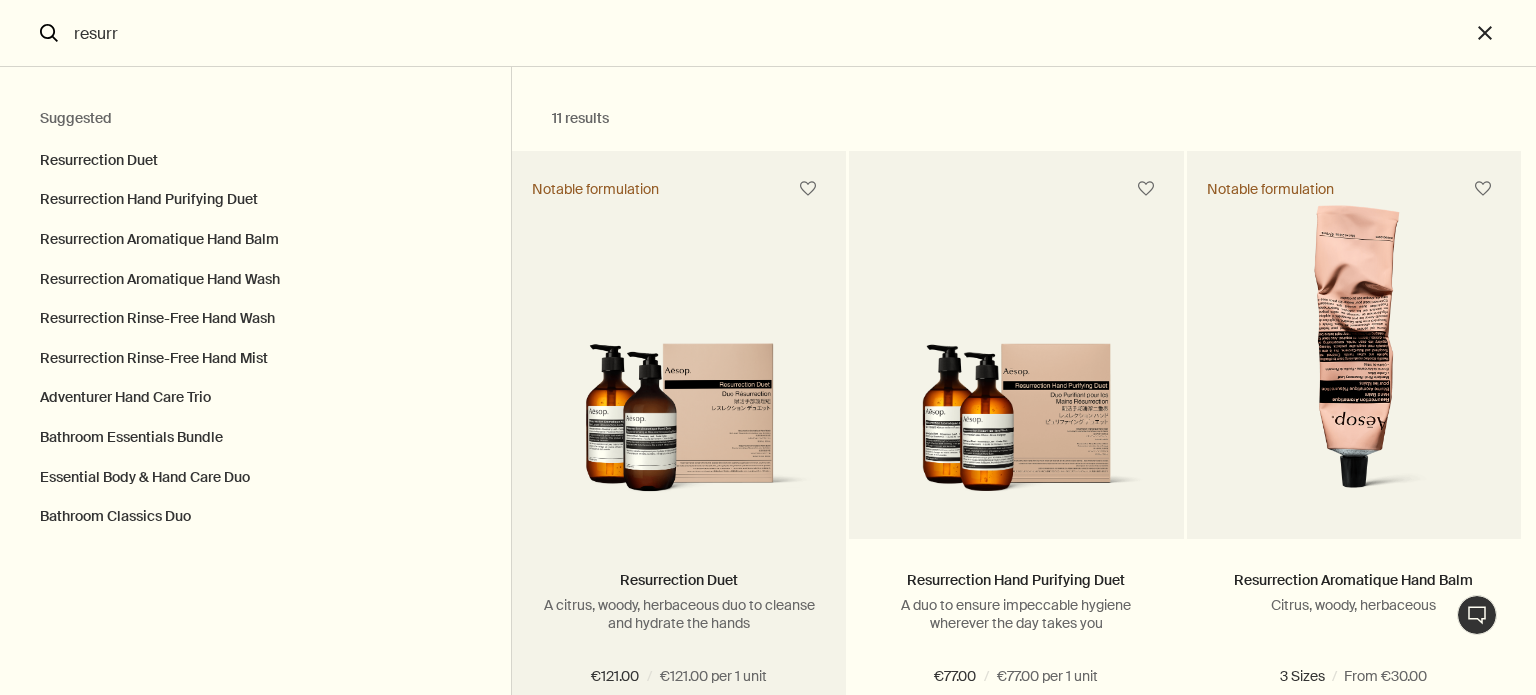 type on "resurr" 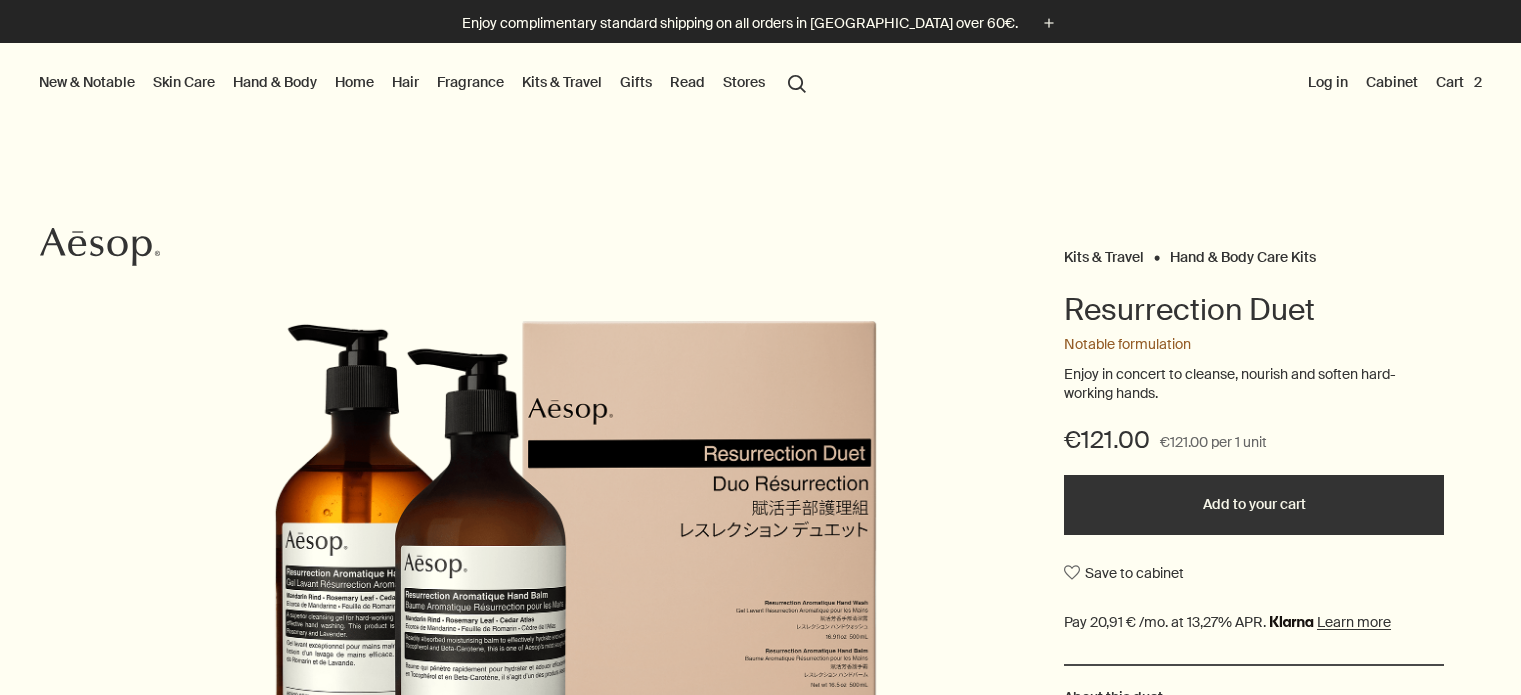 scroll, scrollTop: 0, scrollLeft: 0, axis: both 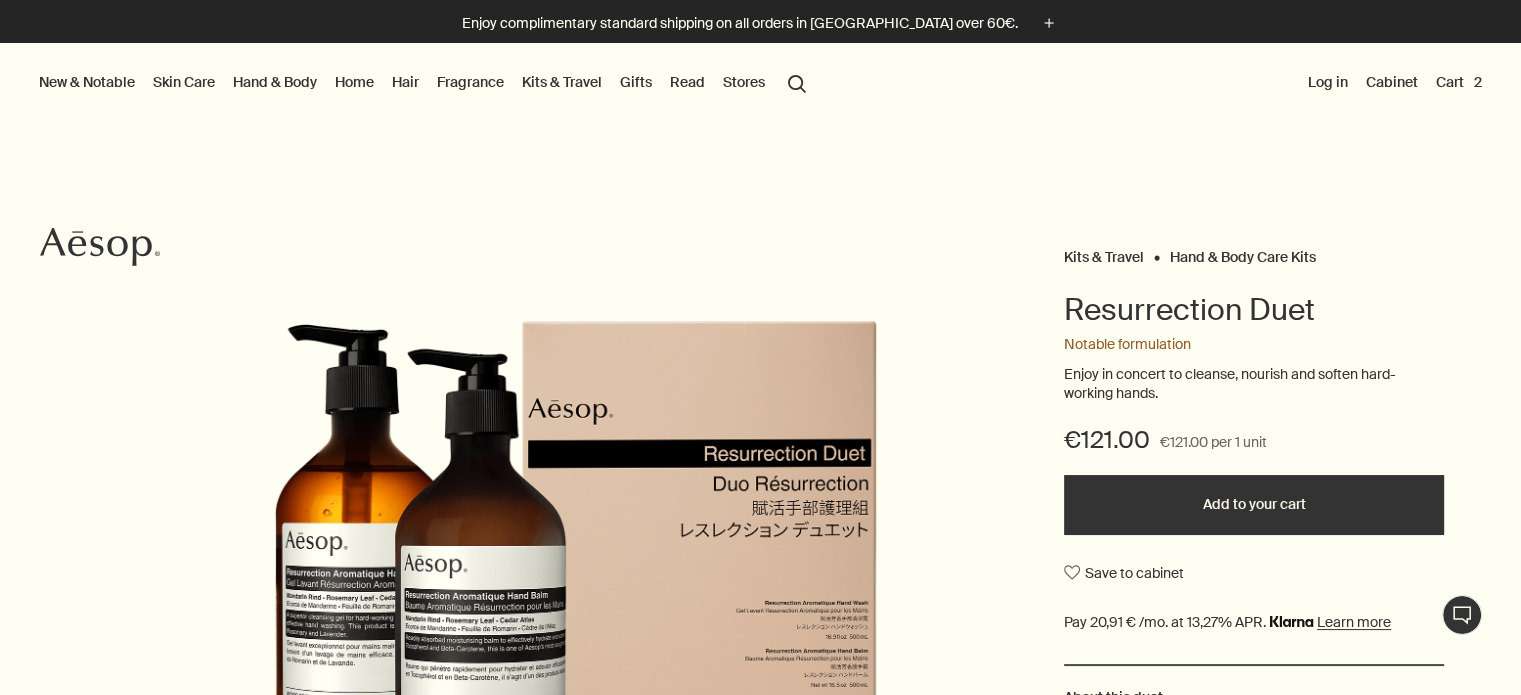 click on "search Search" at bounding box center (797, 82) 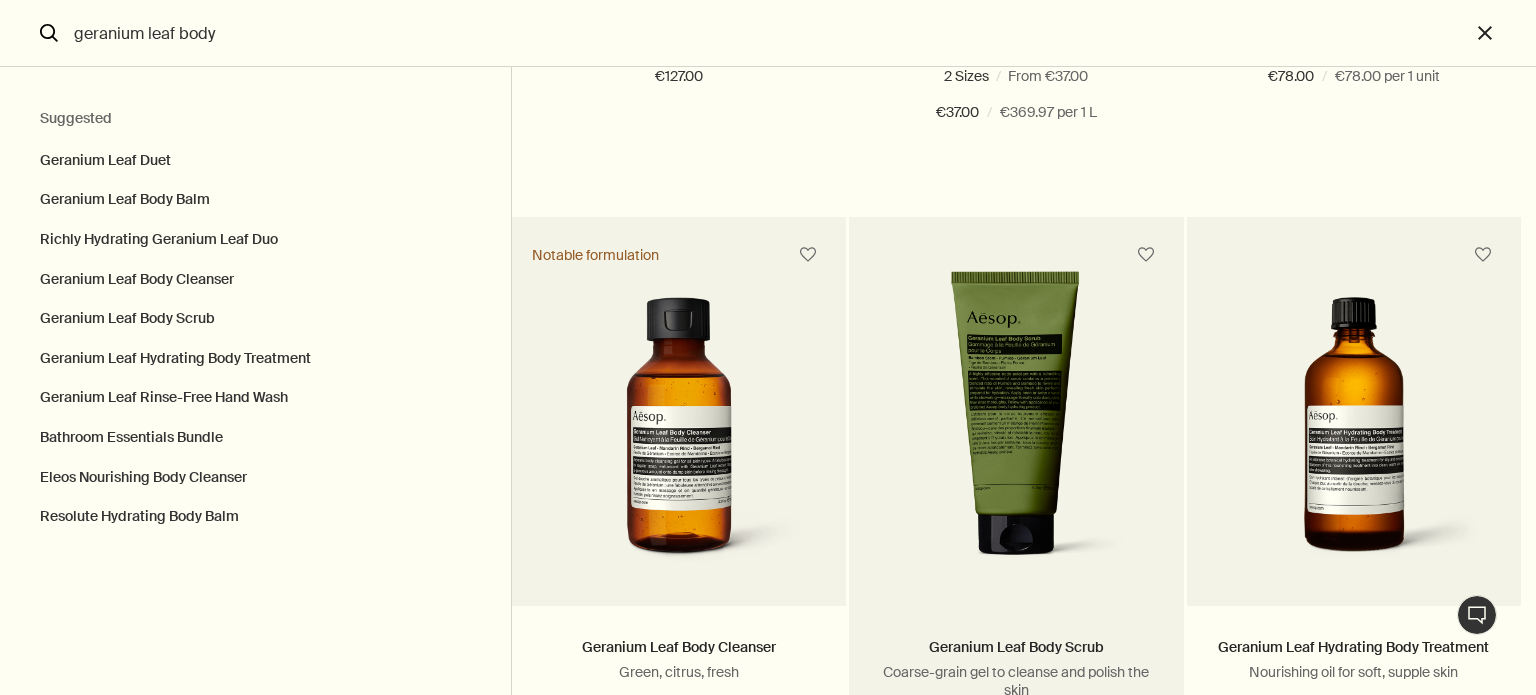scroll, scrollTop: 800, scrollLeft: 0, axis: vertical 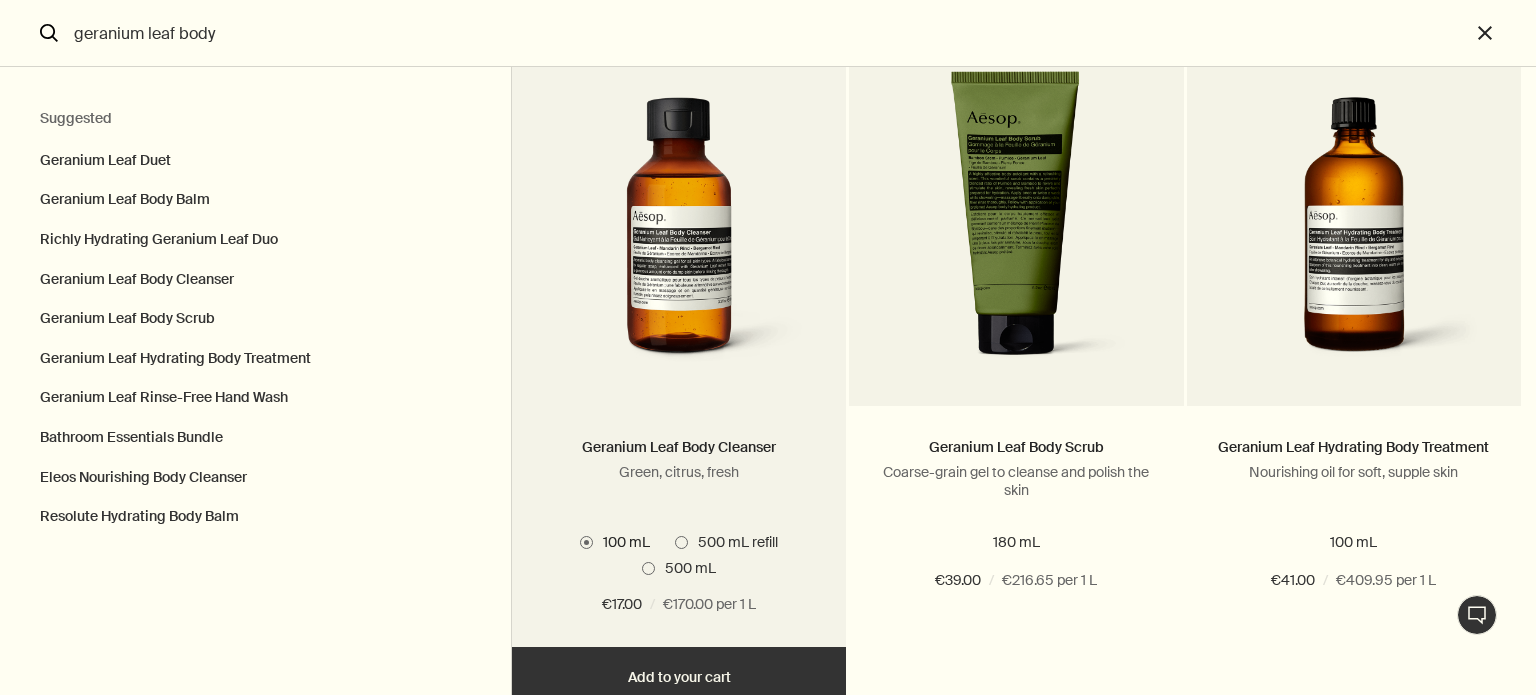 type on "geranium leaf body" 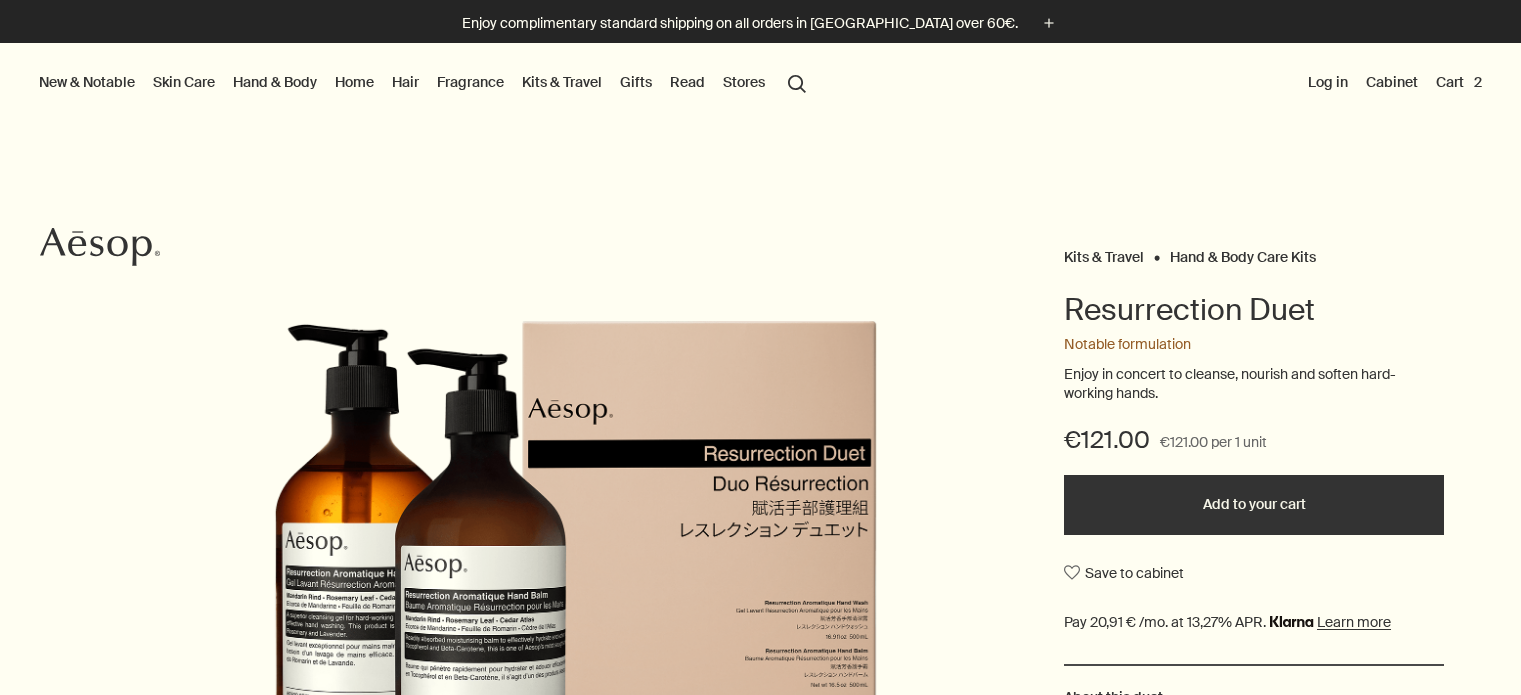 scroll, scrollTop: 0, scrollLeft: 0, axis: both 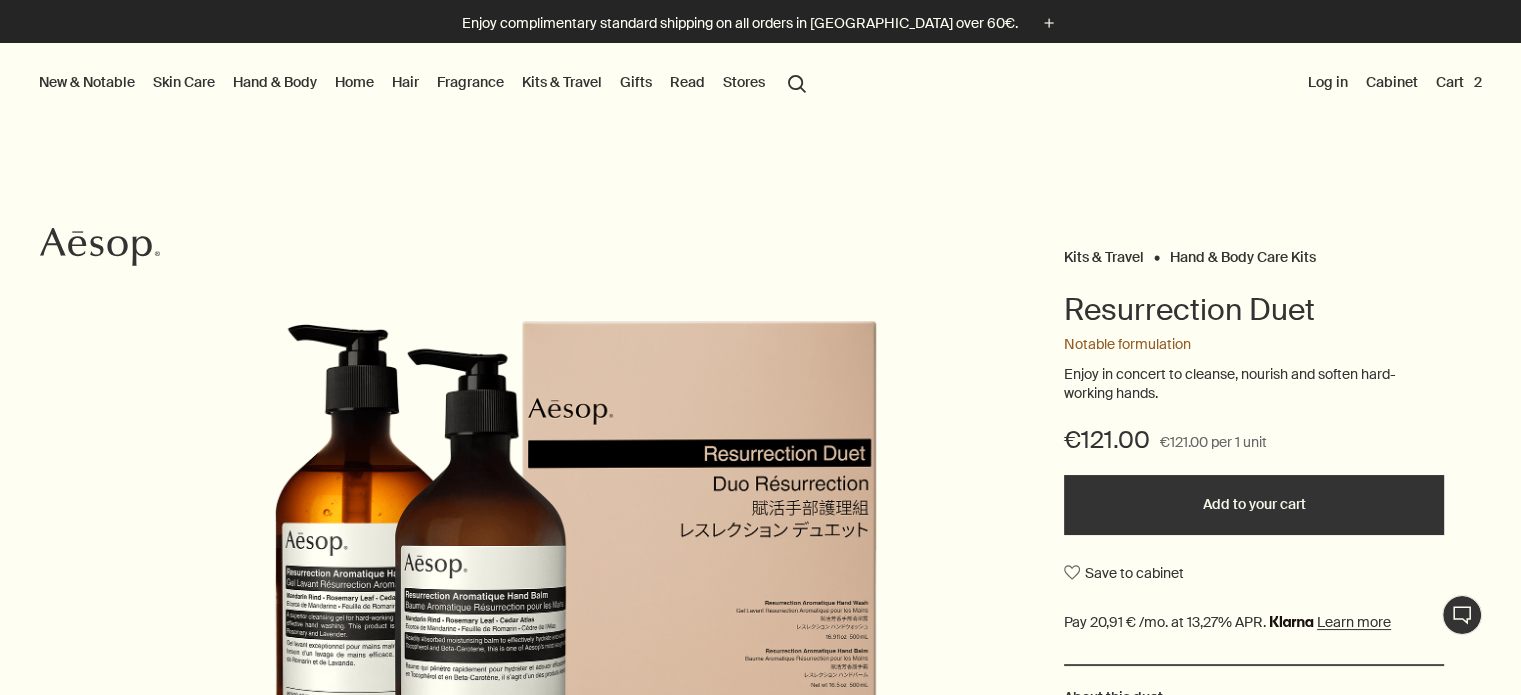 click on "search Search" at bounding box center [797, 82] 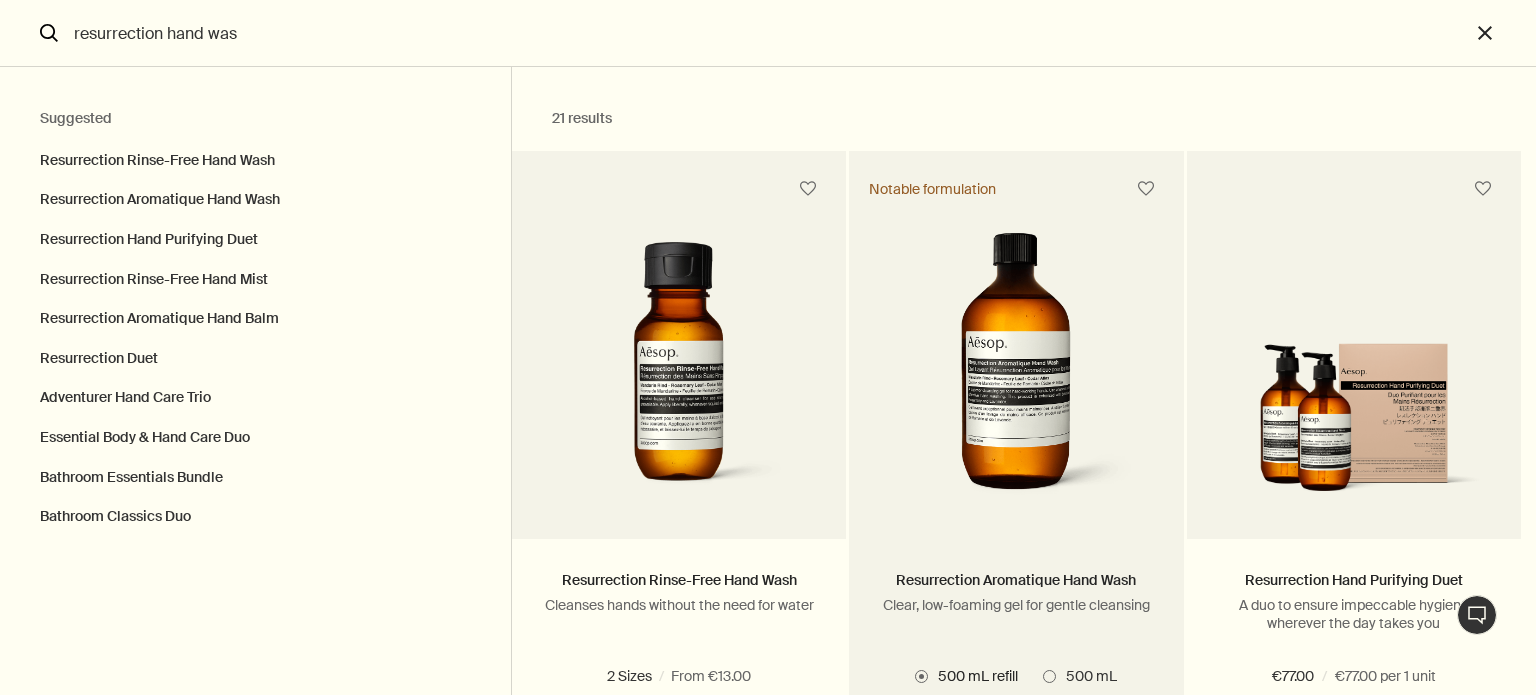 type on "resurrection hand was" 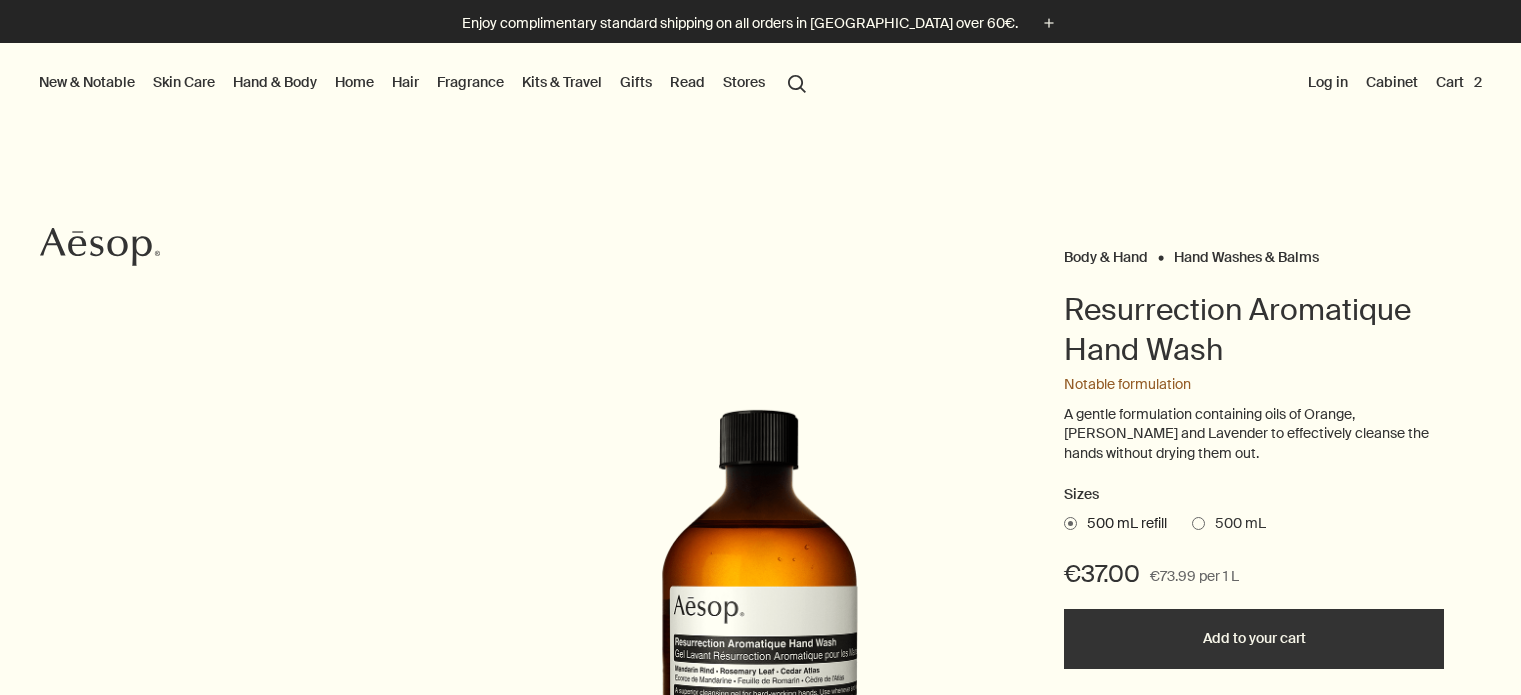 scroll, scrollTop: 0, scrollLeft: 0, axis: both 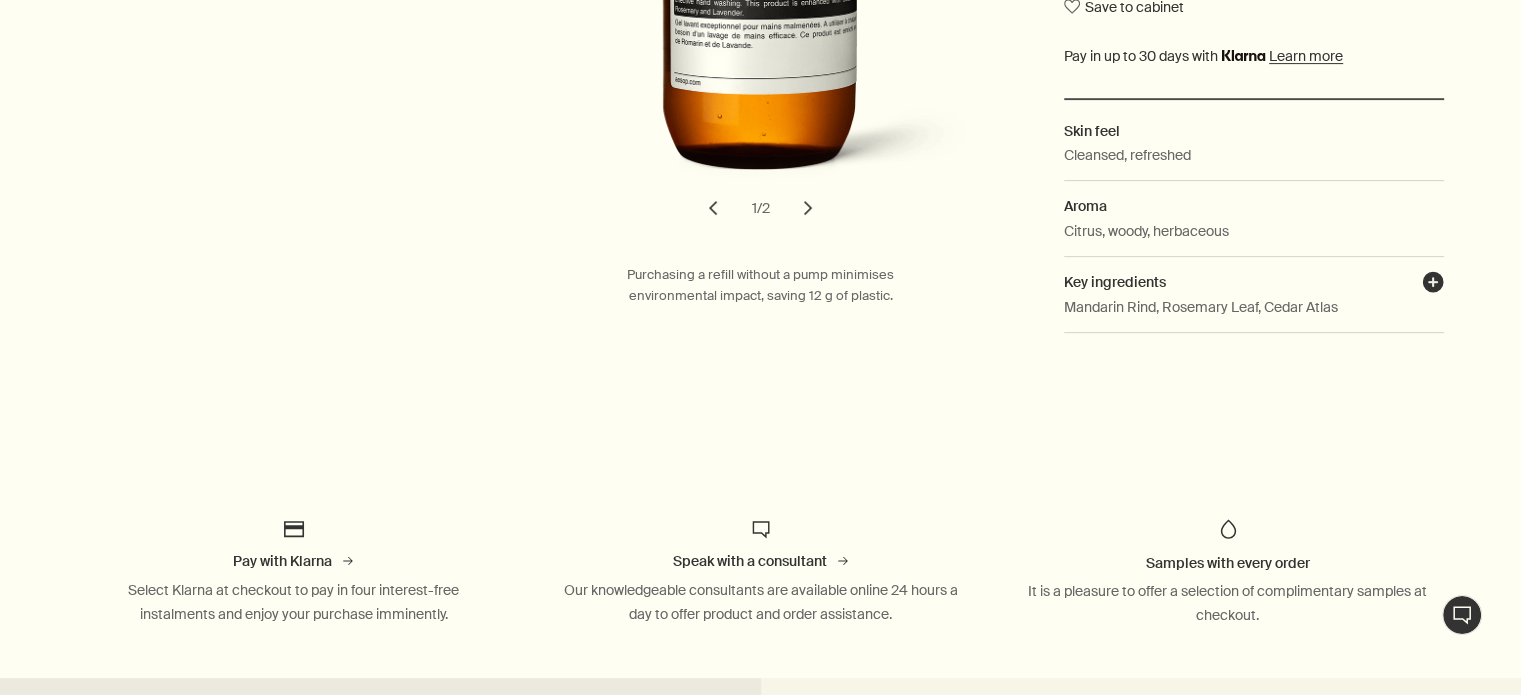 click on "plusAndCloseWithCircle" at bounding box center (1433, 285) 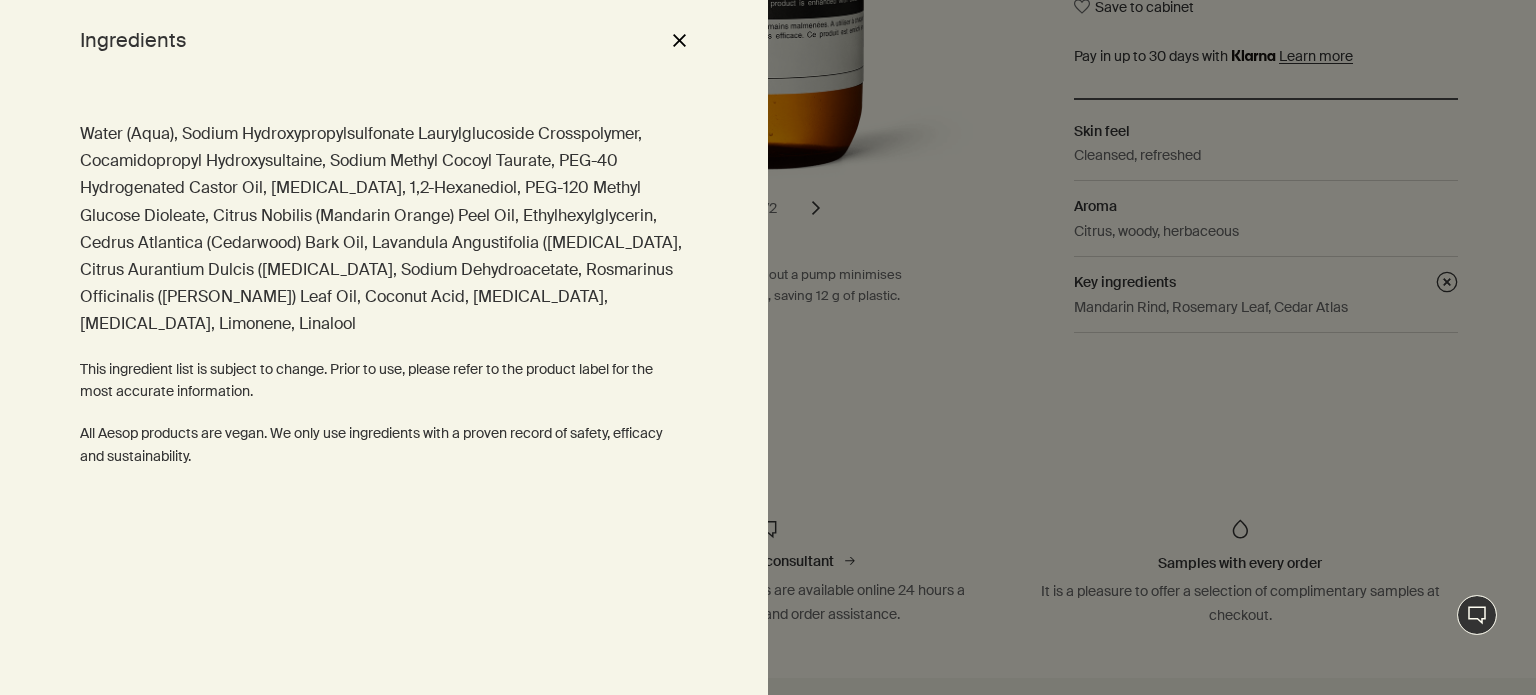 click at bounding box center [768, 347] 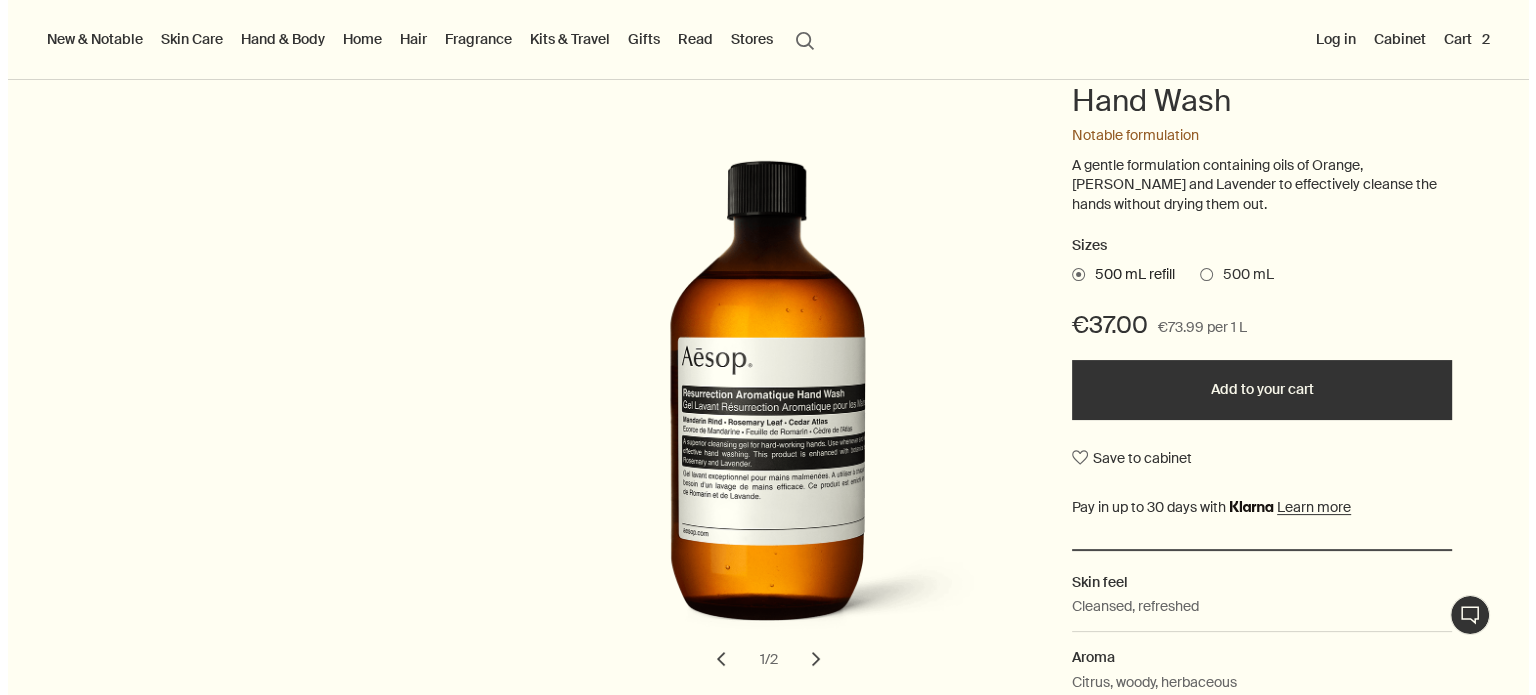 scroll, scrollTop: 200, scrollLeft: 0, axis: vertical 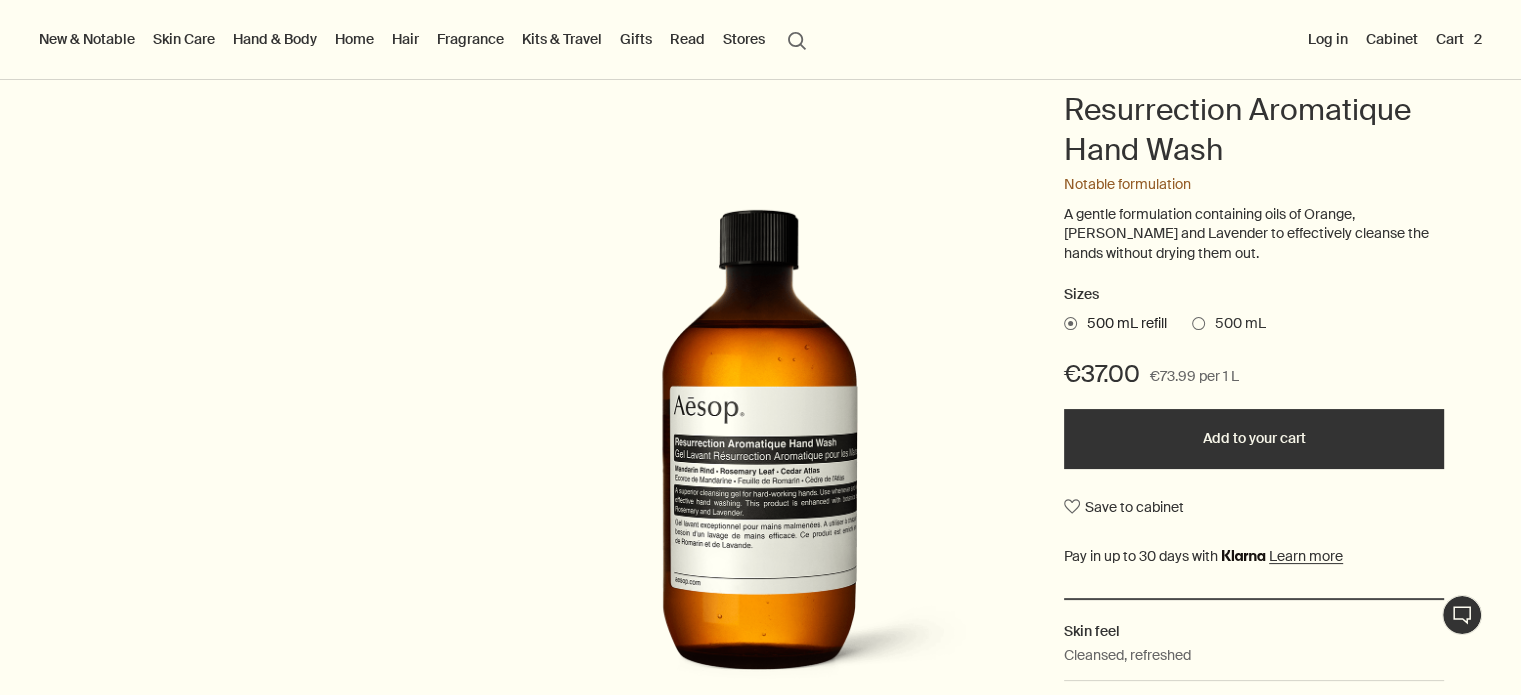 click on "search Search" at bounding box center [797, 39] 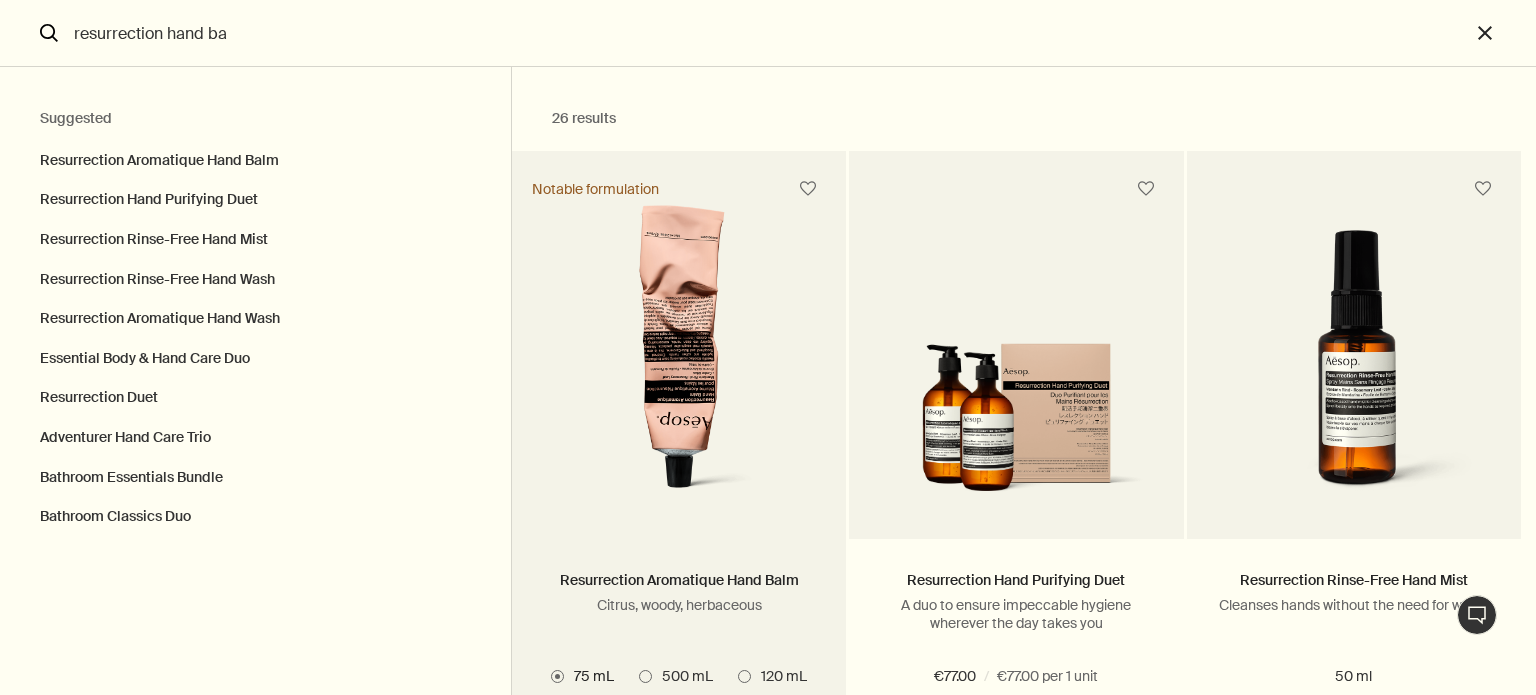 scroll, scrollTop: 100, scrollLeft: 0, axis: vertical 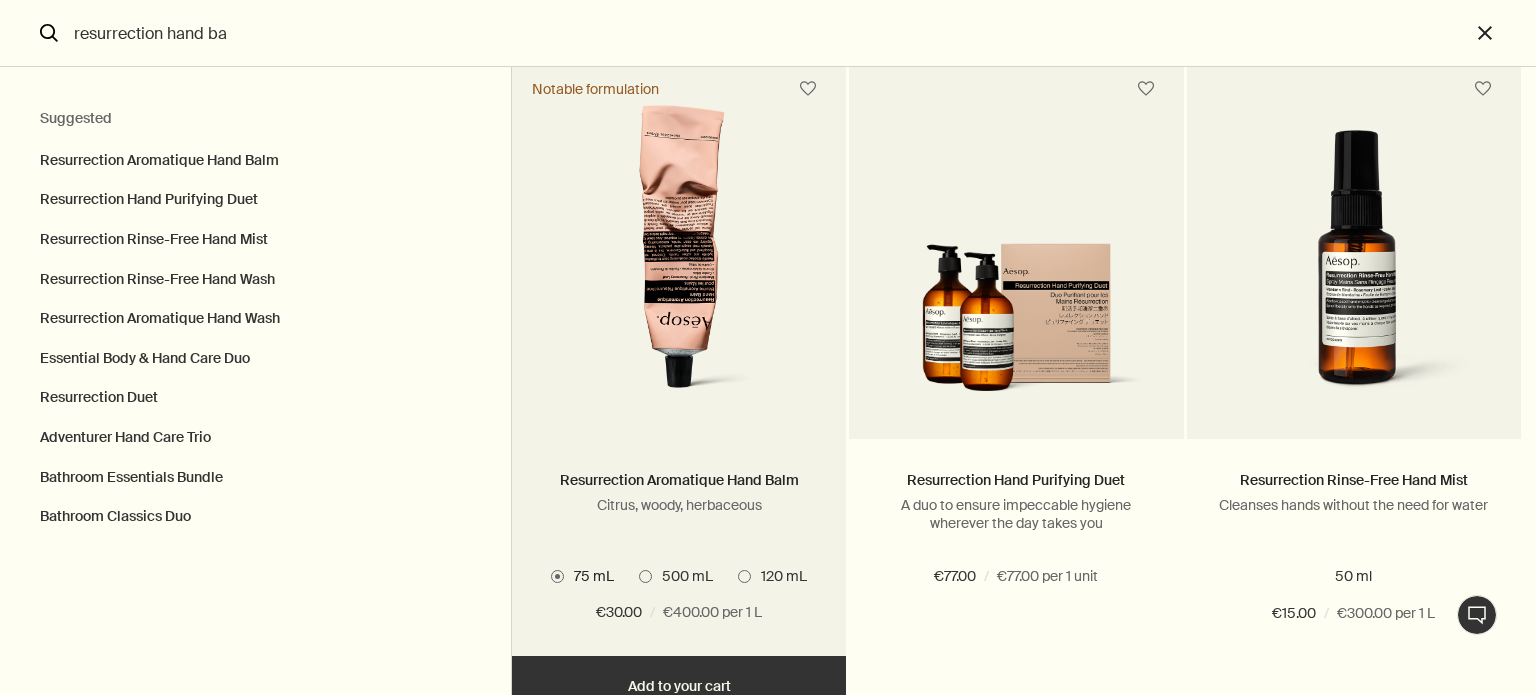 type on "resurrection hand ba" 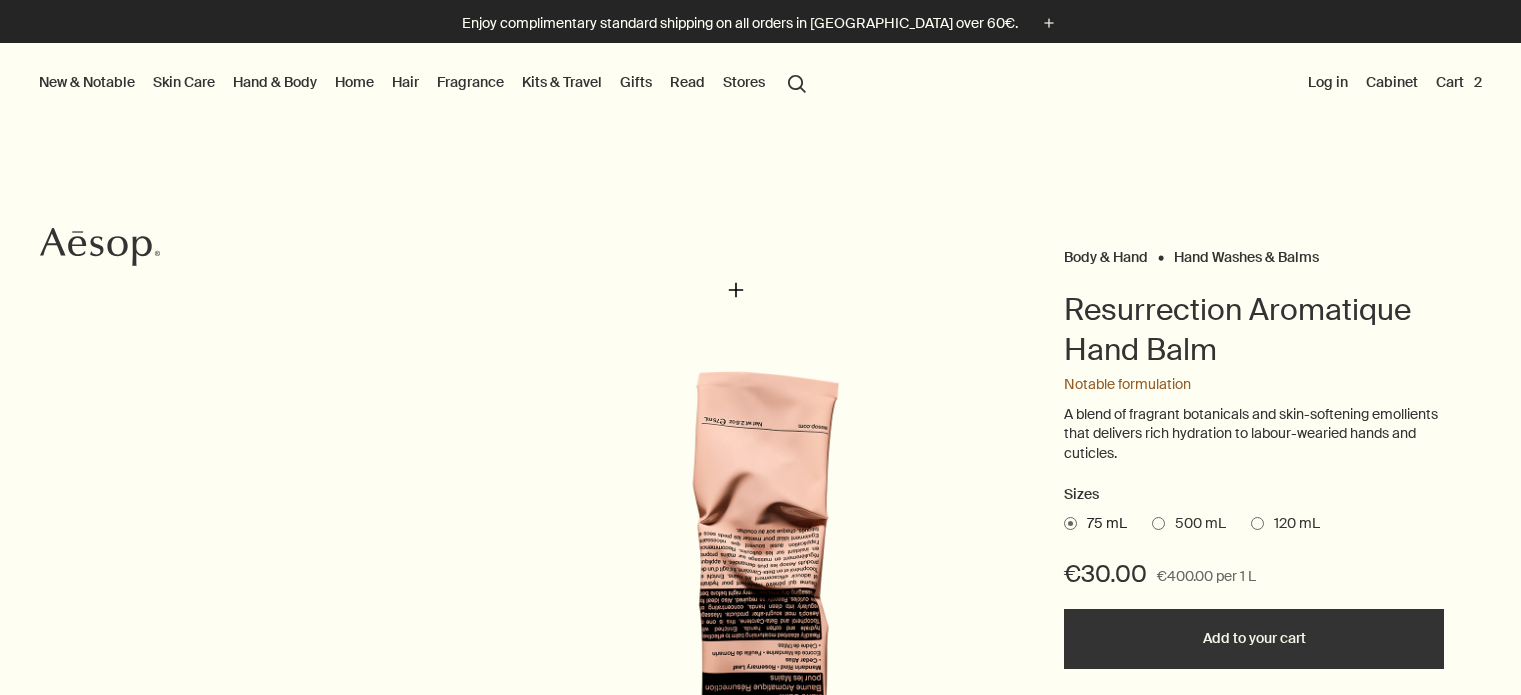 scroll, scrollTop: 376, scrollLeft: 0, axis: vertical 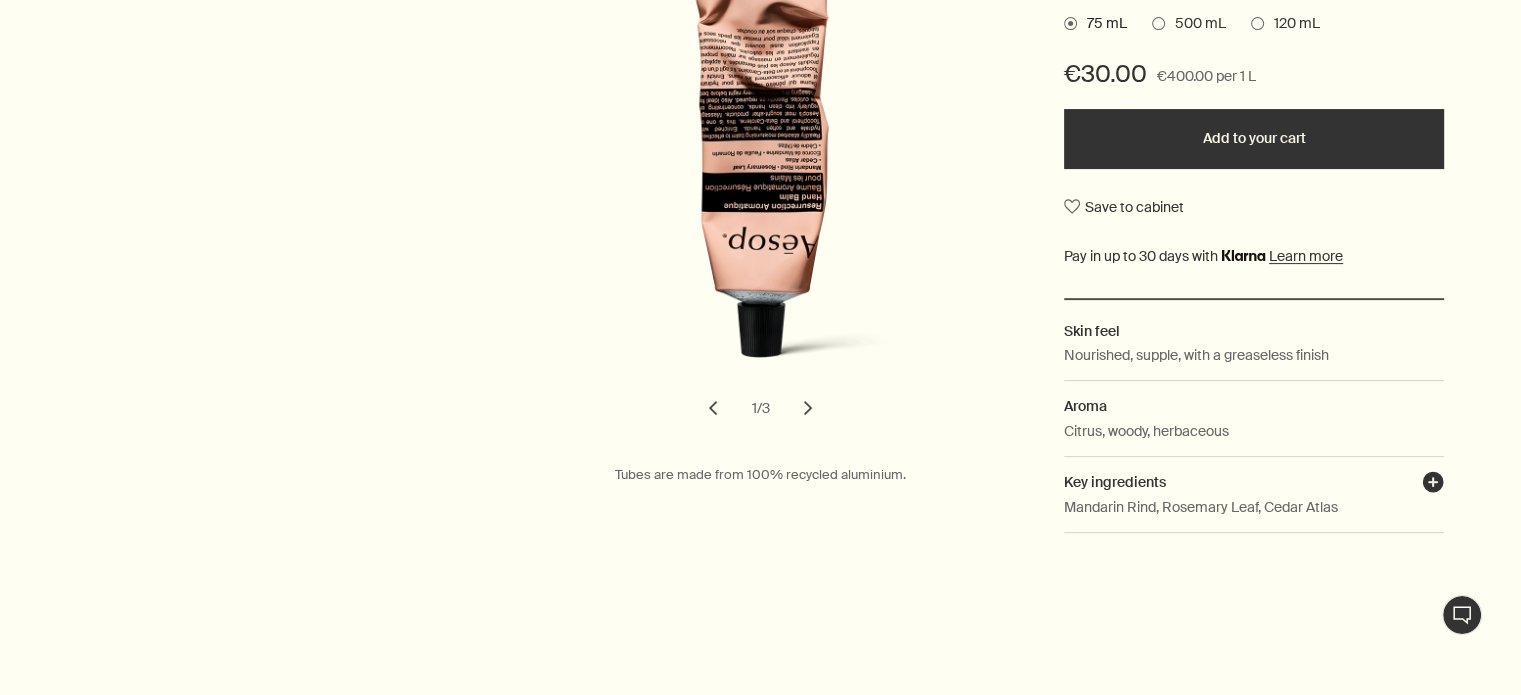 click on "plusAndCloseWithCircle" at bounding box center [1433, 485] 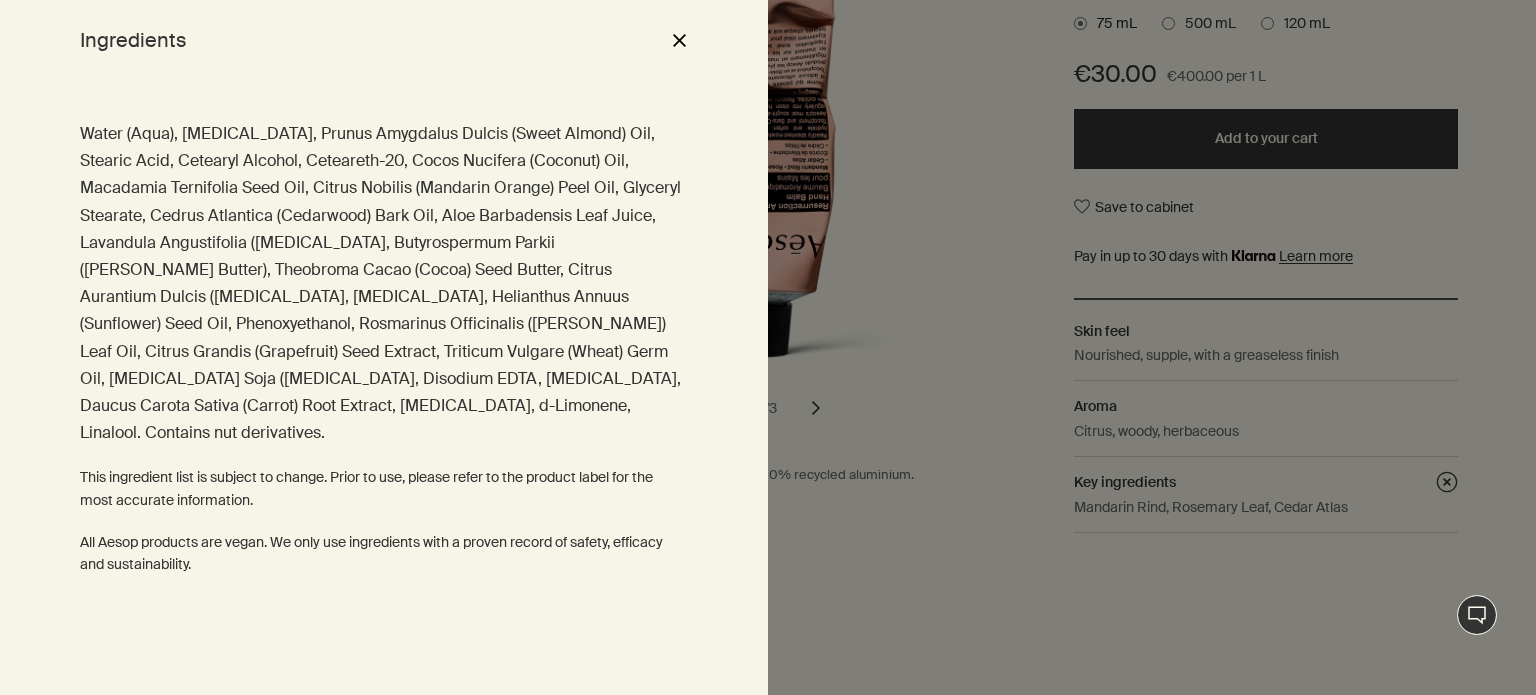 click at bounding box center [768, 347] 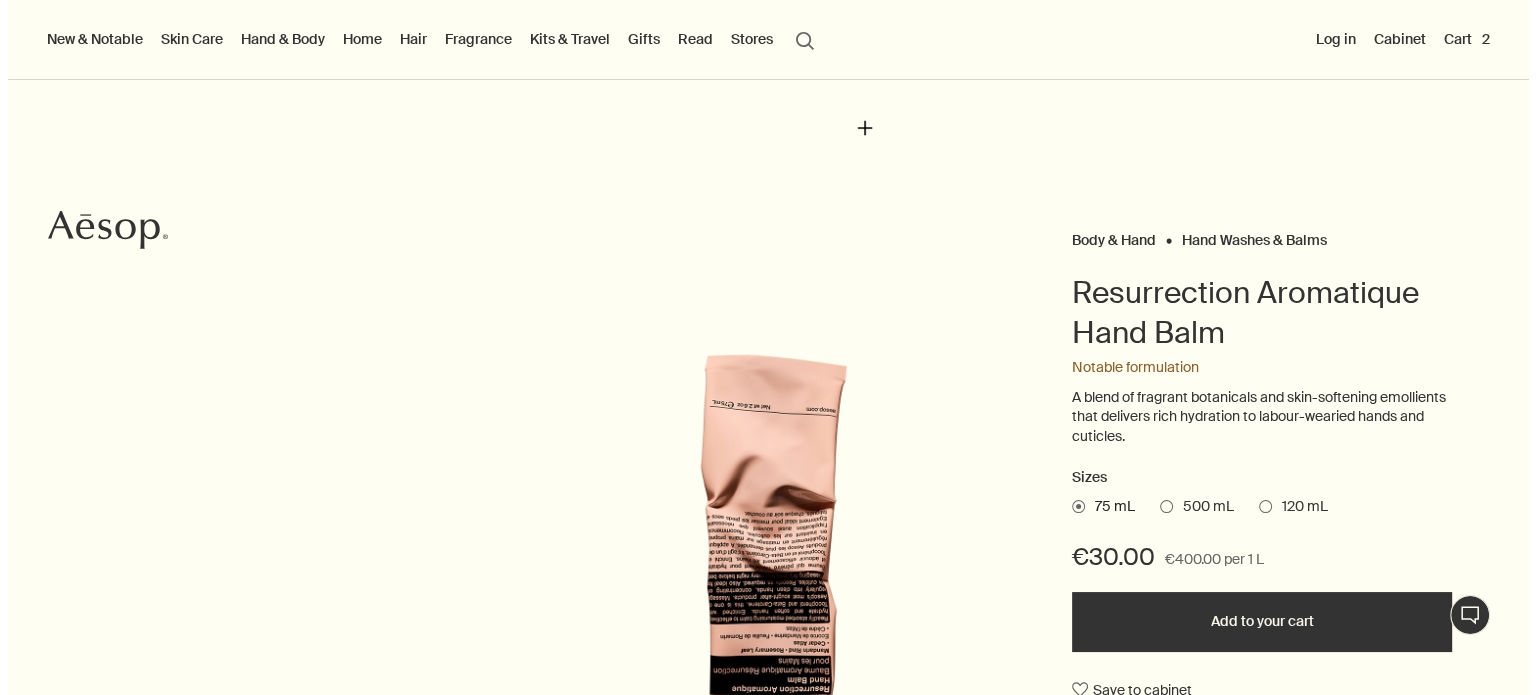 scroll, scrollTop: 0, scrollLeft: 0, axis: both 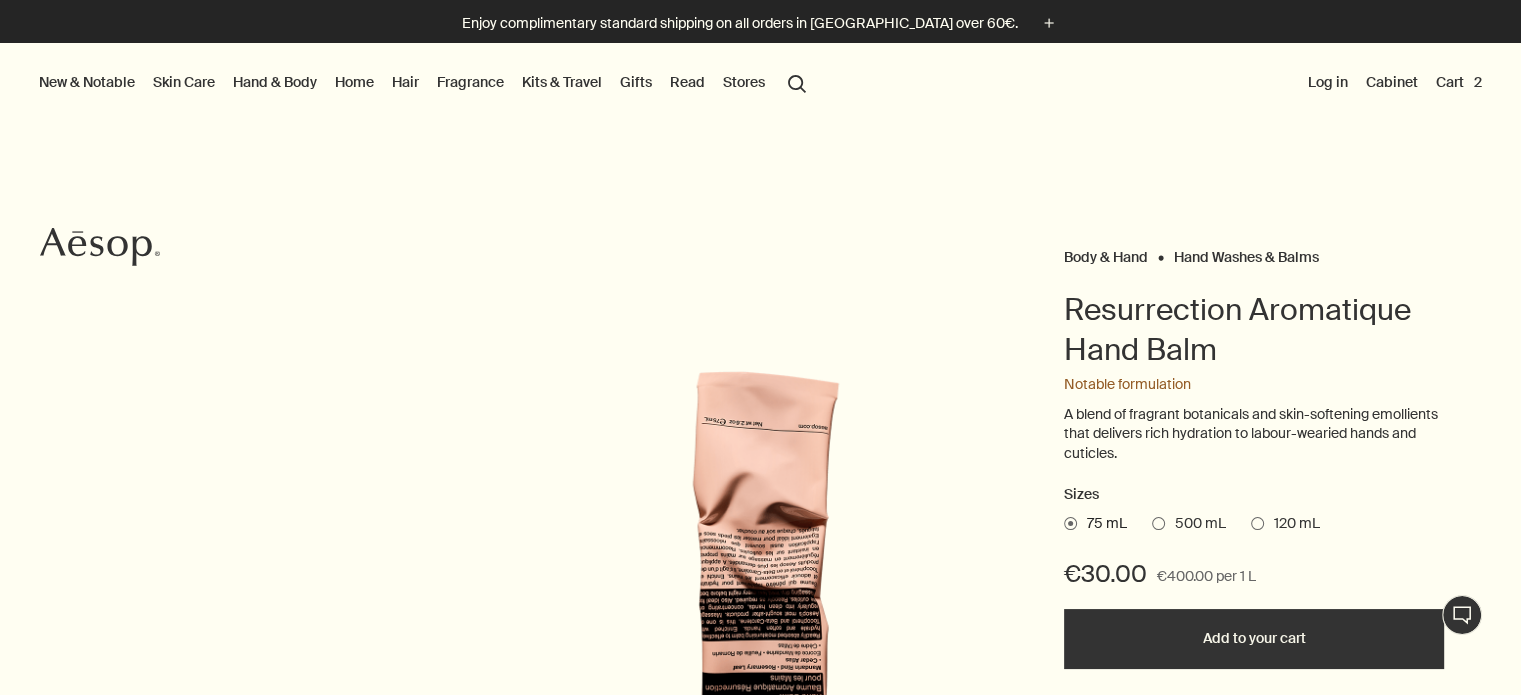 click on "search Search" at bounding box center (797, 82) 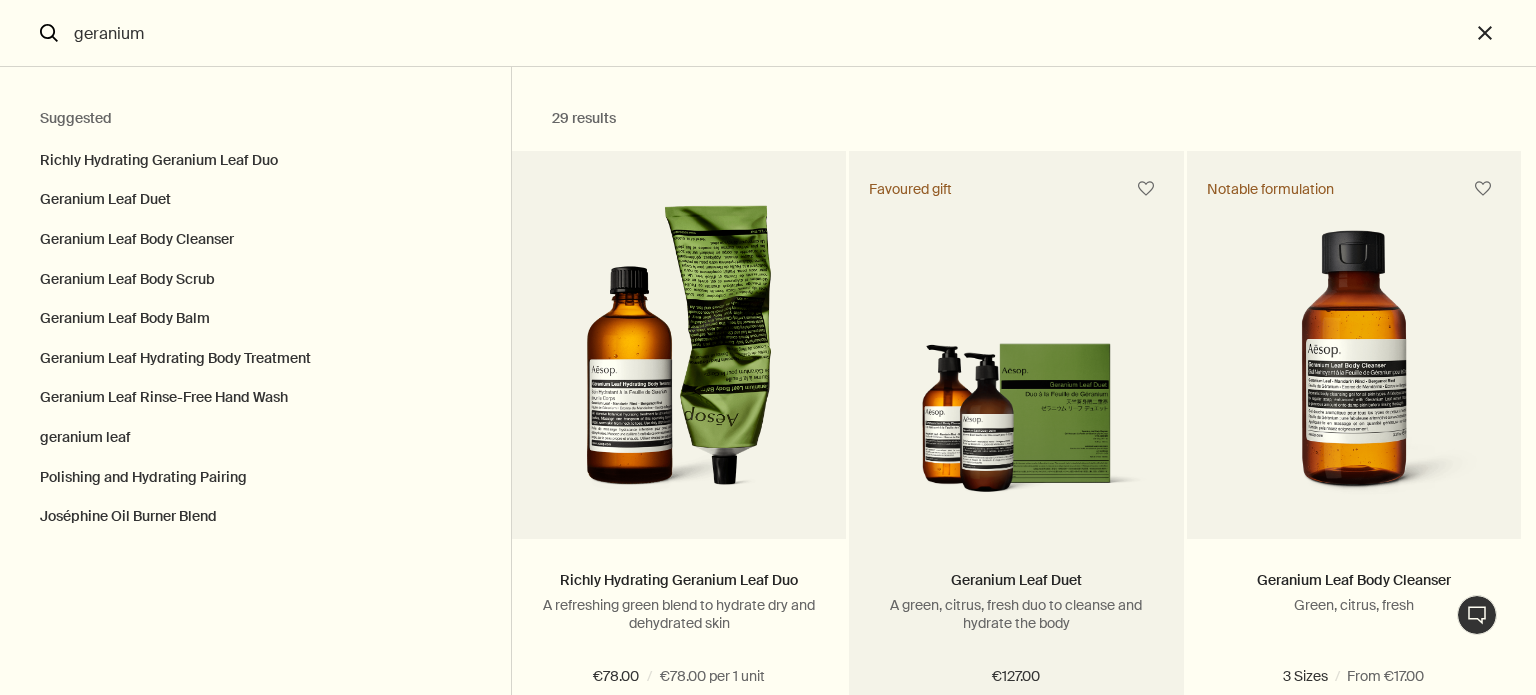 type on "geranium" 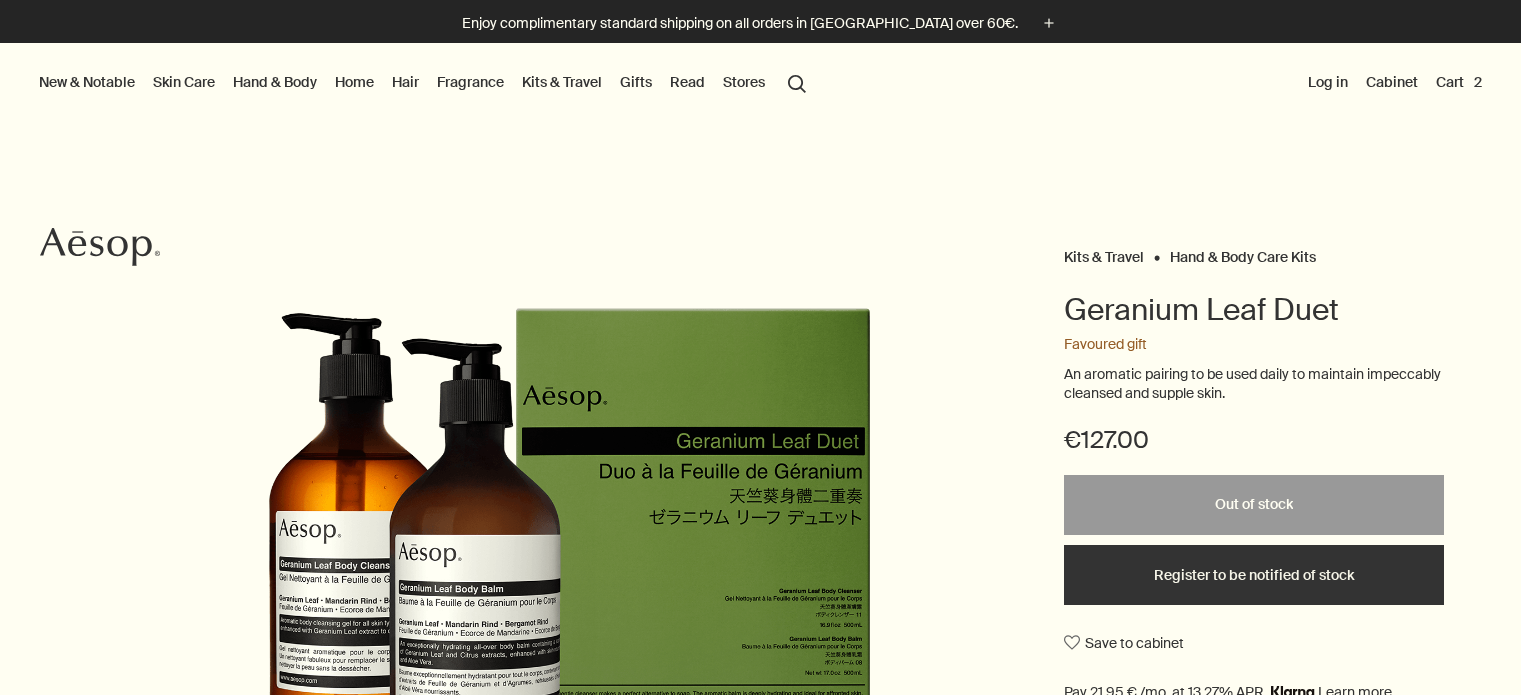 scroll, scrollTop: 0, scrollLeft: 0, axis: both 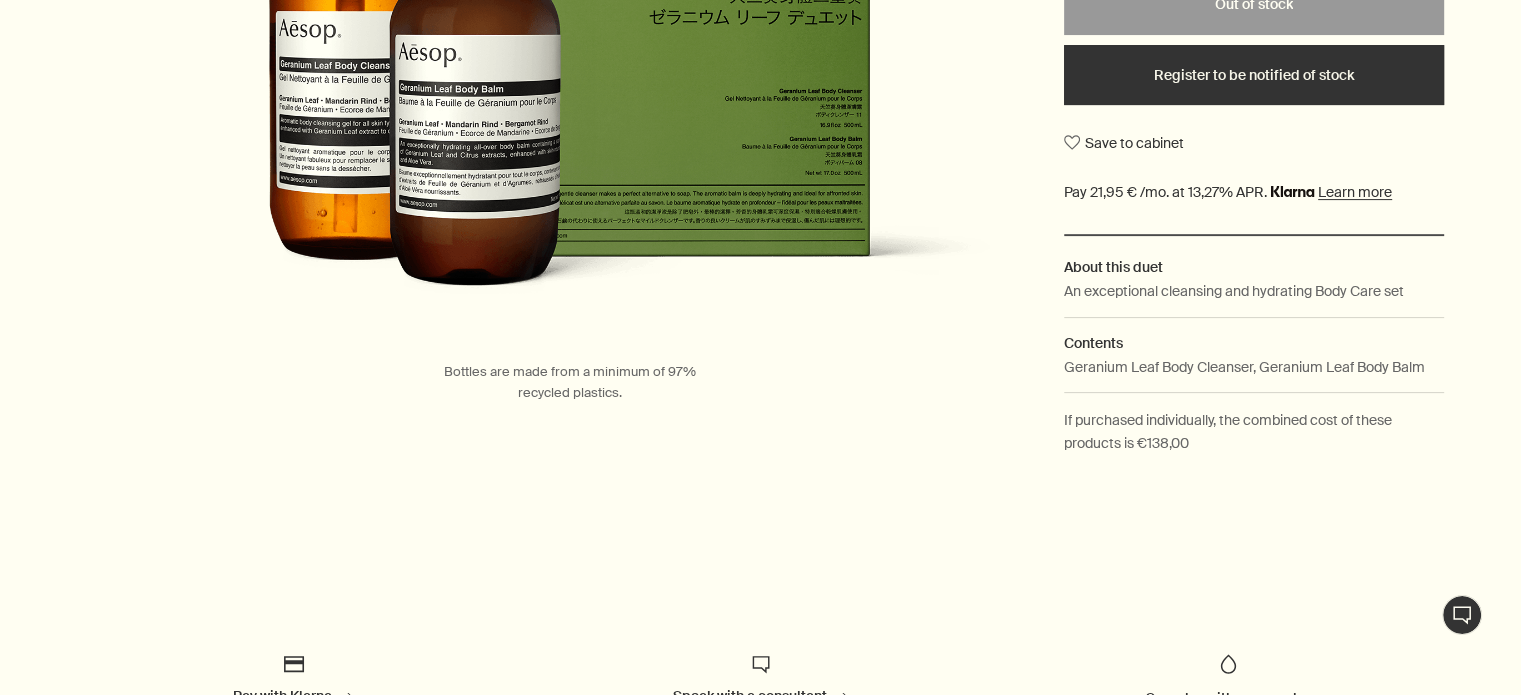 drag, startPoint x: 1422, startPoint y: 360, endPoint x: 1439, endPoint y: 367, distance: 18.384777 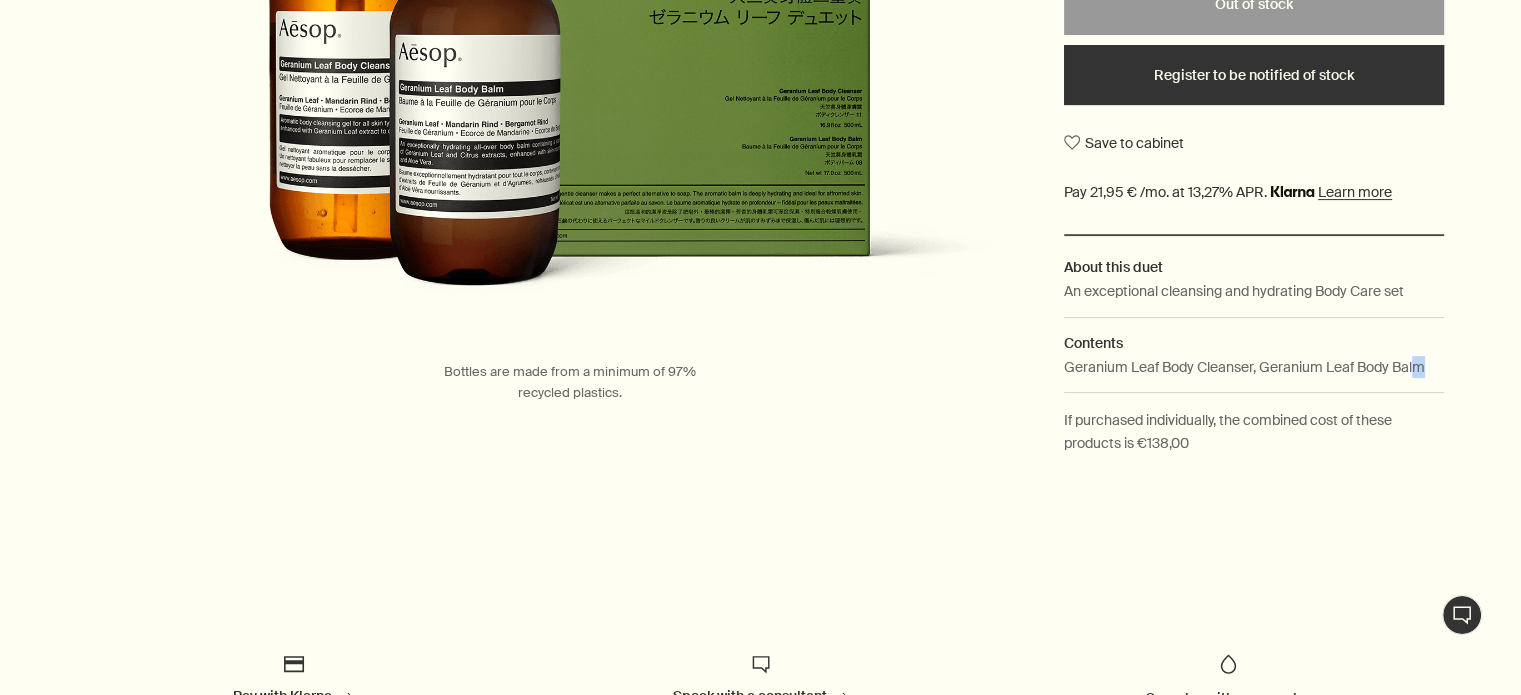 click on "Geranium Leaf Body Cleanser, Geranium Leaf Body Balm" at bounding box center [1254, 374] 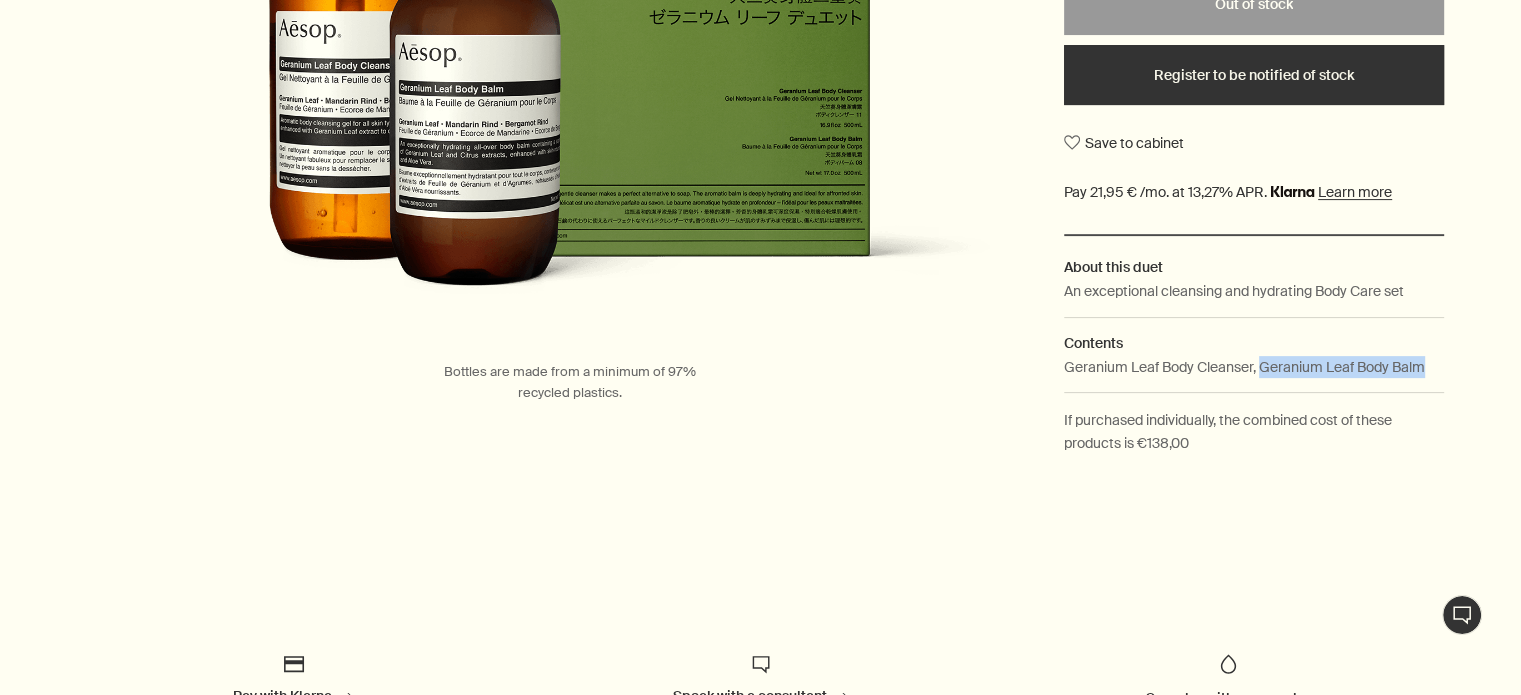 drag, startPoint x: 1427, startPoint y: 361, endPoint x: 1260, endPoint y: 364, distance: 167.02695 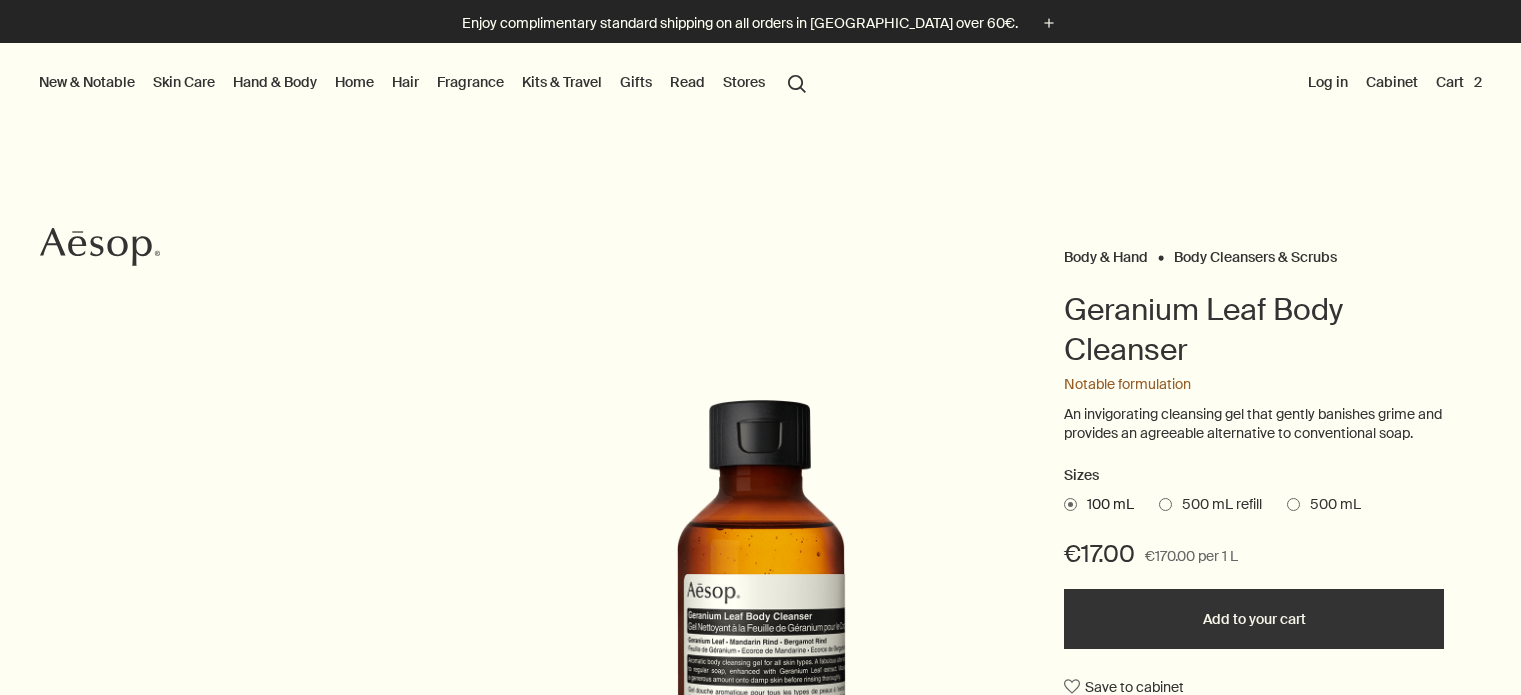 scroll, scrollTop: 0, scrollLeft: 0, axis: both 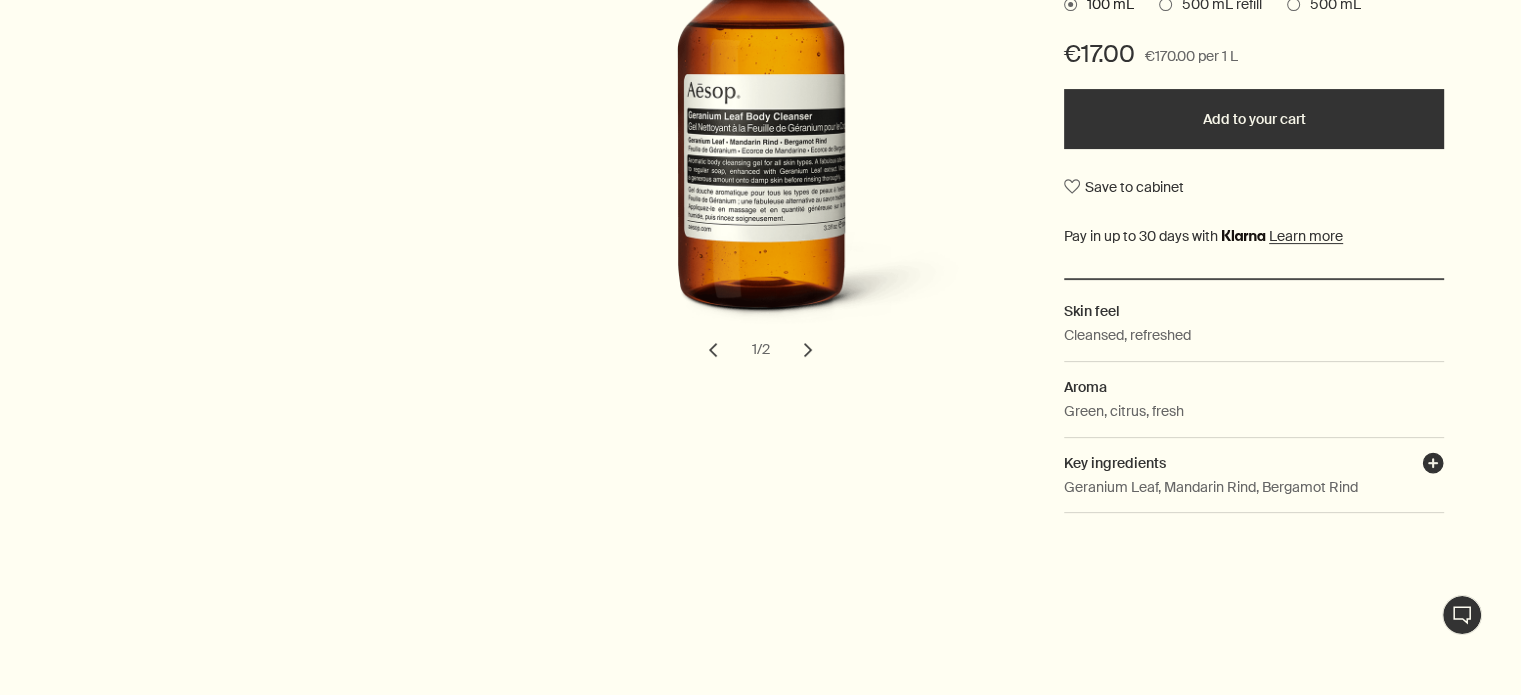 click on "plusAndCloseWithCircle" at bounding box center (1433, 466) 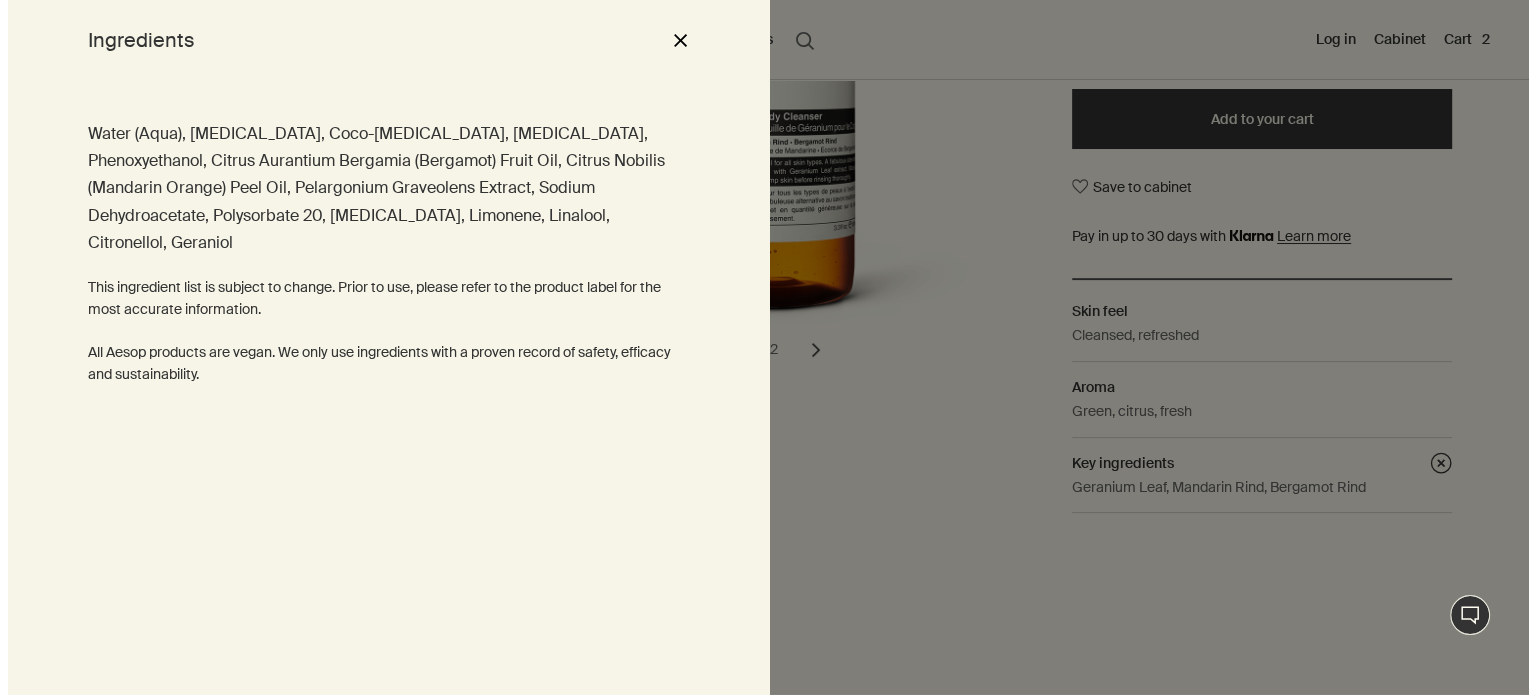 scroll, scrollTop: 480, scrollLeft: 0, axis: vertical 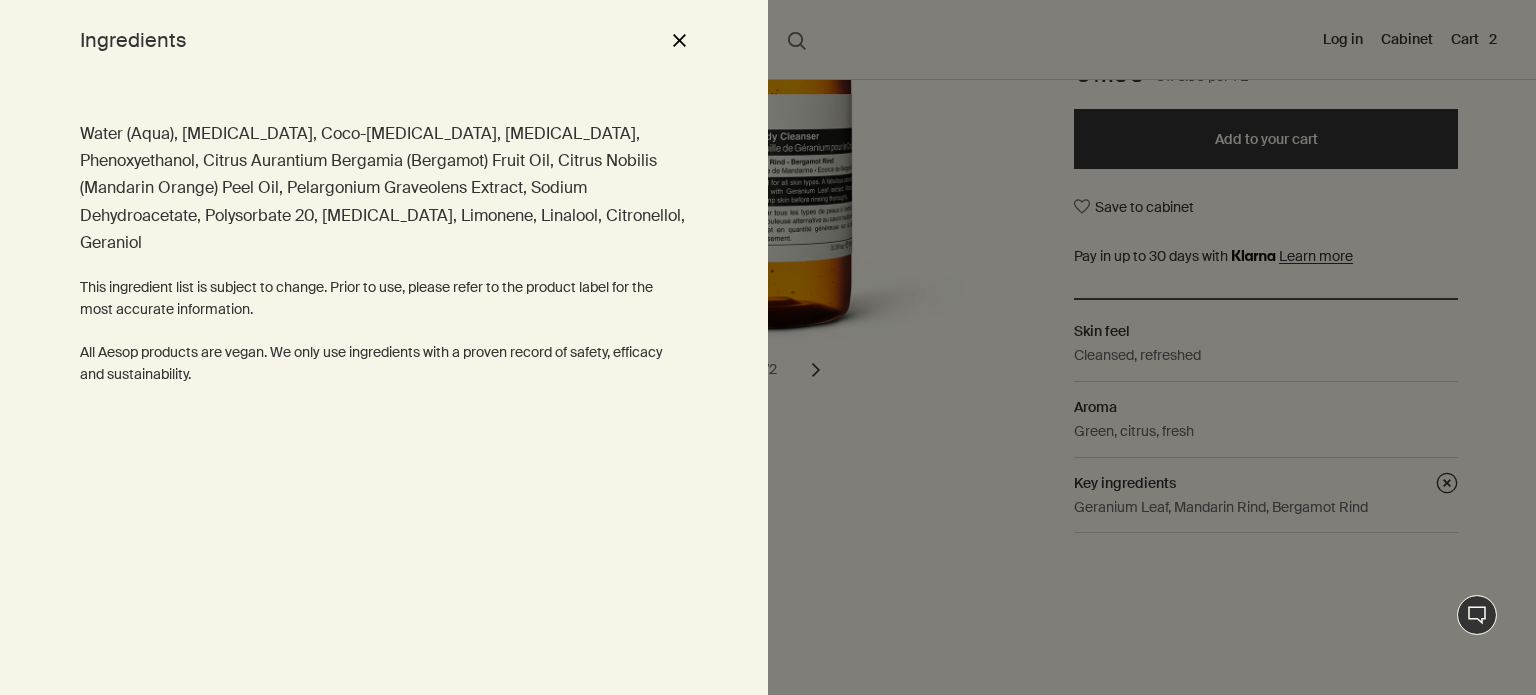 click at bounding box center (768, 347) 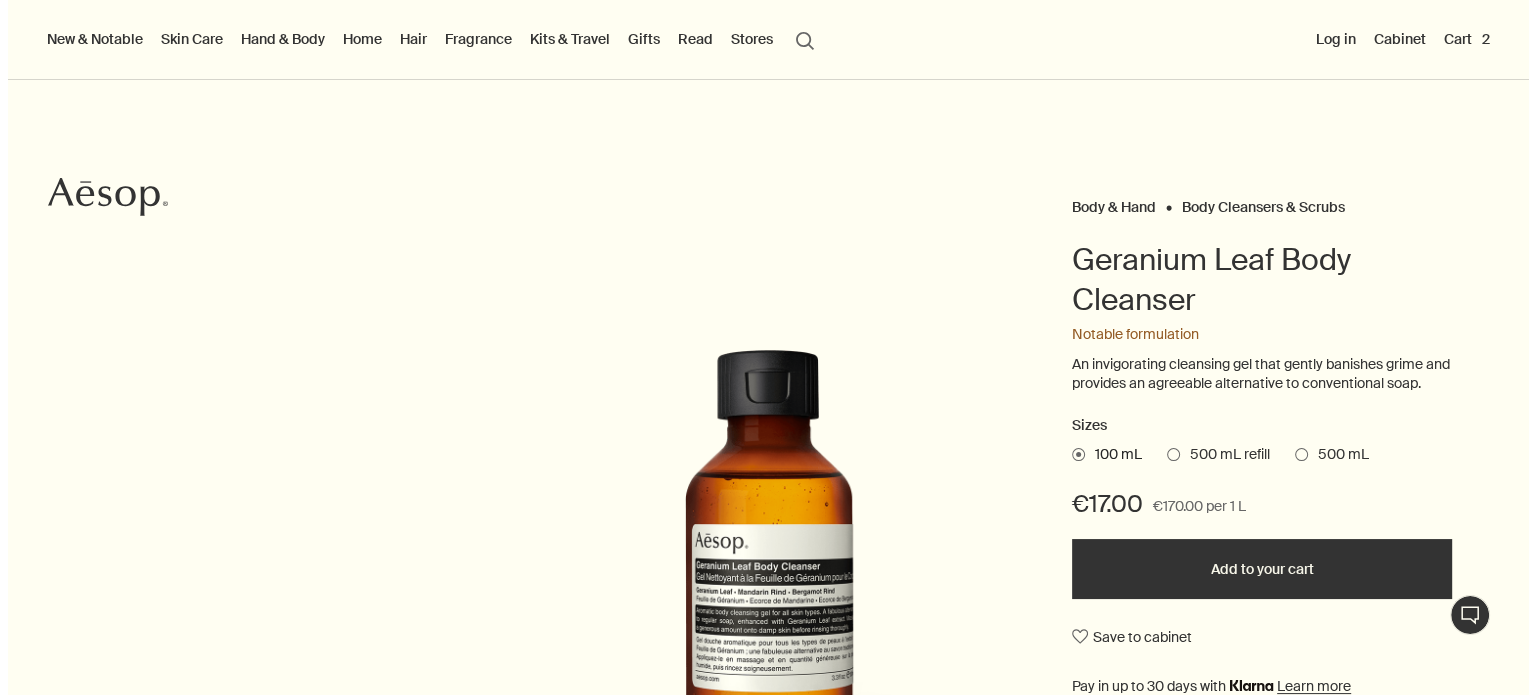 scroll, scrollTop: 0, scrollLeft: 0, axis: both 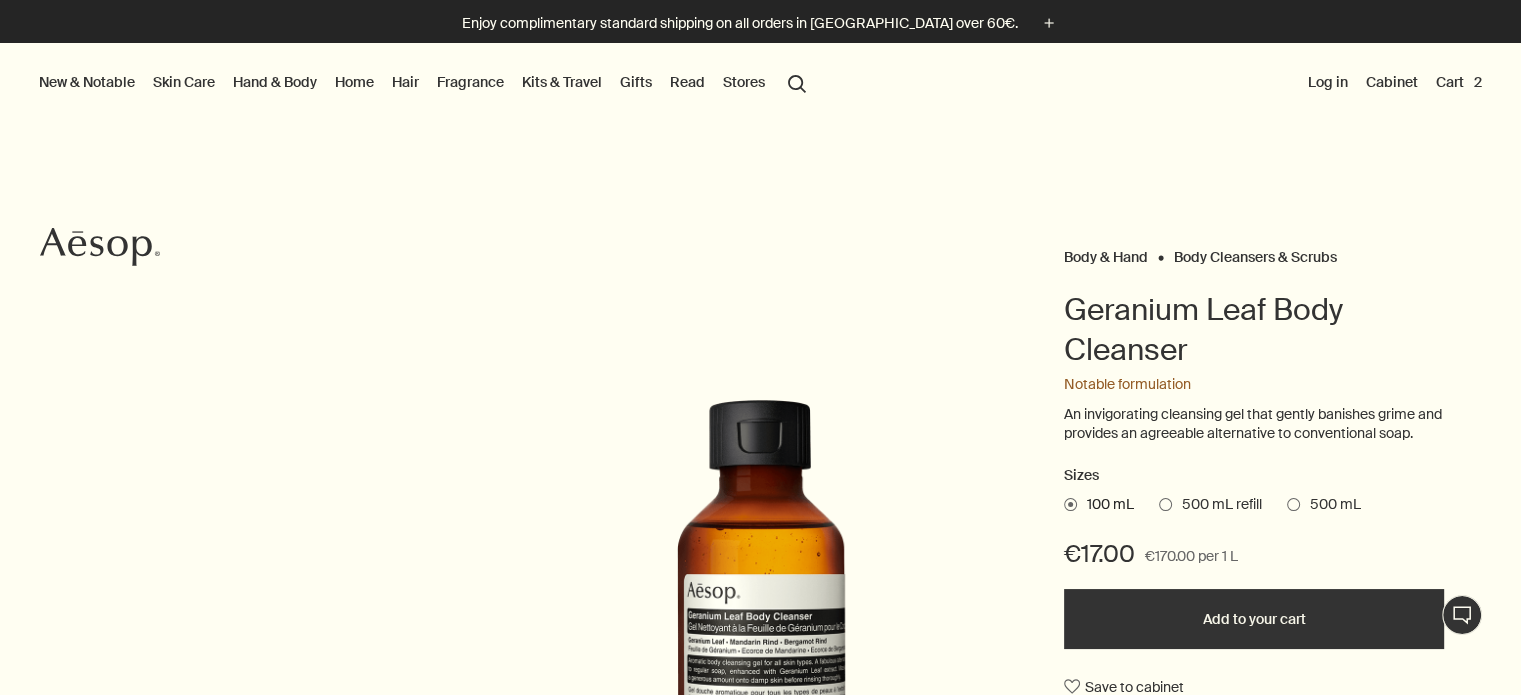 click on "search Search" at bounding box center [797, 82] 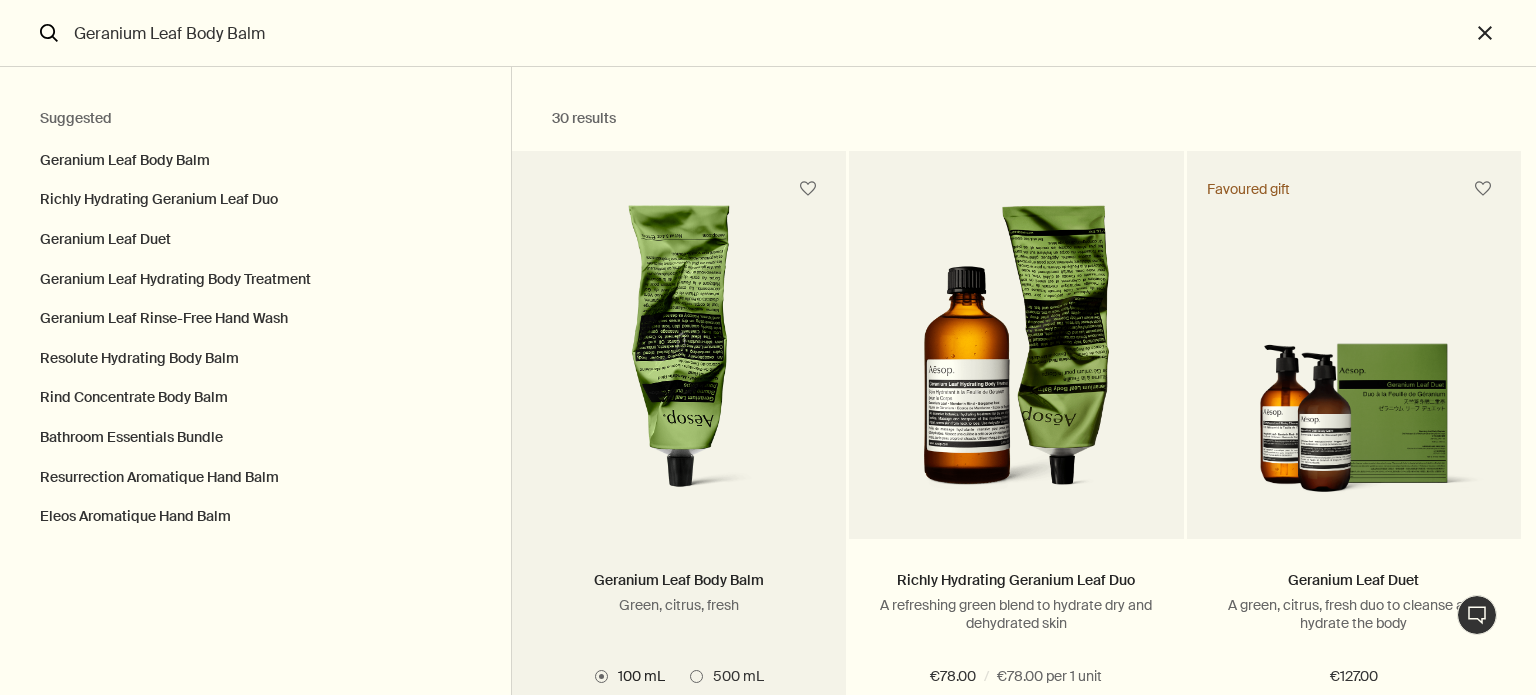 type on "Geranium Leaf Body Balm" 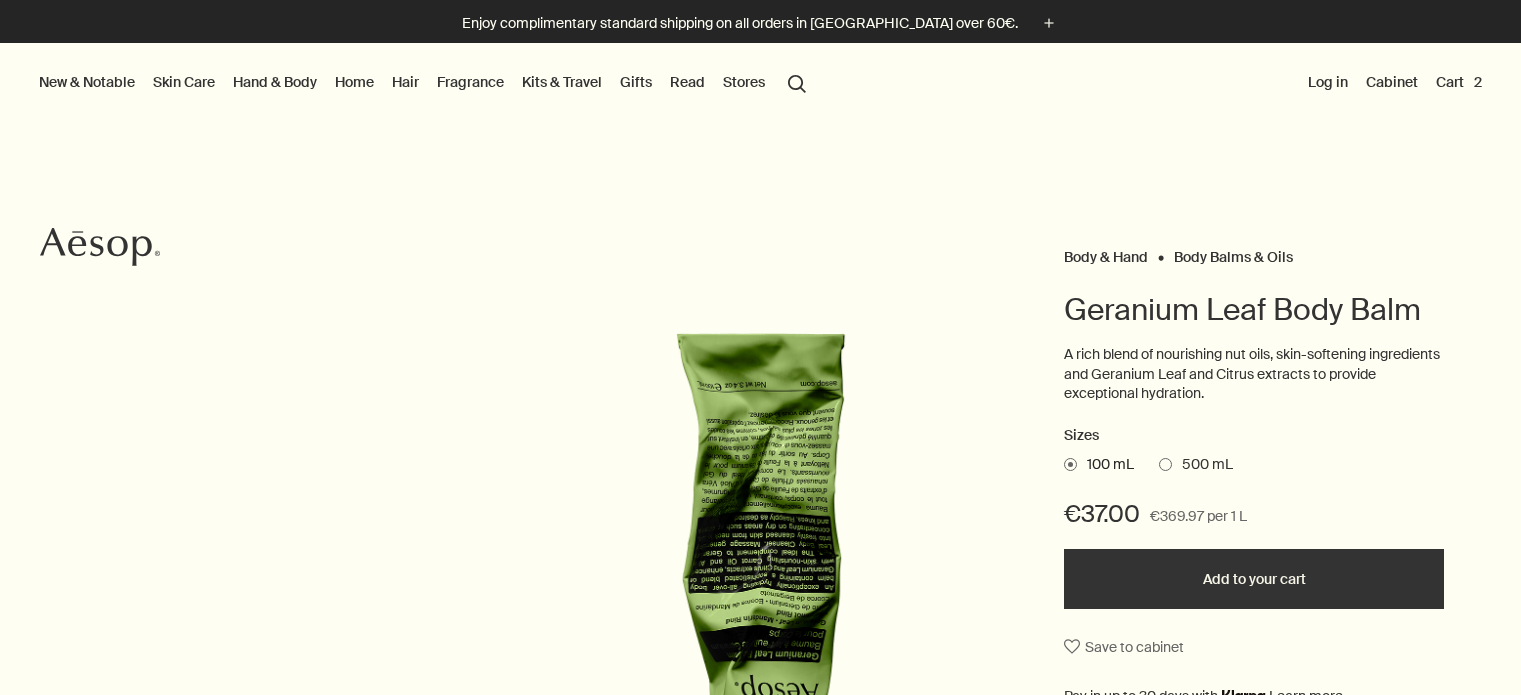 scroll, scrollTop: 0, scrollLeft: 0, axis: both 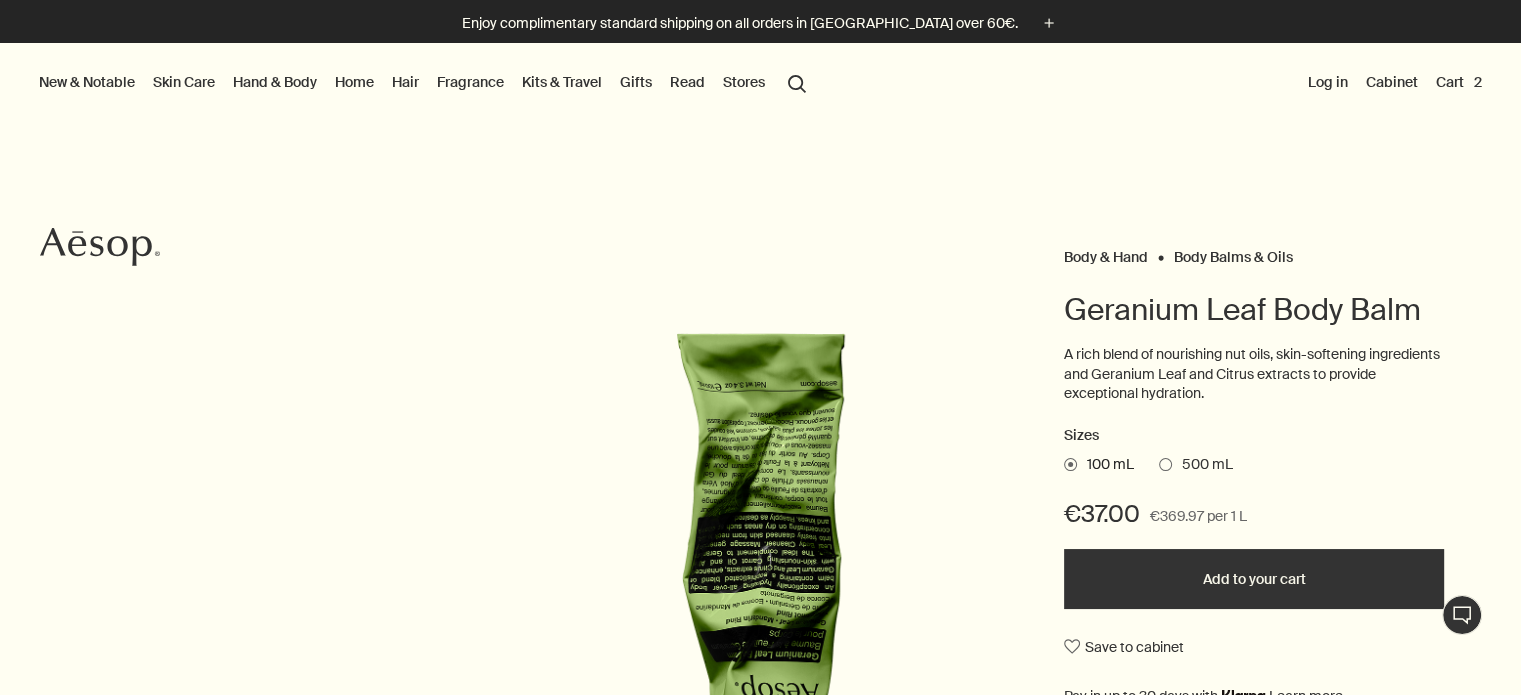 click on "search Search" at bounding box center [797, 82] 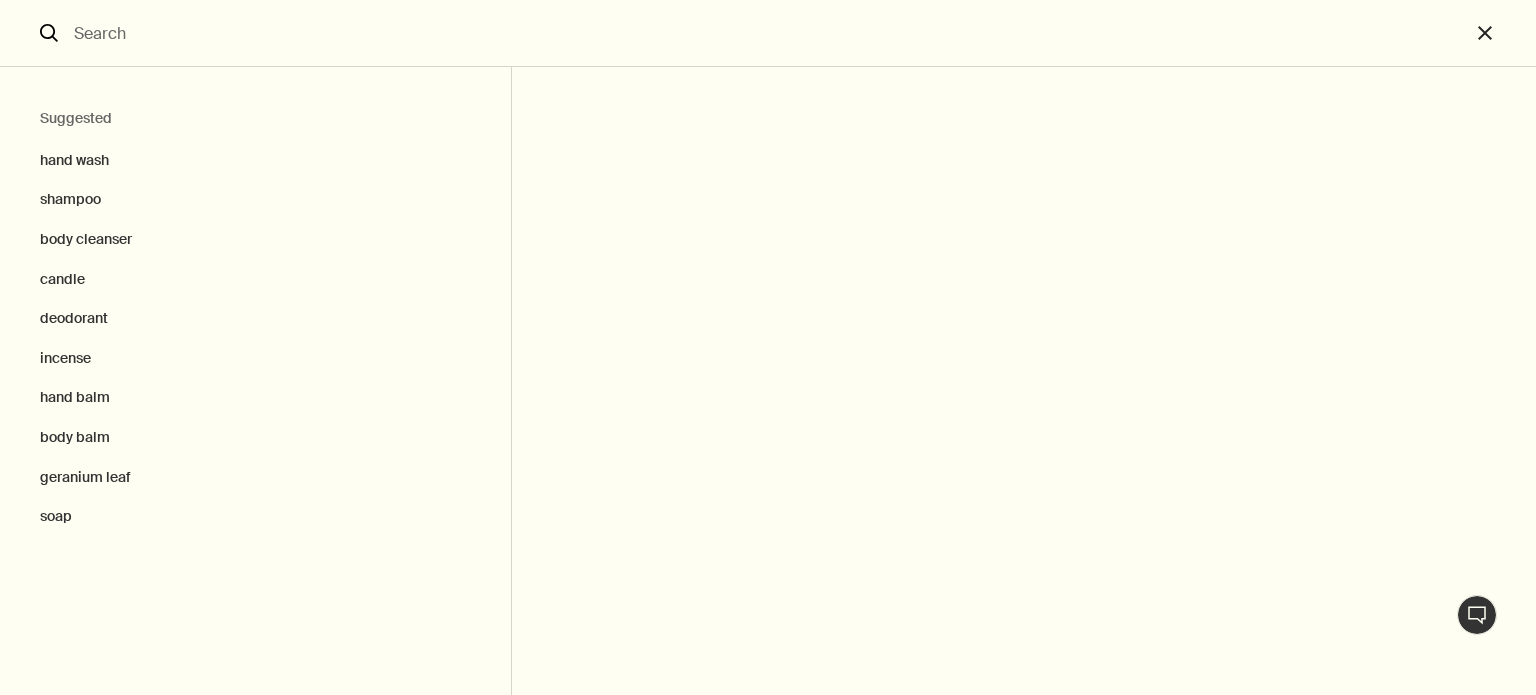 click at bounding box center (768, 33) 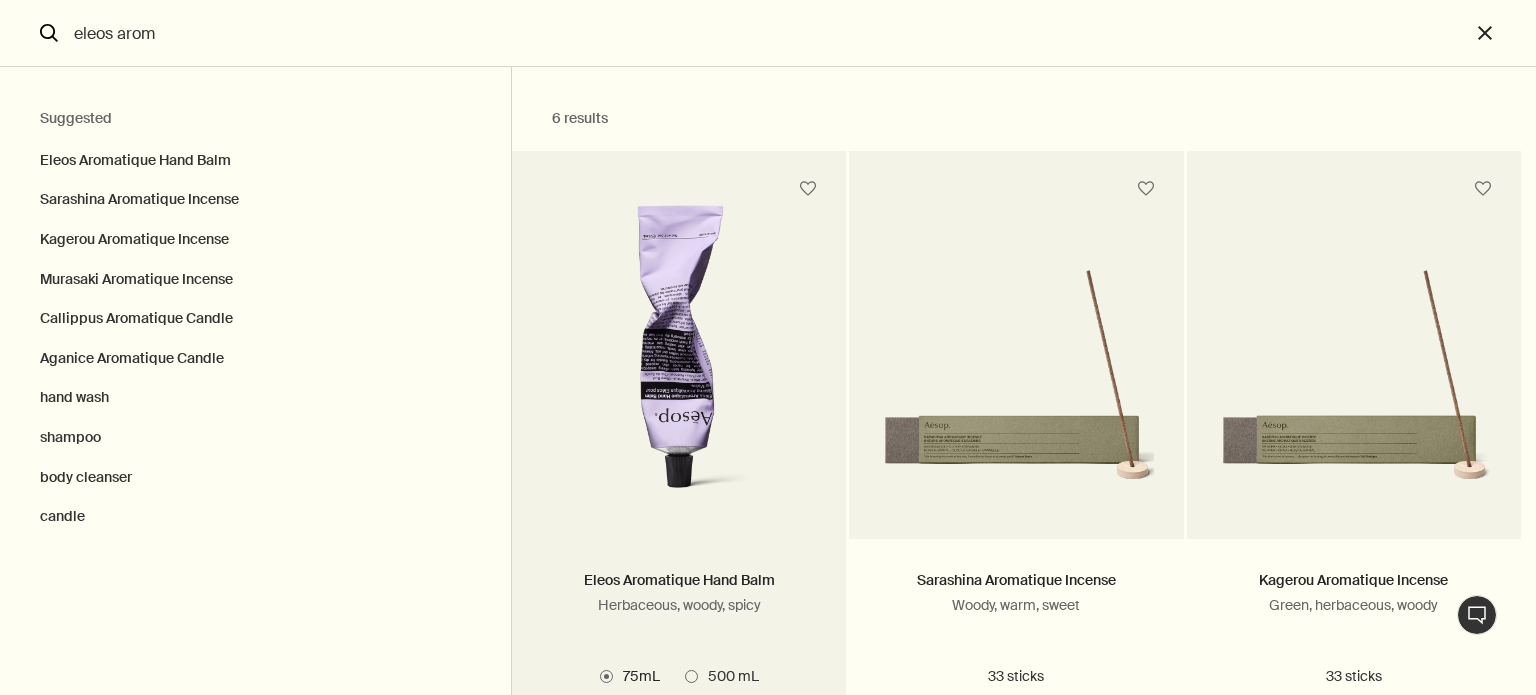 type on "eleos arom" 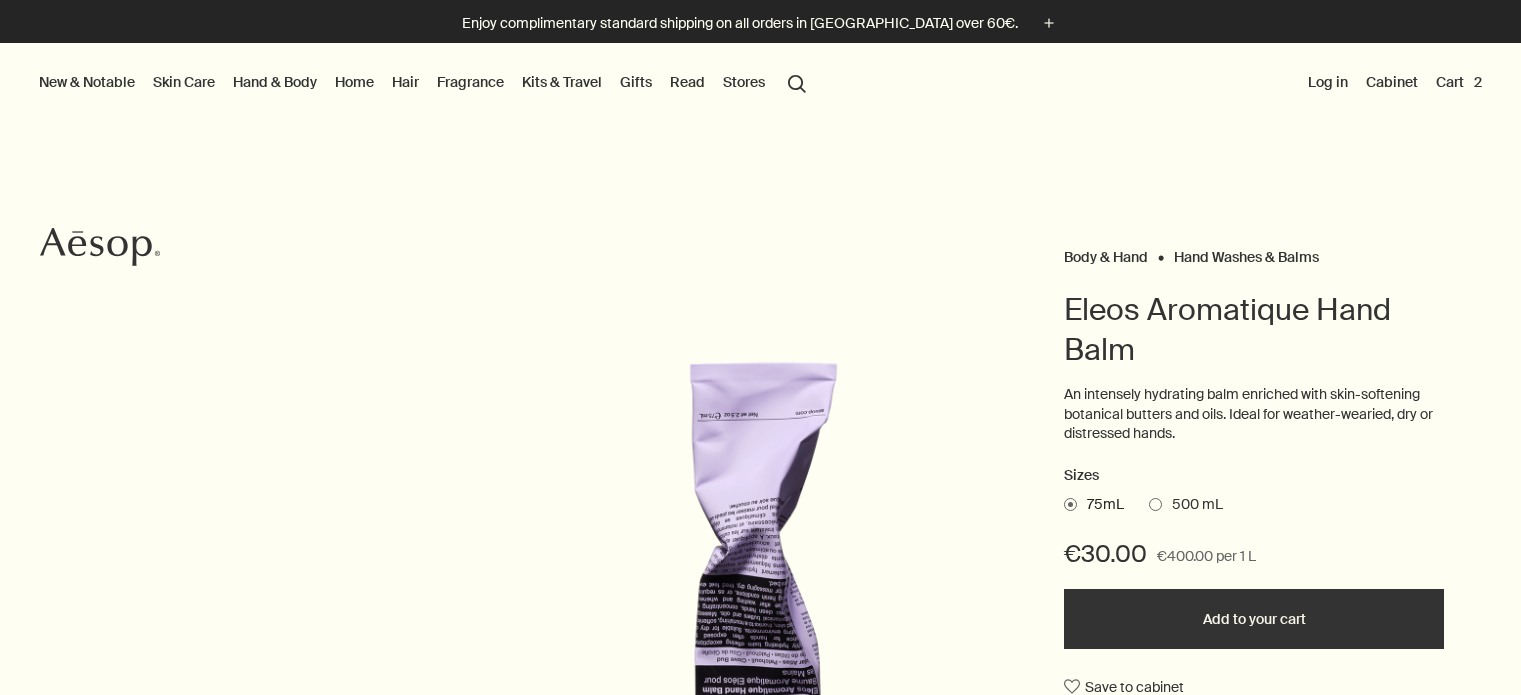 scroll, scrollTop: 0, scrollLeft: 0, axis: both 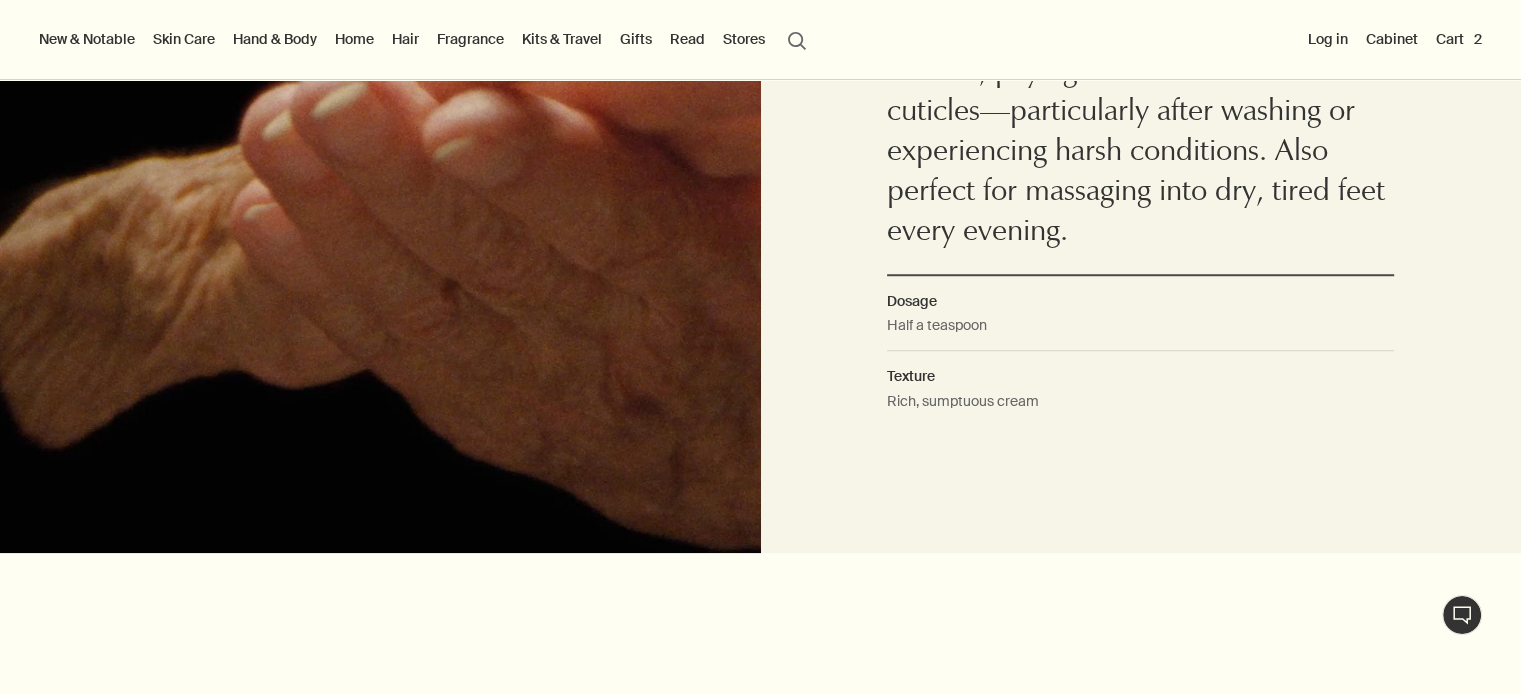 click on "Half a teaspoon" at bounding box center (1140, 332) 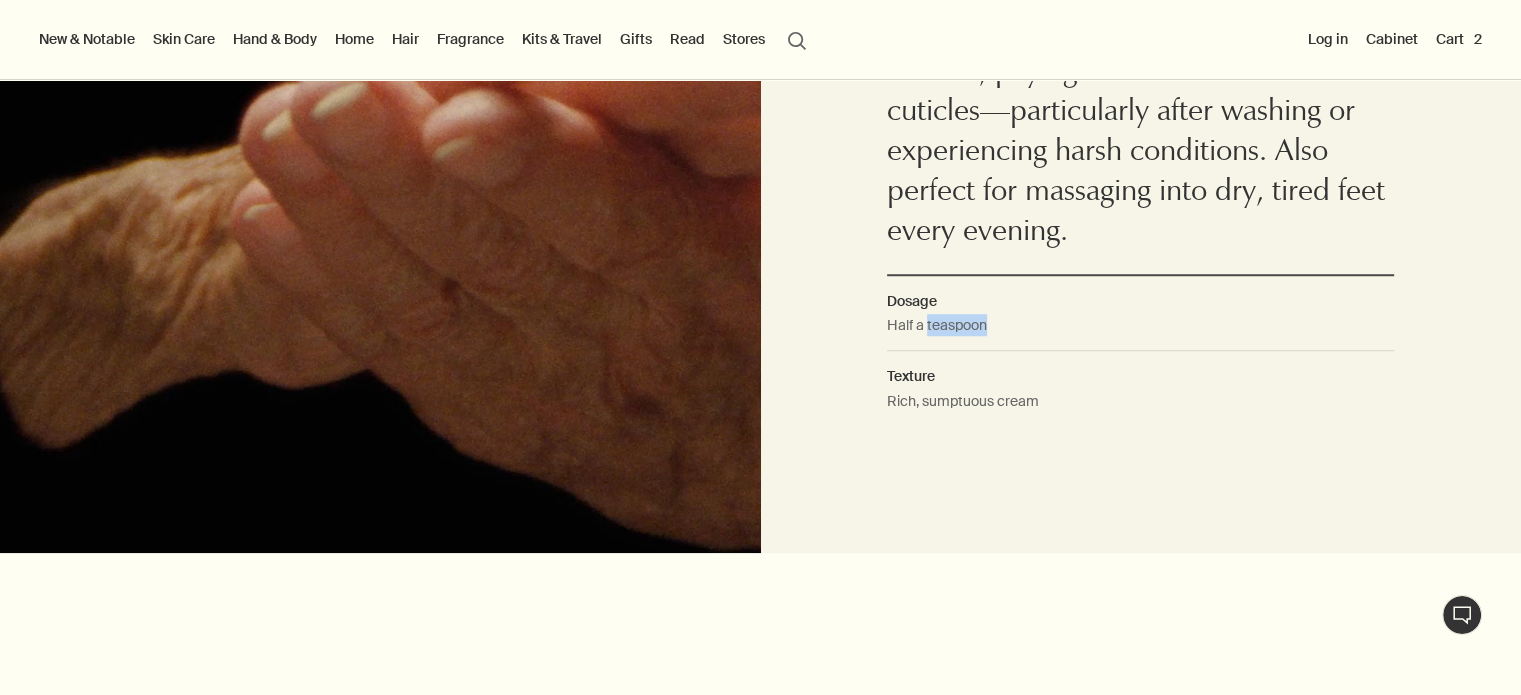 click on "Half a teaspoon" at bounding box center (1140, 332) 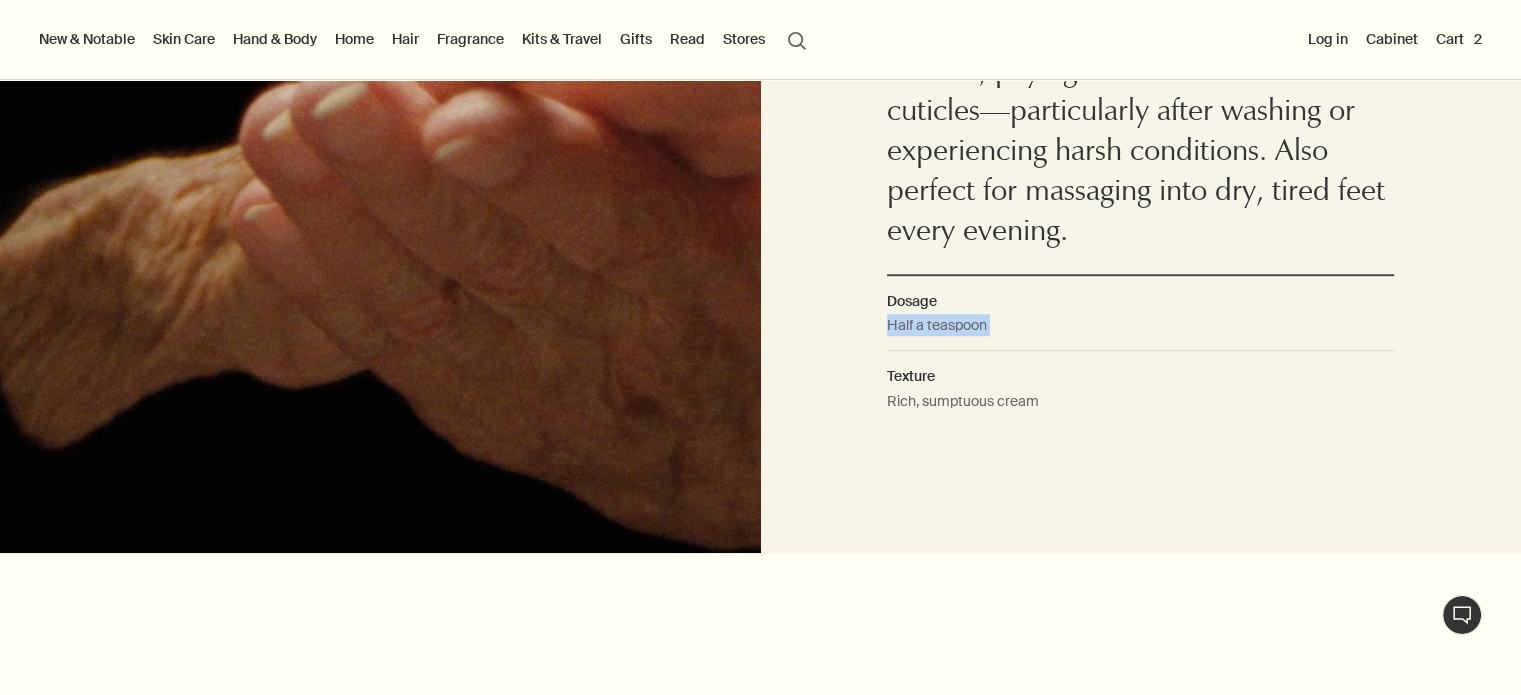 click on "Half a teaspoon" at bounding box center (1140, 332) 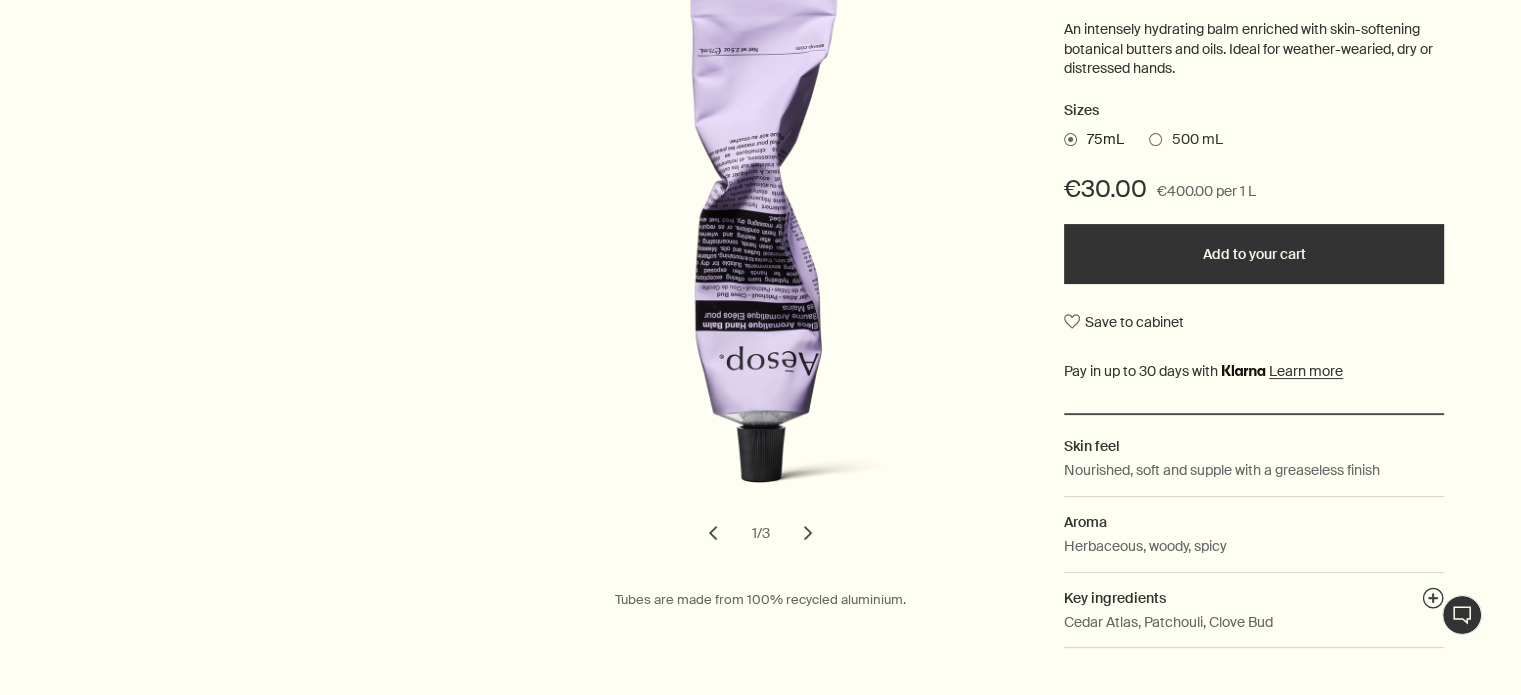 scroll, scrollTop: 400, scrollLeft: 0, axis: vertical 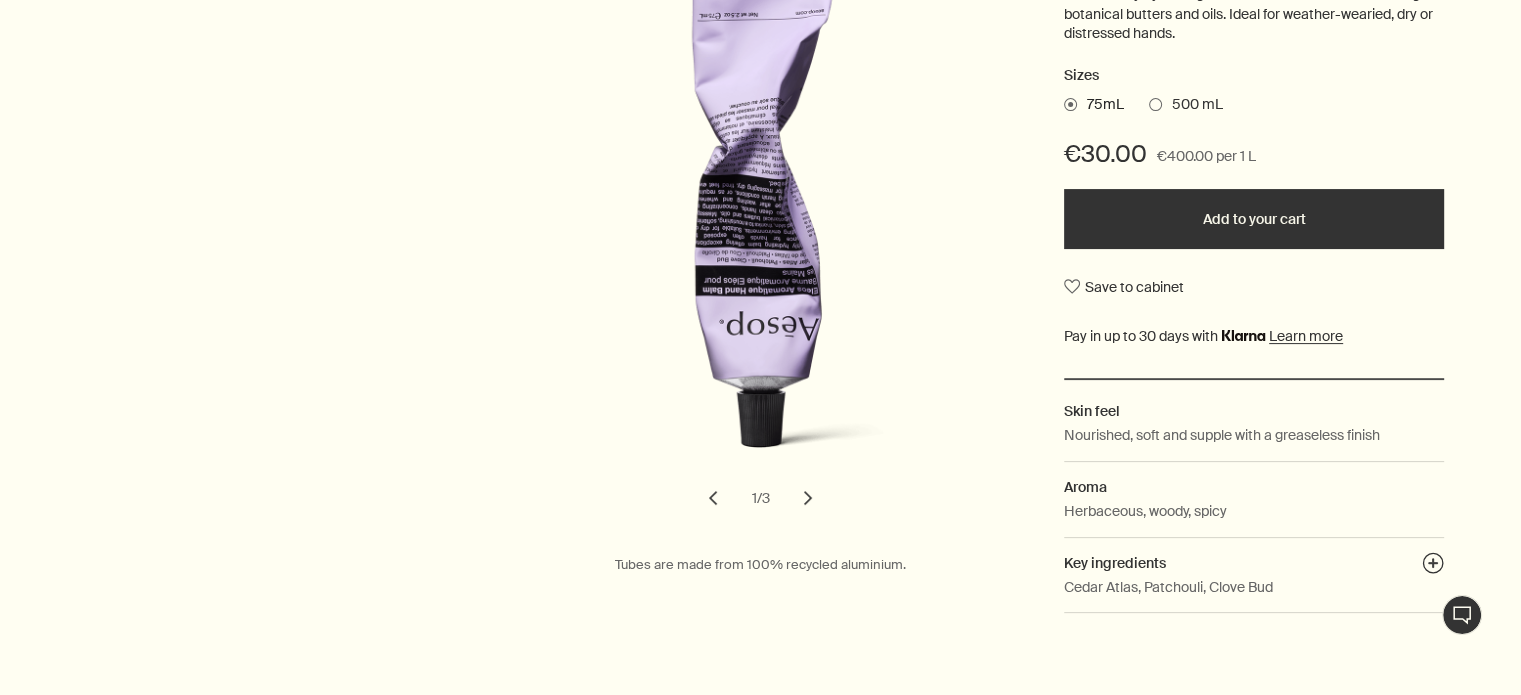 drag, startPoint x: 1394, startPoint y: 432, endPoint x: 1233, endPoint y: 523, distance: 184.93782 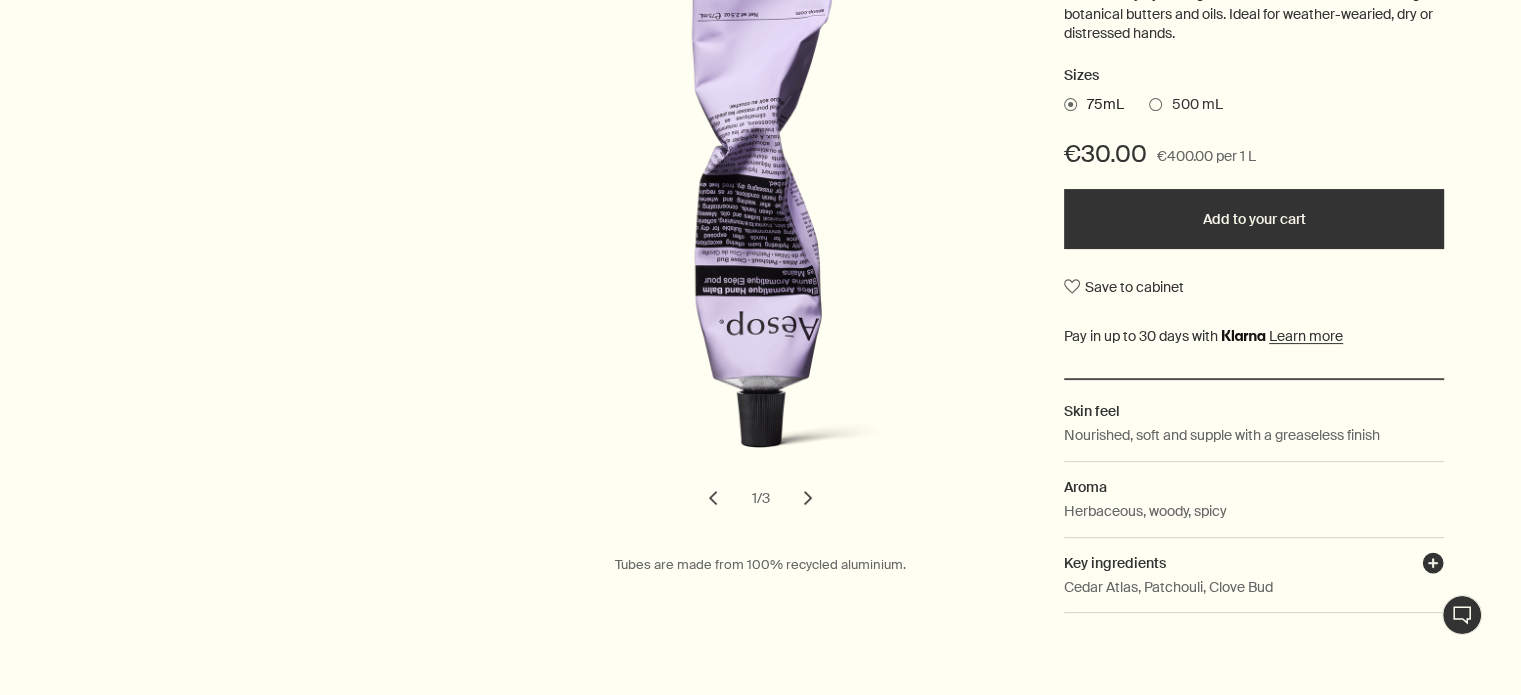 click on "plusAndCloseWithCircle" at bounding box center [1433, 566] 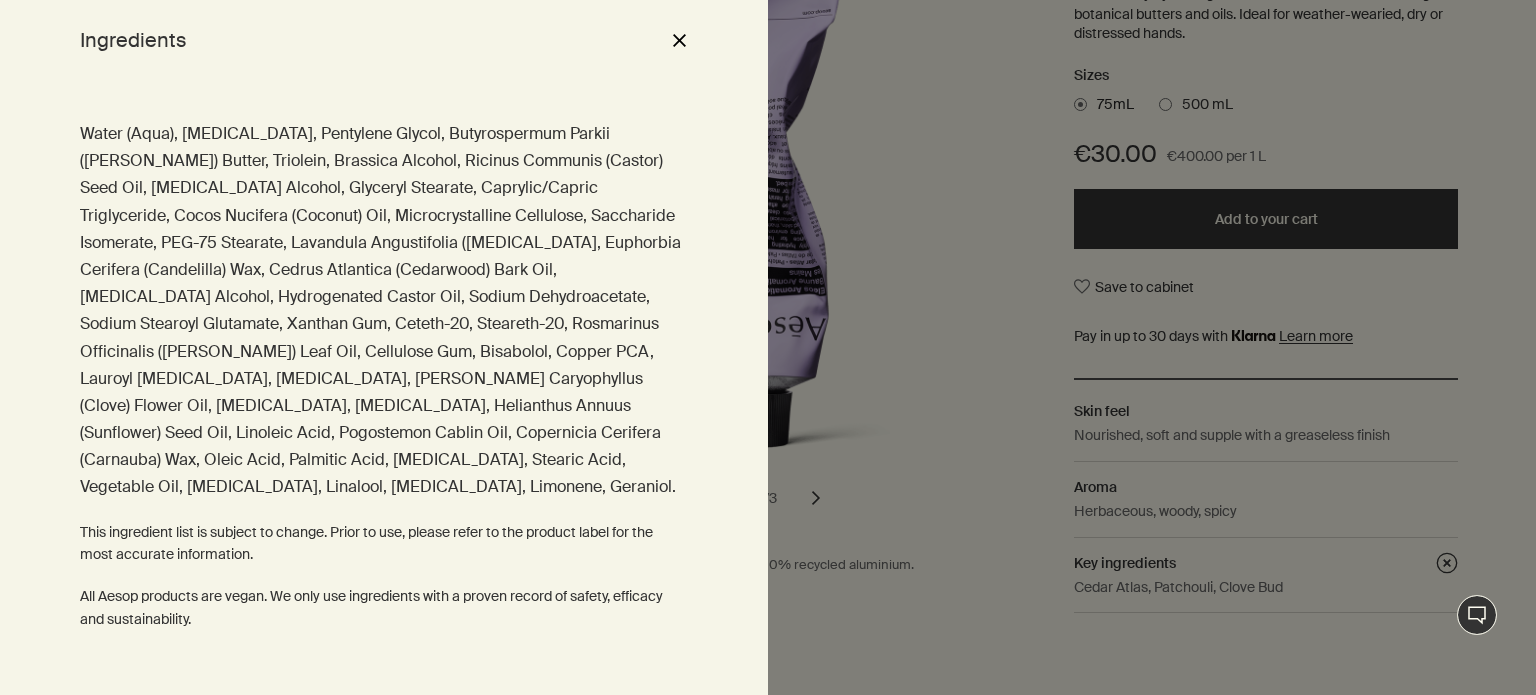 click at bounding box center (768, 347) 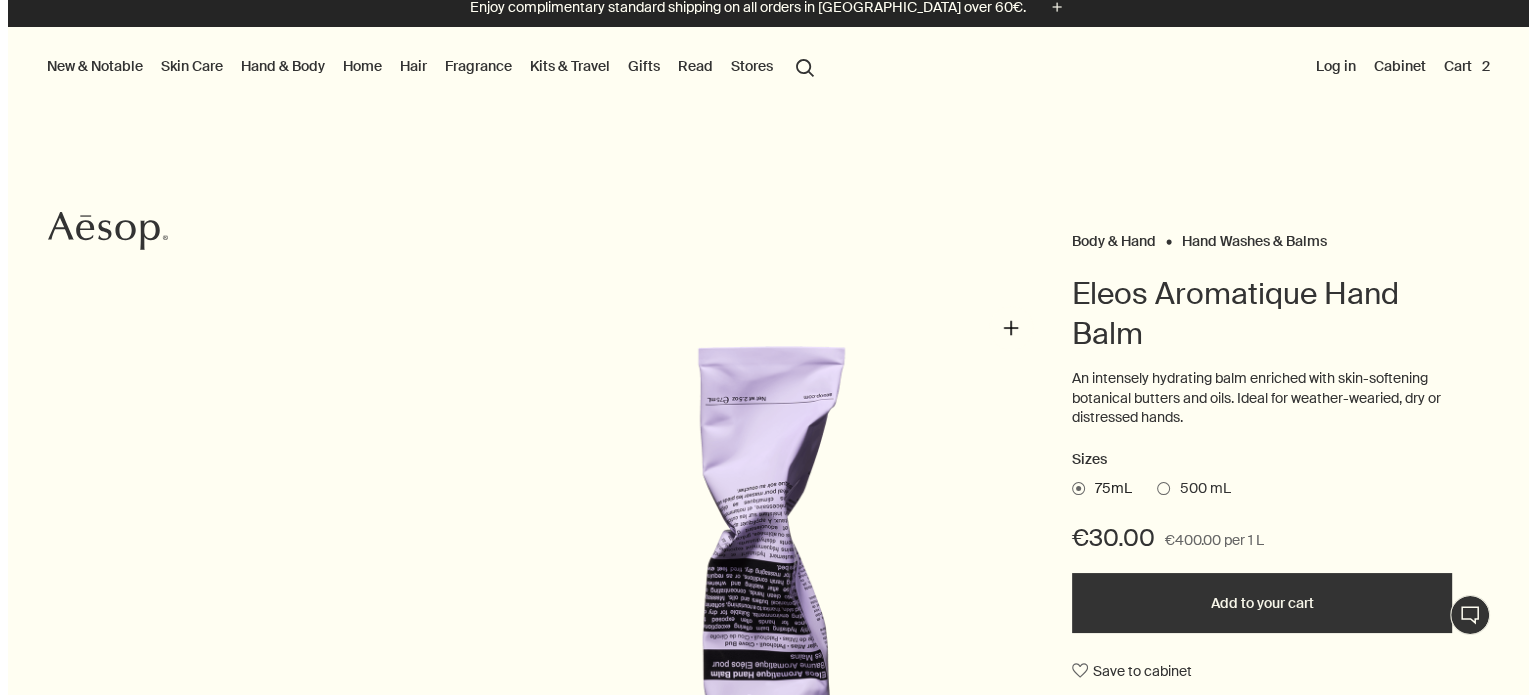 scroll, scrollTop: 0, scrollLeft: 0, axis: both 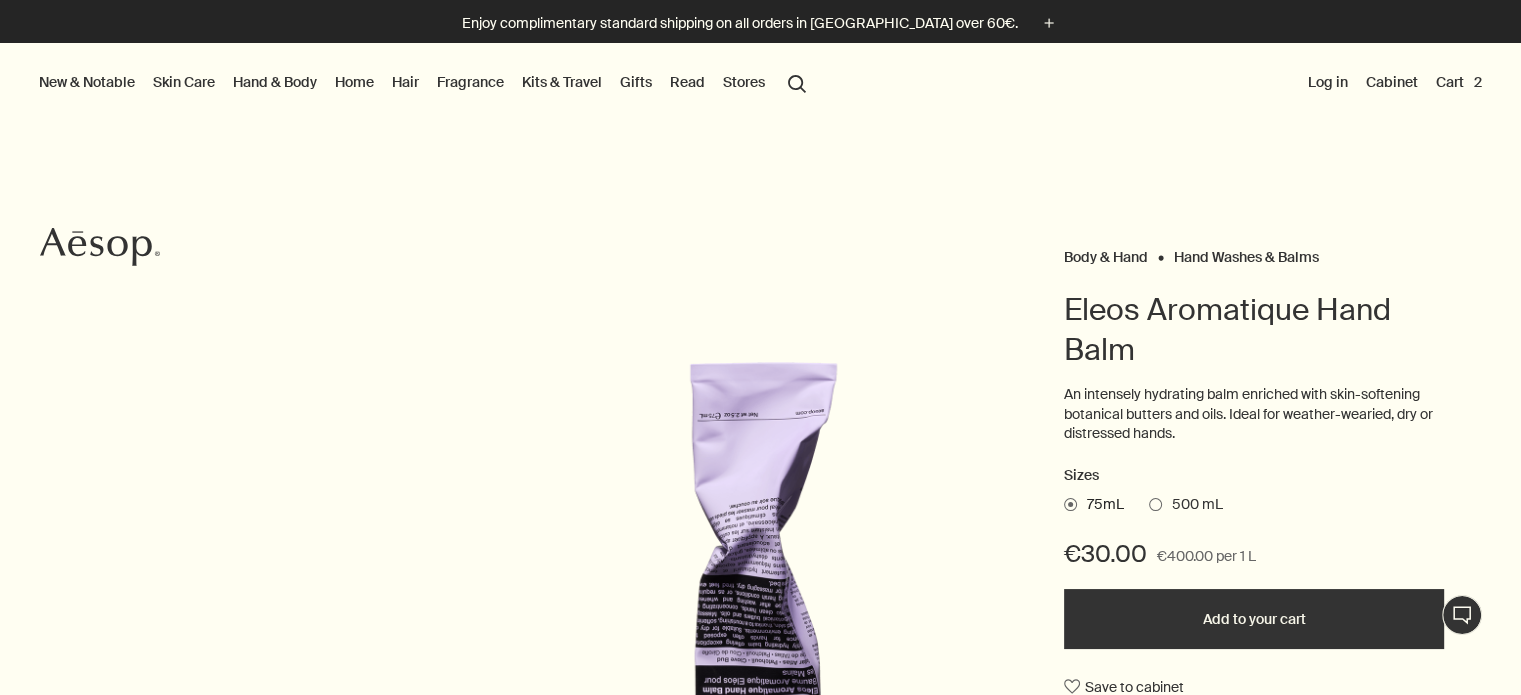 click on "search Search" at bounding box center (797, 82) 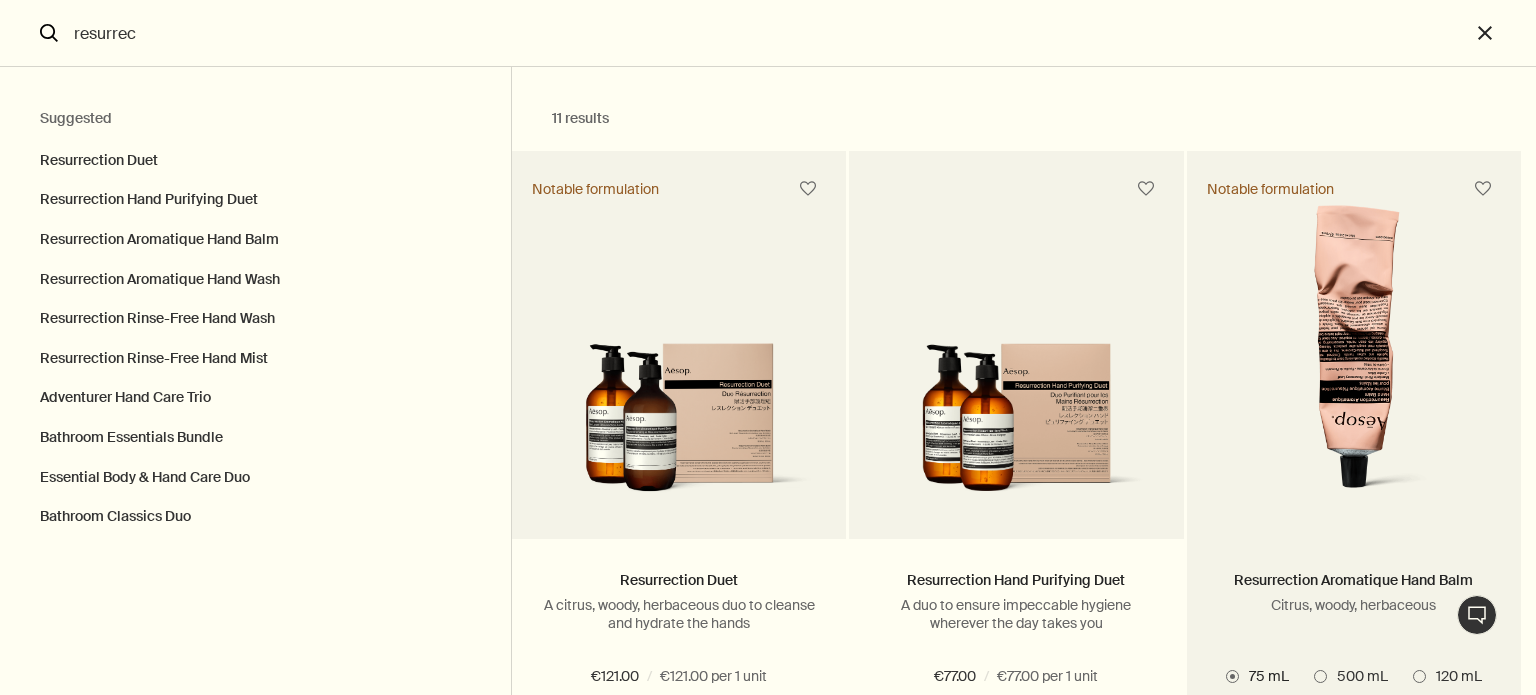 type on "resurrec" 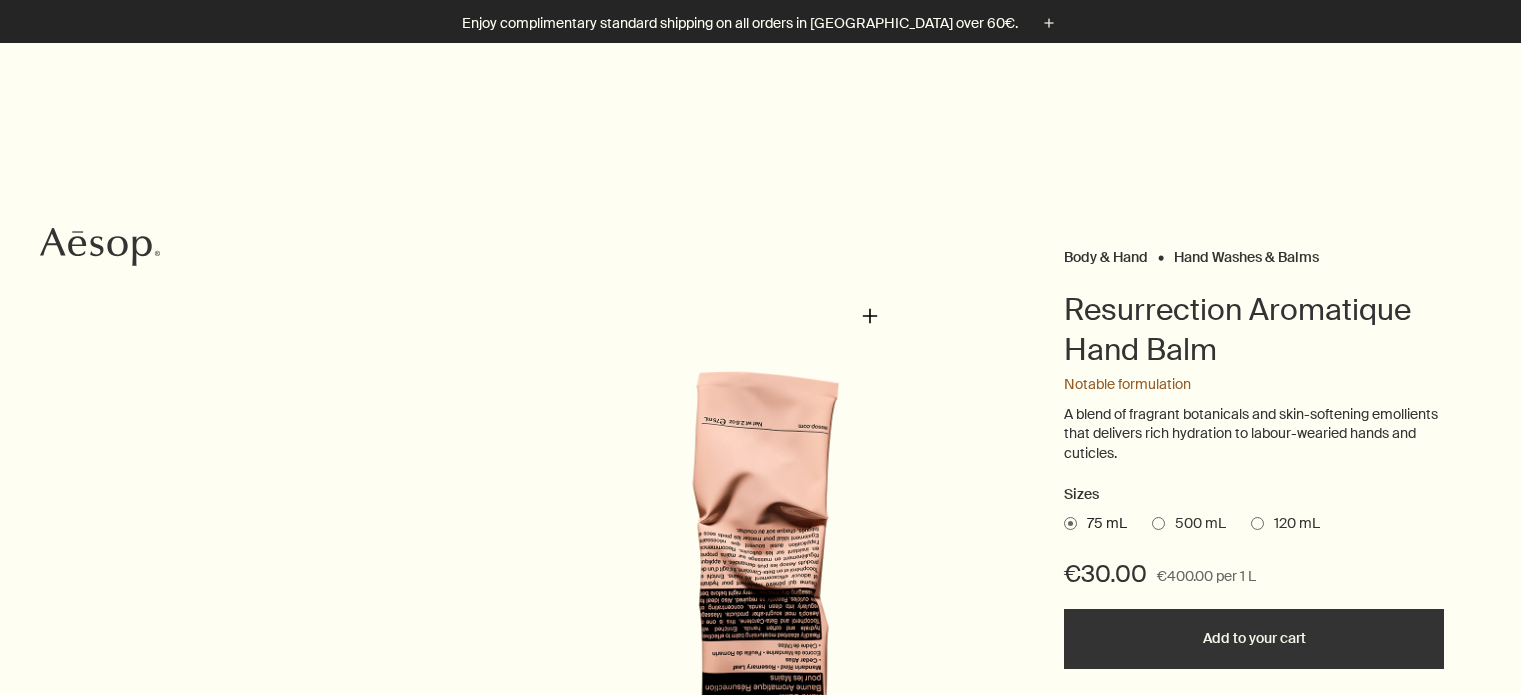 scroll, scrollTop: 300, scrollLeft: 0, axis: vertical 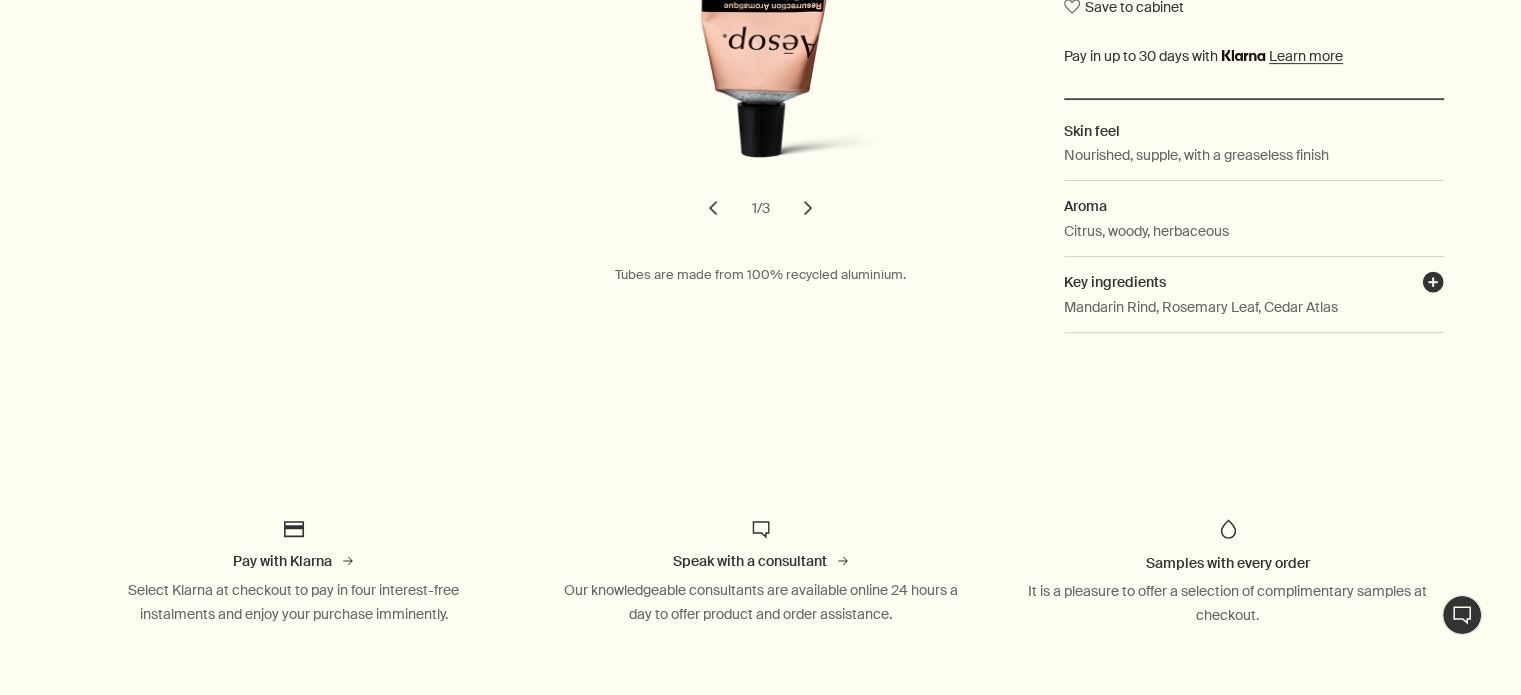 click on "plusAndCloseWithCircle" at bounding box center [1433, 285] 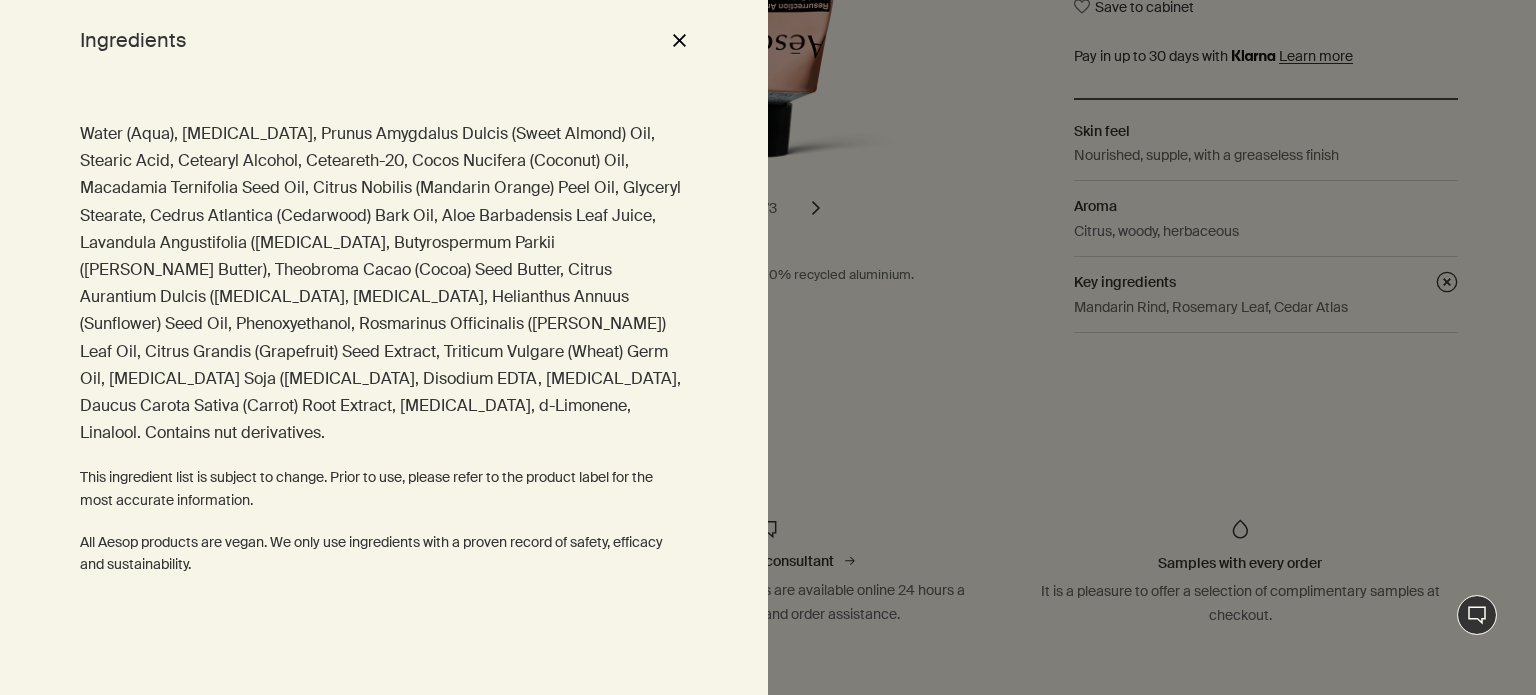 click at bounding box center (768, 347) 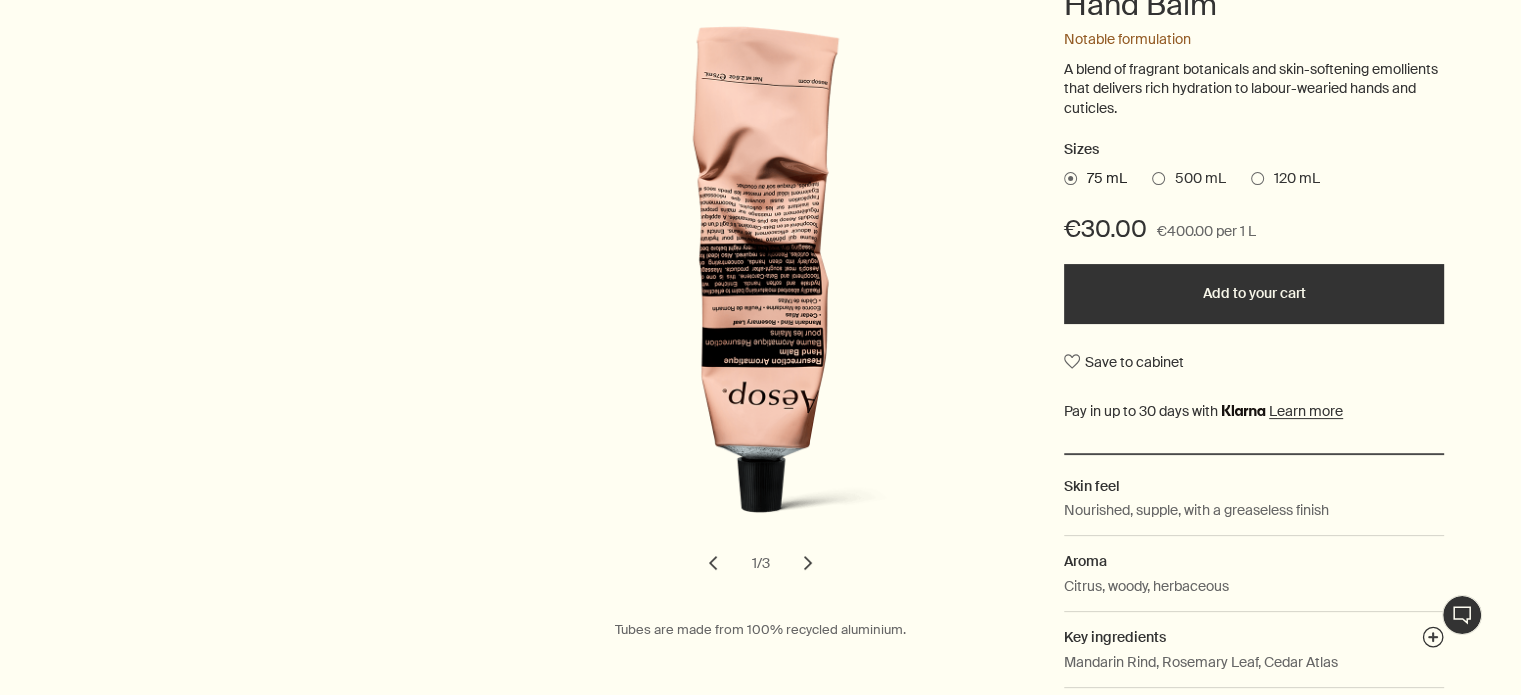 scroll, scrollTop: 500, scrollLeft: 0, axis: vertical 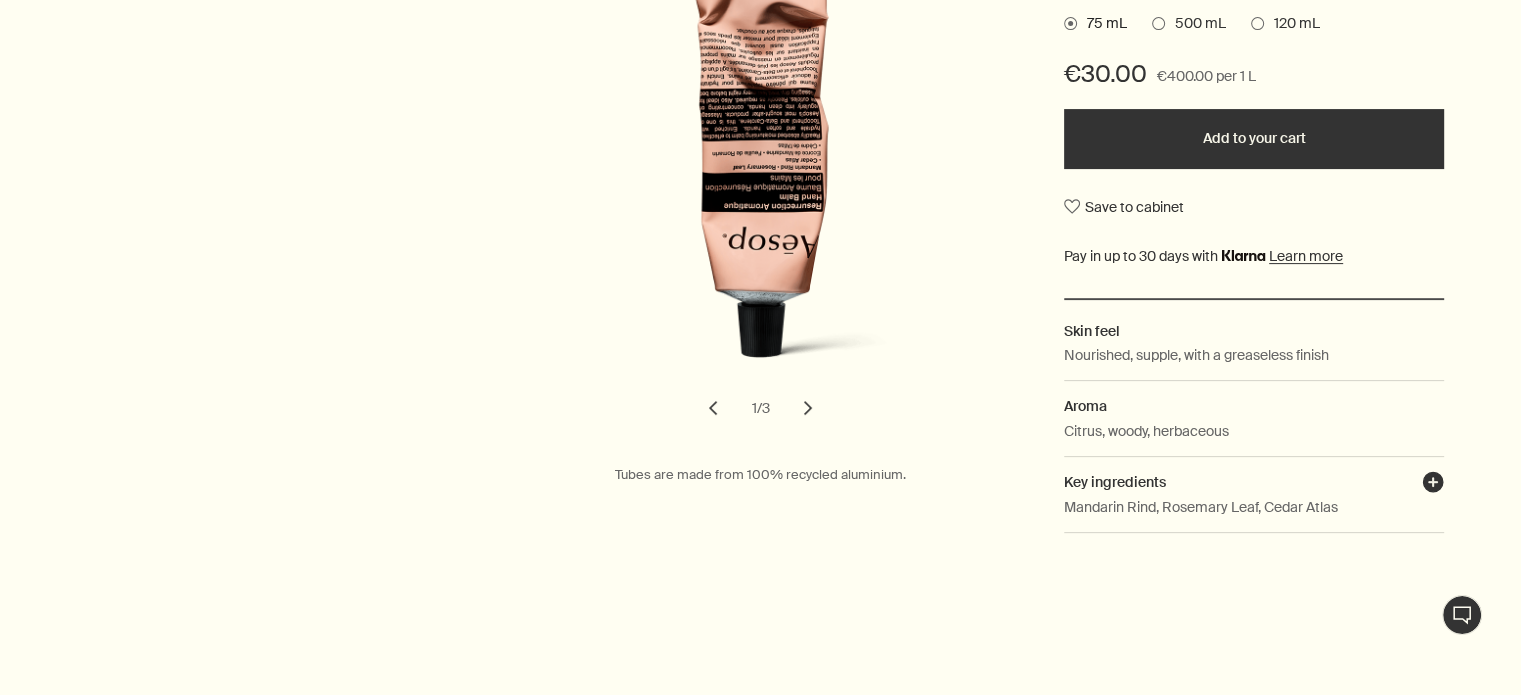 click on "plusAndCloseWithCircle" at bounding box center (1433, 485) 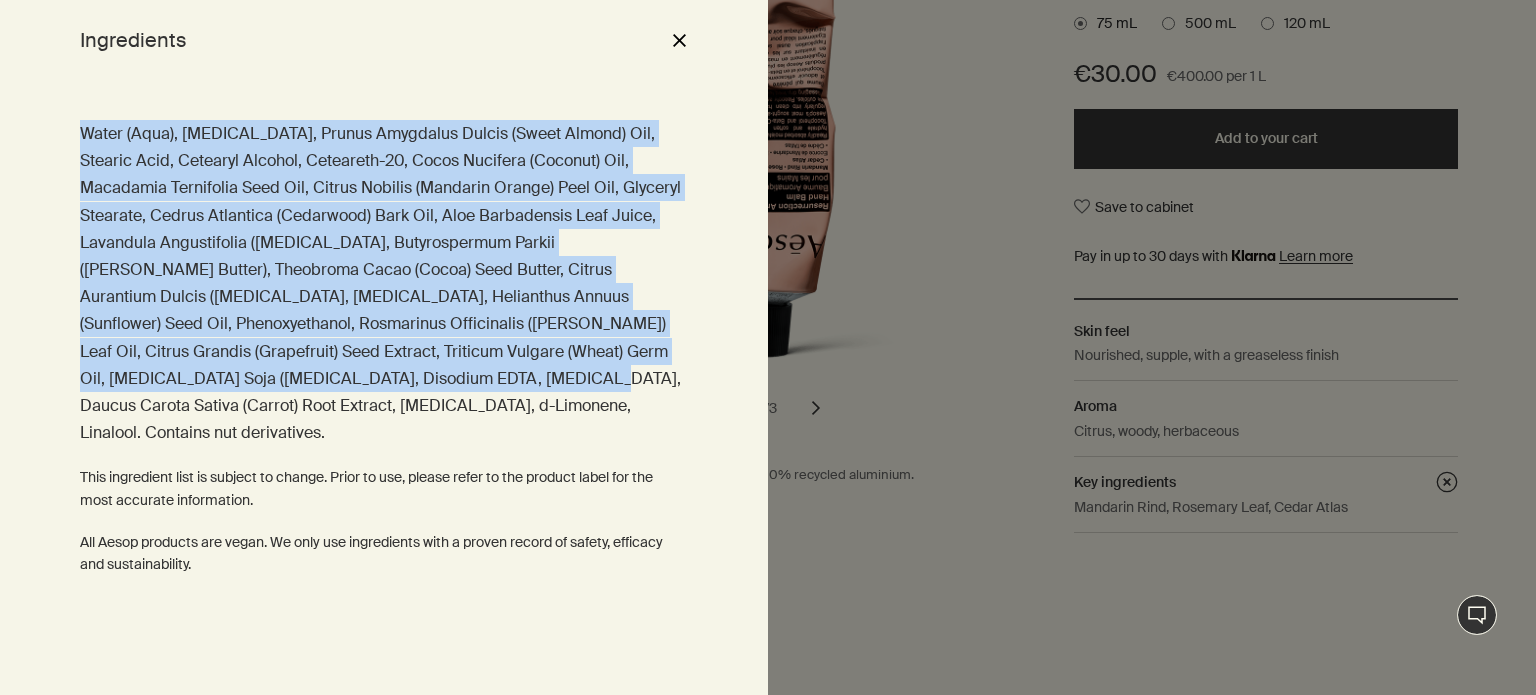 drag, startPoint x: 185, startPoint y: 391, endPoint x: 83, endPoint y: 115, distance: 294.24478 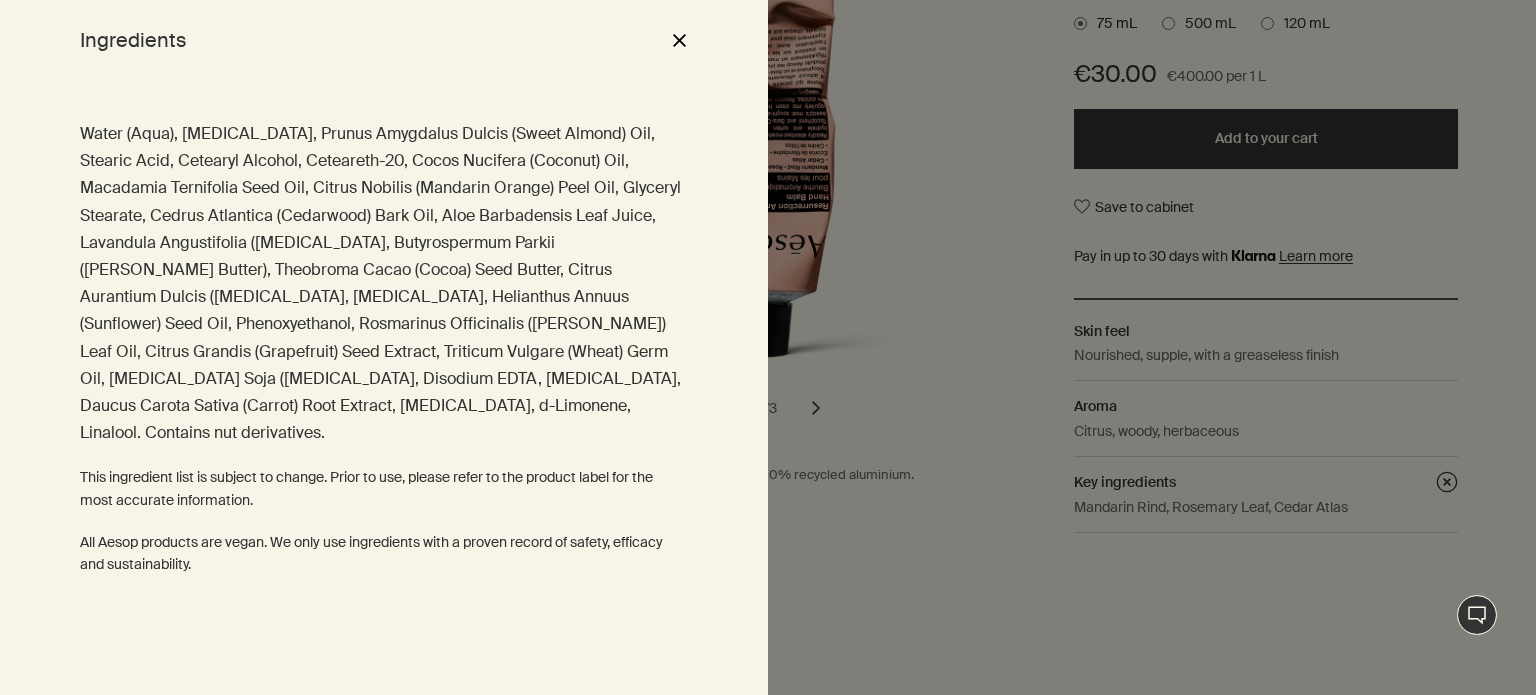 click on "Water (Aqua), Glycerin, Prunus Amygdalus Dulcis (Sweet Almond) Oil, Stearic Acid, Cetearyl Alcohol, Ceteareth-20, Cocos Nucifera (Coconut) Oil, Macadamia Ternifolia Seed Oil, Citrus Nobilis (Mandarin Orange) Peel Oil, Glyceryl Stearate, Cedrus Atlantica (Cedarwood) Bark Oil, Aloe Barbadensis Leaf Juice, Lavandula Angustifolia (Lavender) Oil, Butyrospermum Parkii (Shea Butter), Theobroma Cacao (Cocoa) Seed Butter, Citrus Aurantium Dulcis (Orange) Oil, Tocopherol, Helianthus Annuus (Sunflower) Seed Oil, Phenoxyethanol, Rosmarinus Officinalis (Rosemary) Leaf Oil, Citrus Grandis (Grapefruit) Seed Extract, Triticum Vulgare (Wheat) Germ Oil, Glycine Soja (Soybean) Oil, Disodium EDTA, Sodium Citrate, Daucus Carota Sativa (Carrot) Root Extract, Beta-Carotene, d-Limonene, Linalool. Contains nut derivatives." at bounding box center (384, 283) 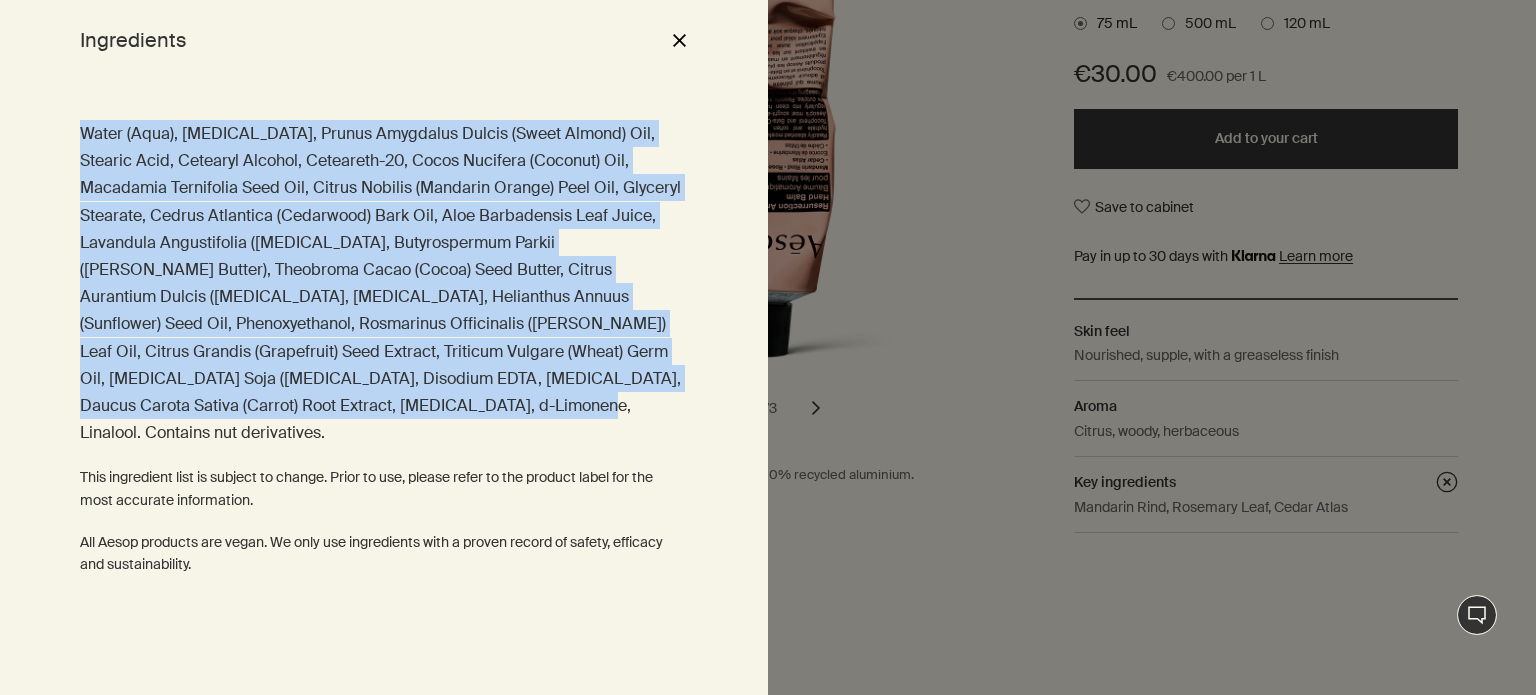 drag, startPoint x: 182, startPoint y: 402, endPoint x: 71, endPoint y: 119, distance: 303.99014 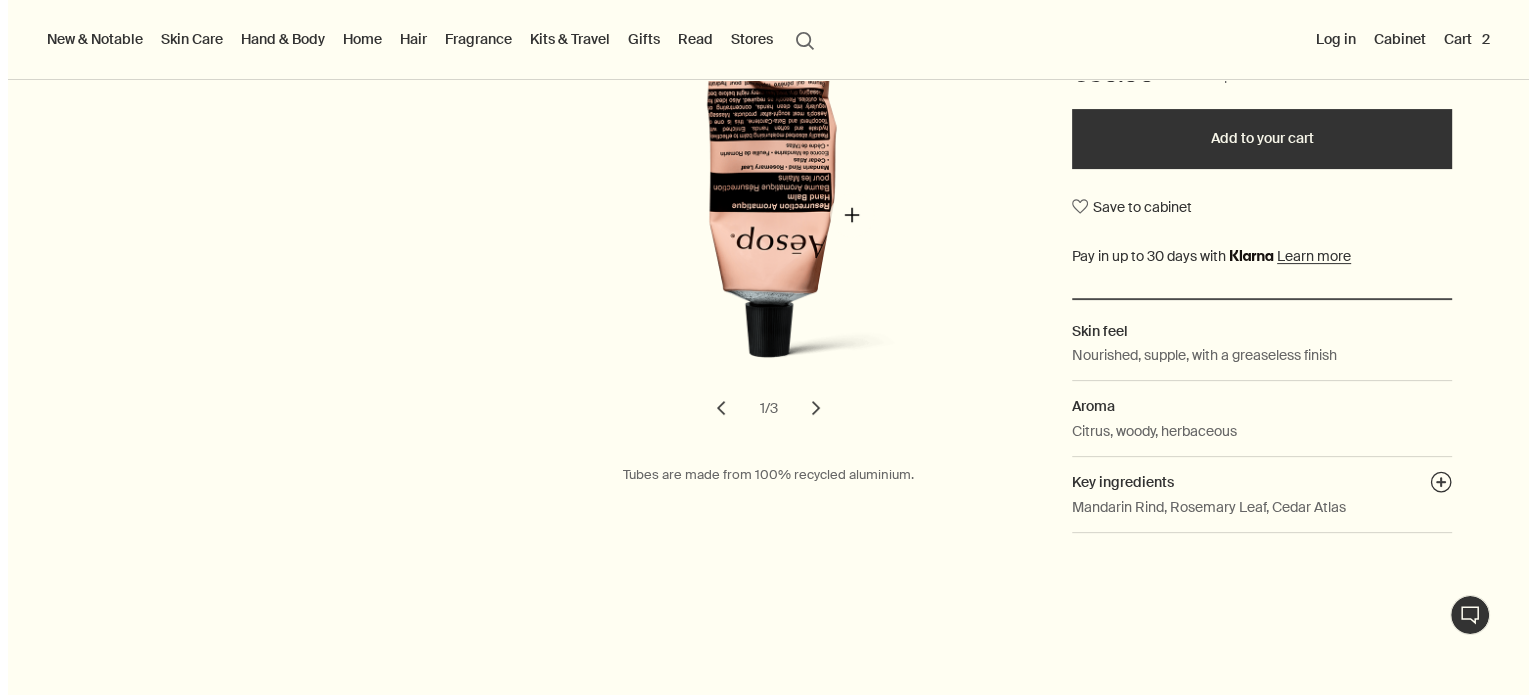 scroll, scrollTop: 0, scrollLeft: 0, axis: both 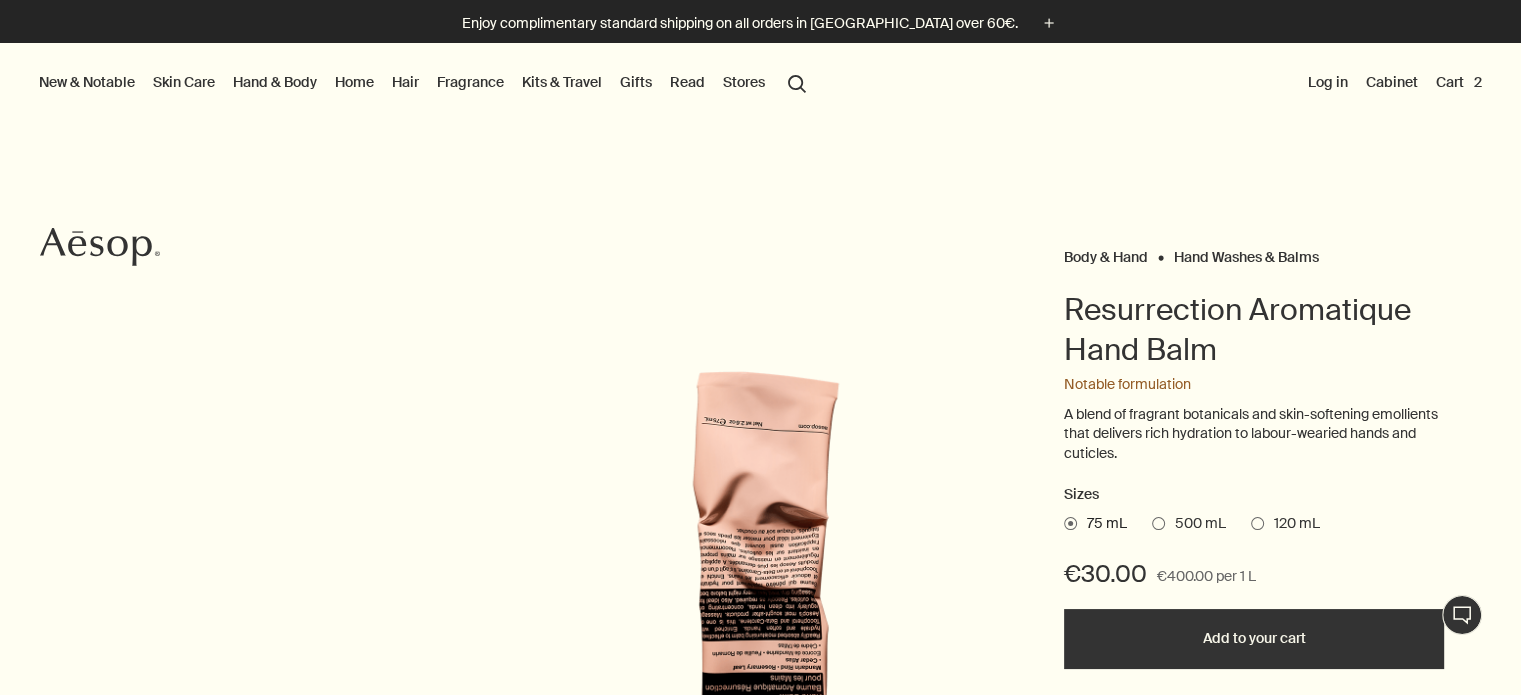 click on "search Search" at bounding box center (797, 82) 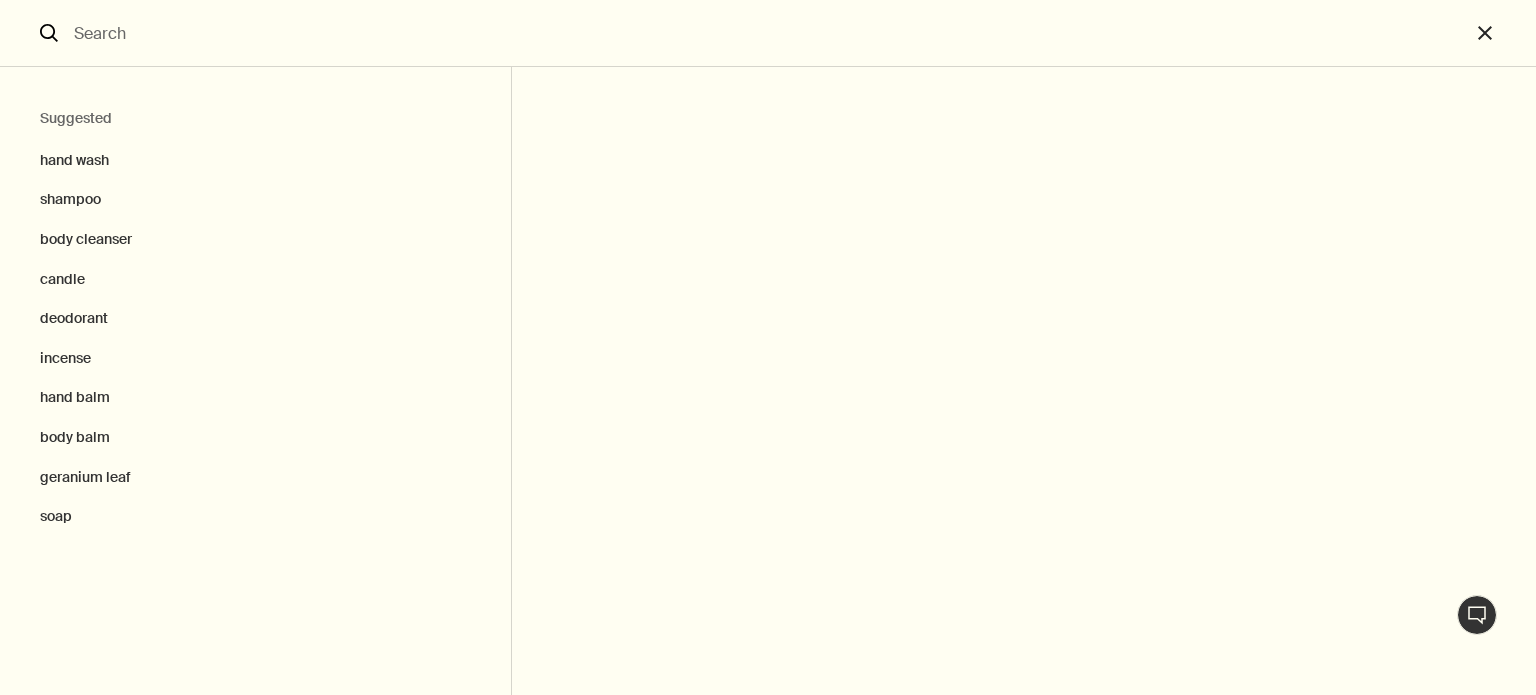 click at bounding box center [768, 33] 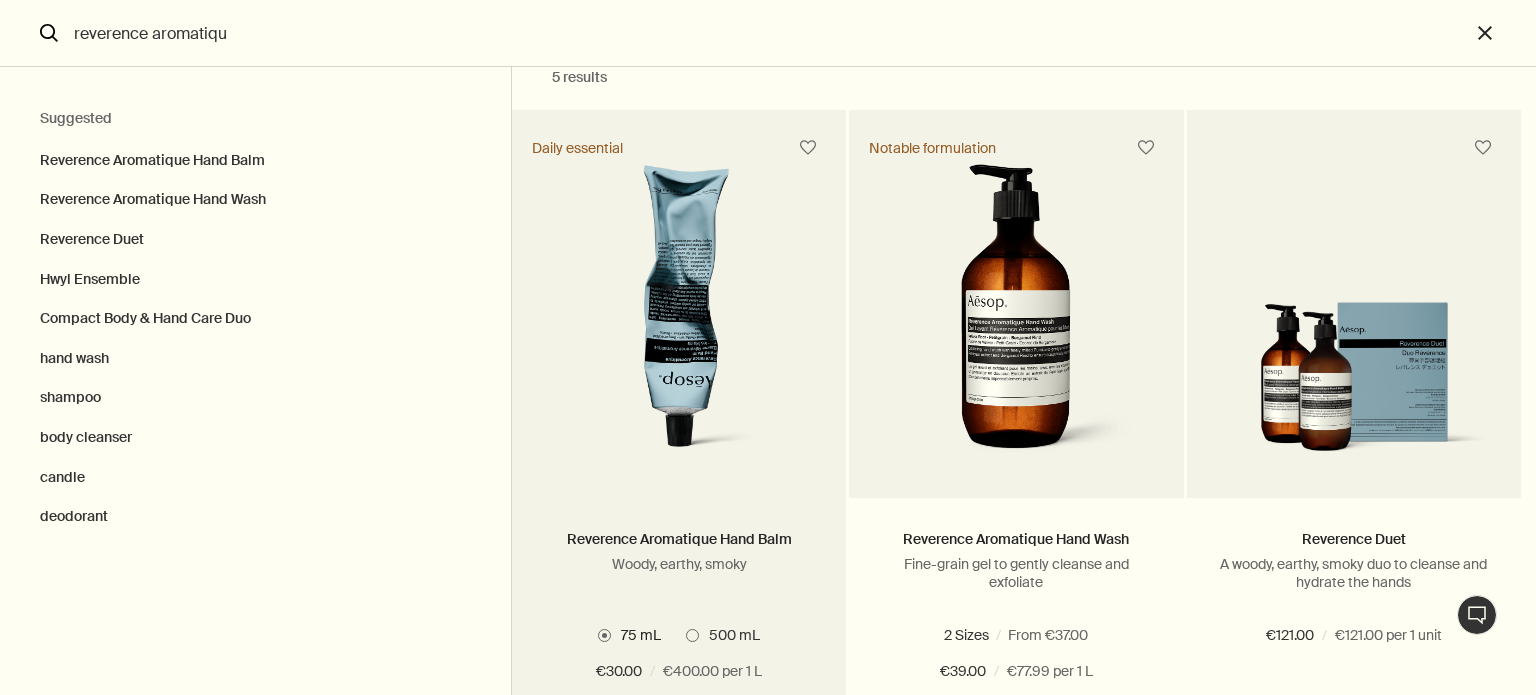 scroll, scrollTop: 100, scrollLeft: 0, axis: vertical 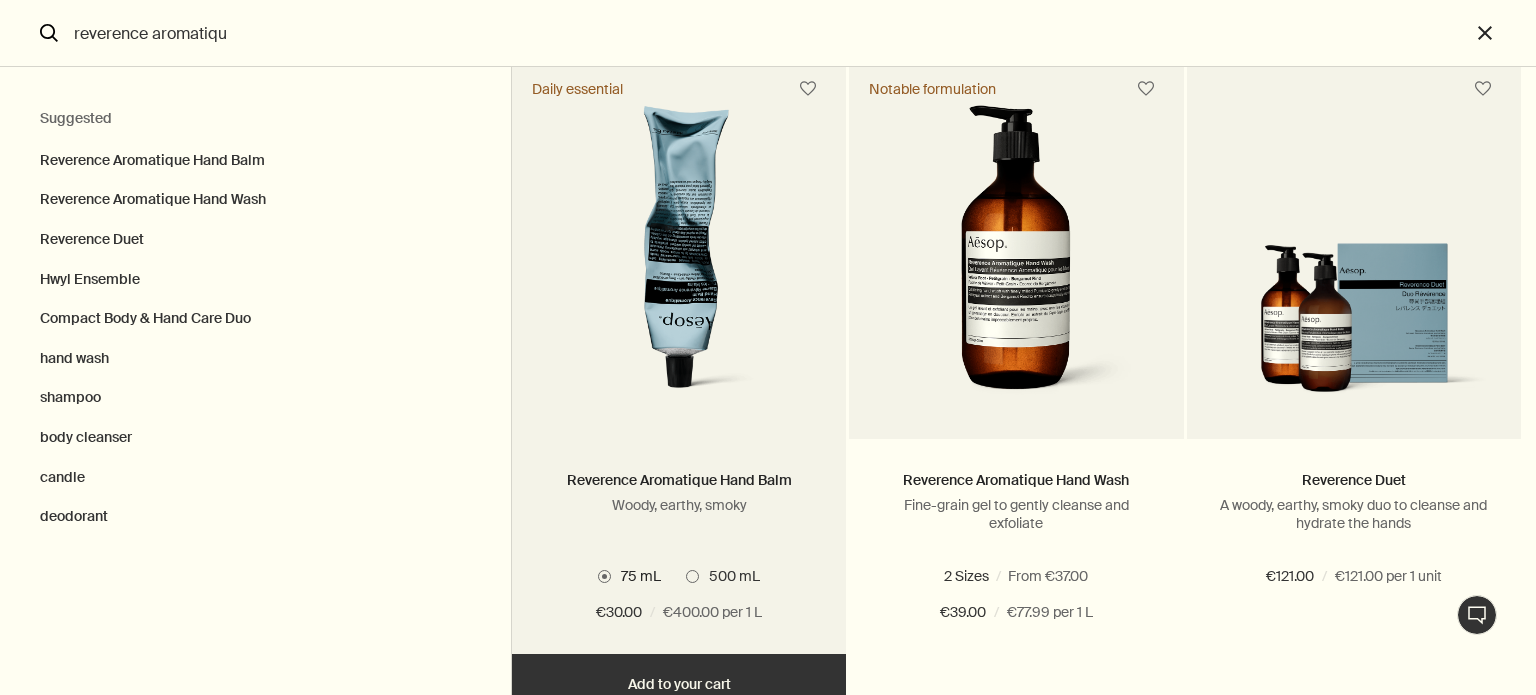 type on "reverence aromatiqu" 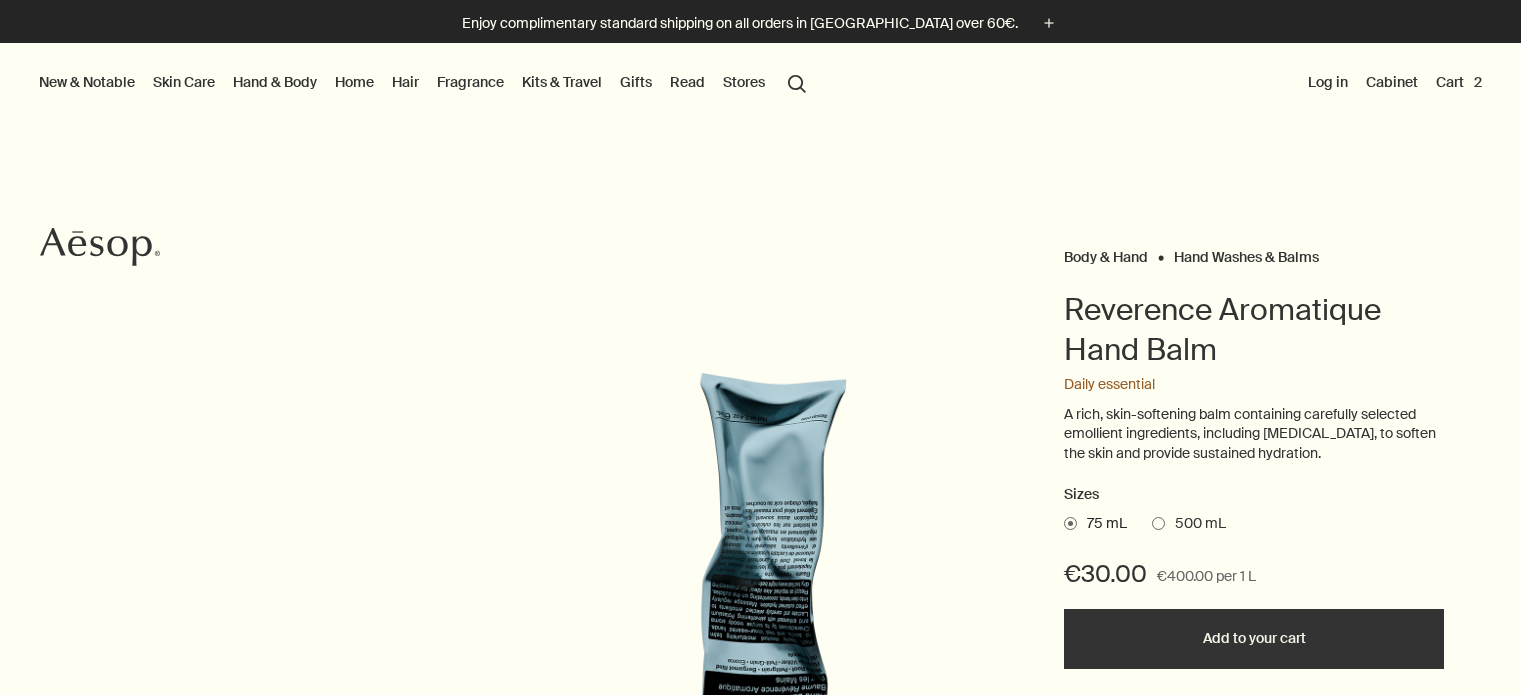 scroll, scrollTop: 0, scrollLeft: 0, axis: both 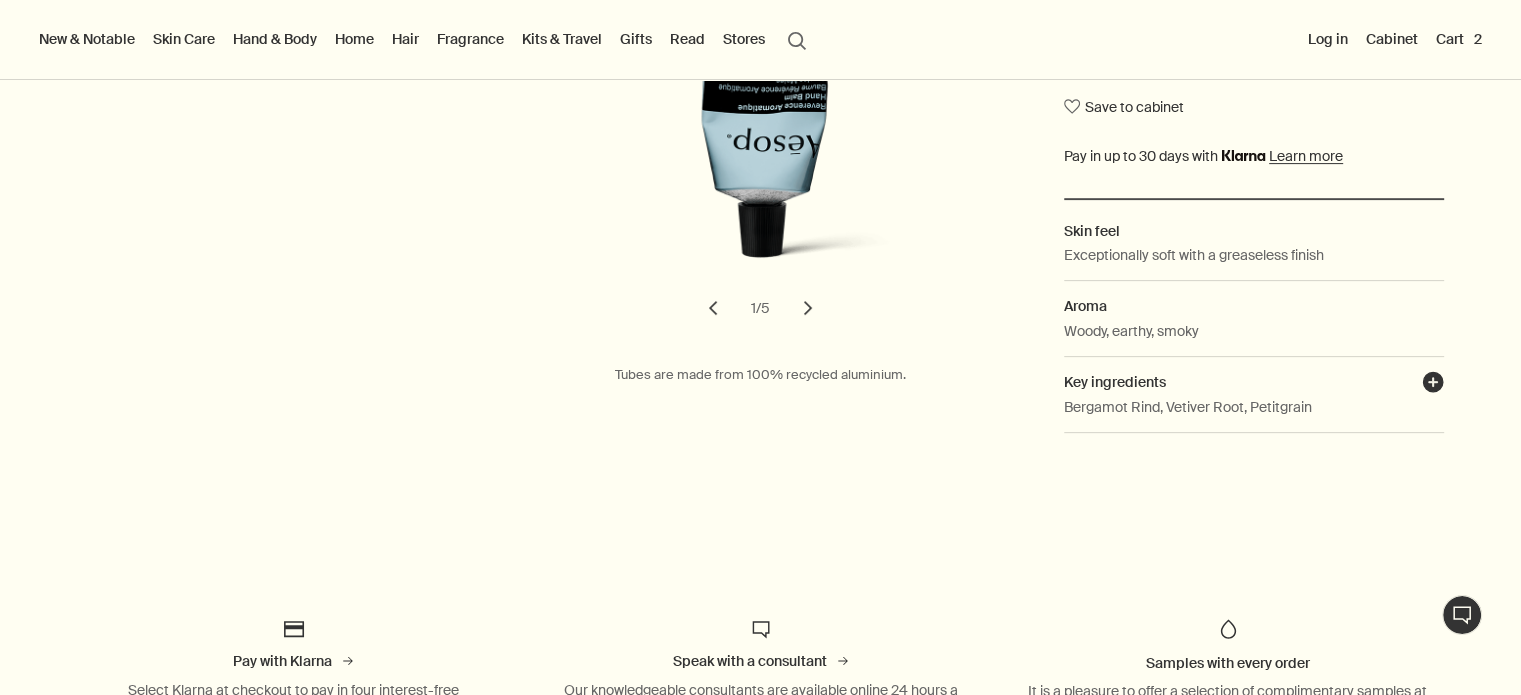 click on "plusAndCloseWithCircle" at bounding box center [1433, 385] 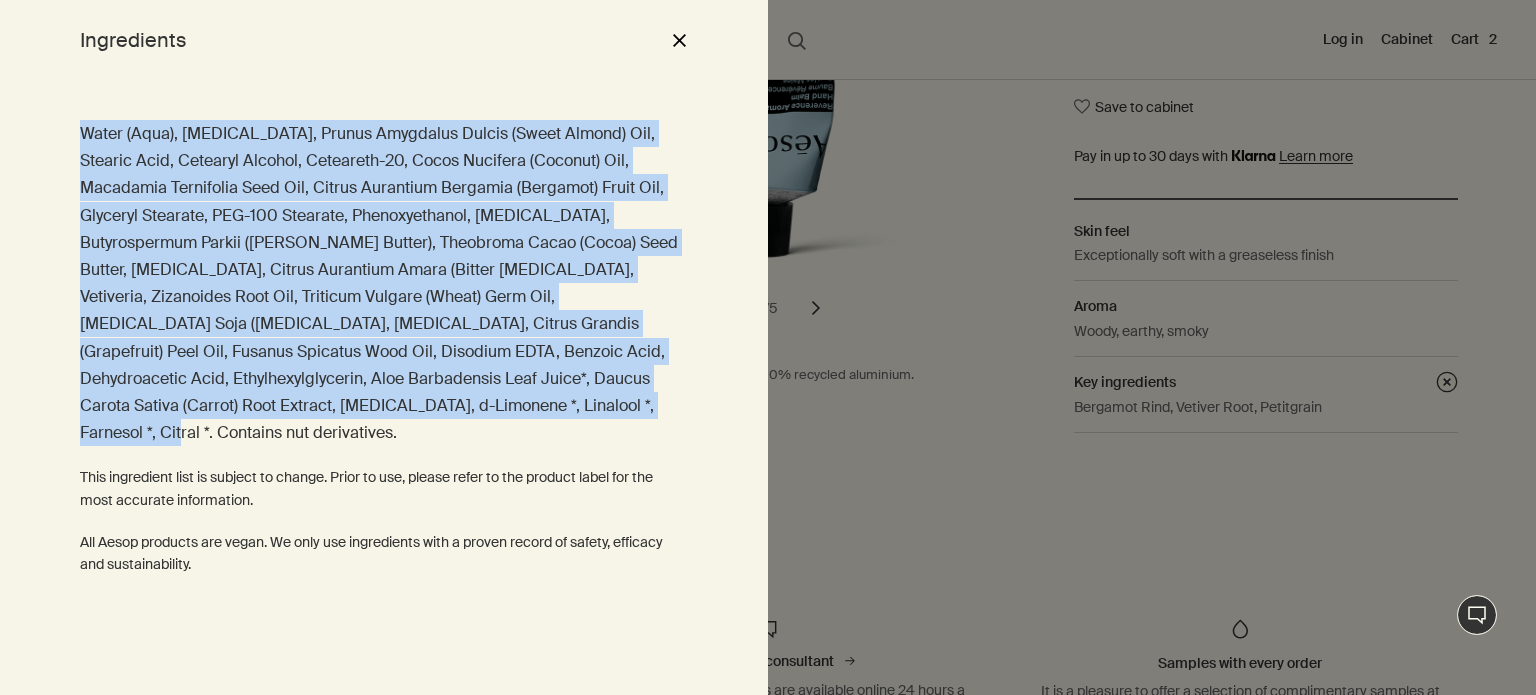 drag, startPoint x: 436, startPoint y: 416, endPoint x: 75, endPoint y: 119, distance: 467.47192 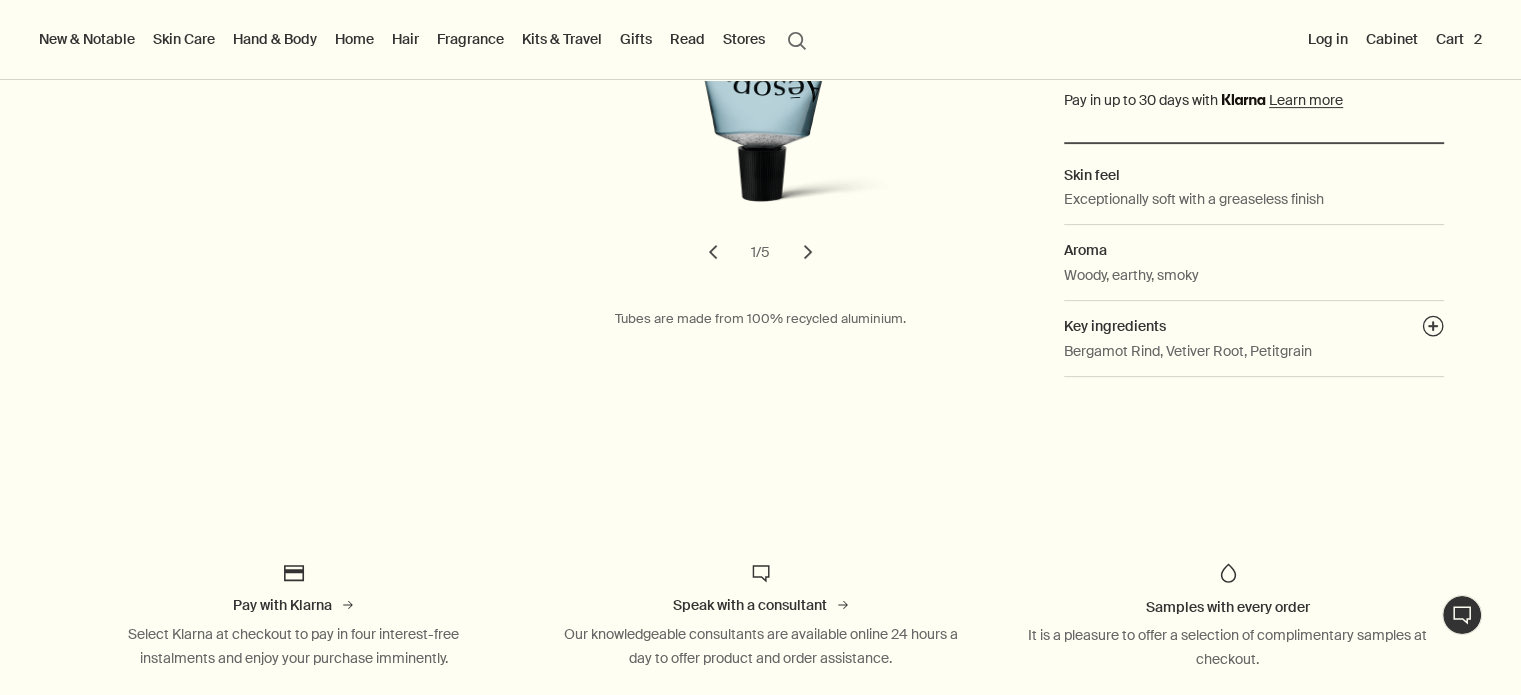 scroll, scrollTop: 600, scrollLeft: 0, axis: vertical 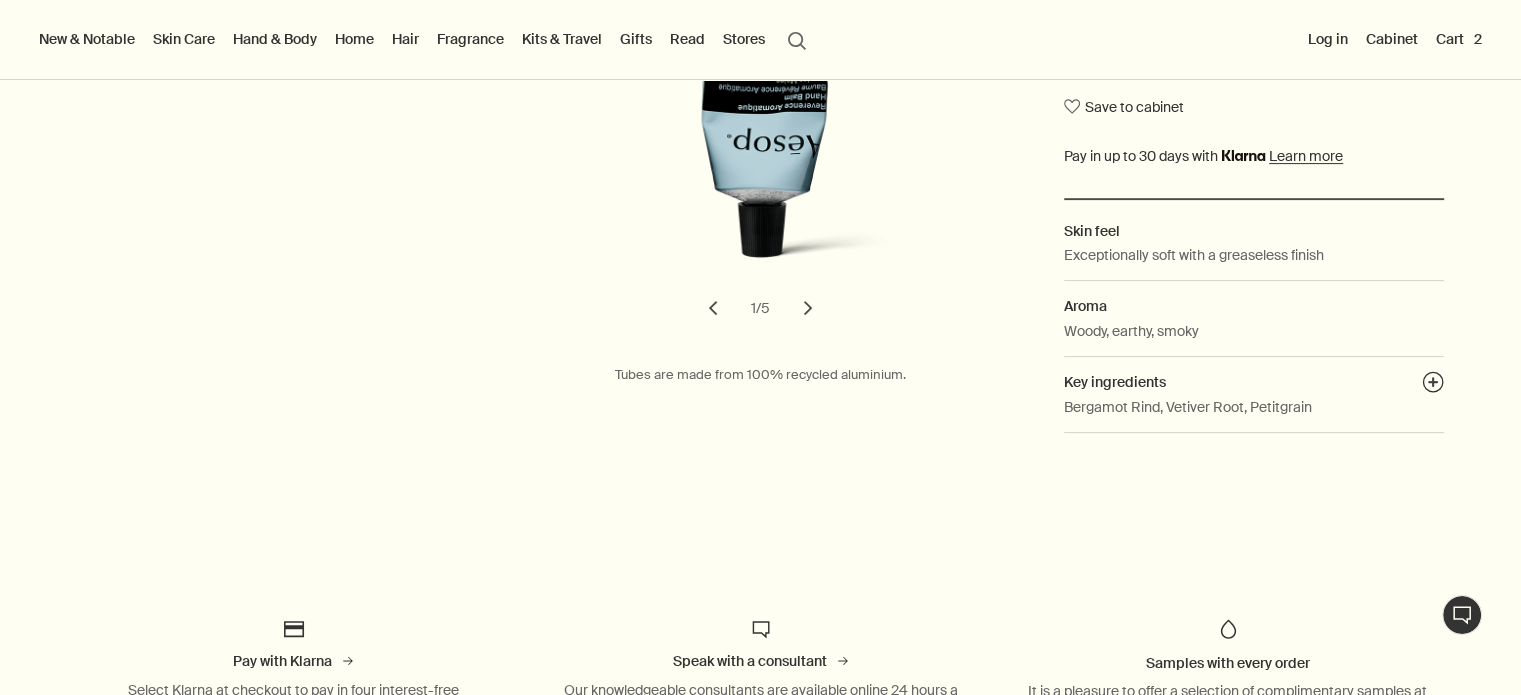 click on "Key ingredients plusAndCloseWithCircle" at bounding box center (1254, 382) 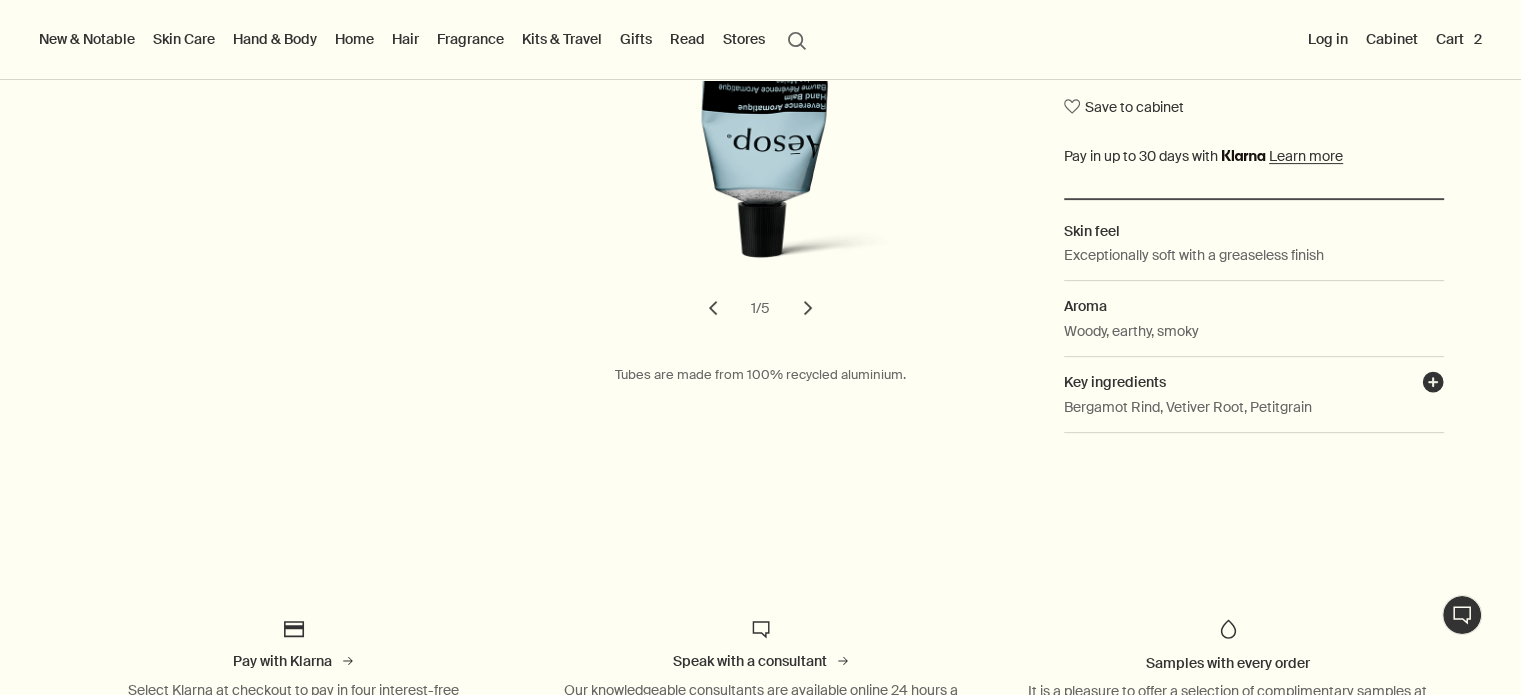 click on "plusAndCloseWithCircle" at bounding box center [1433, 385] 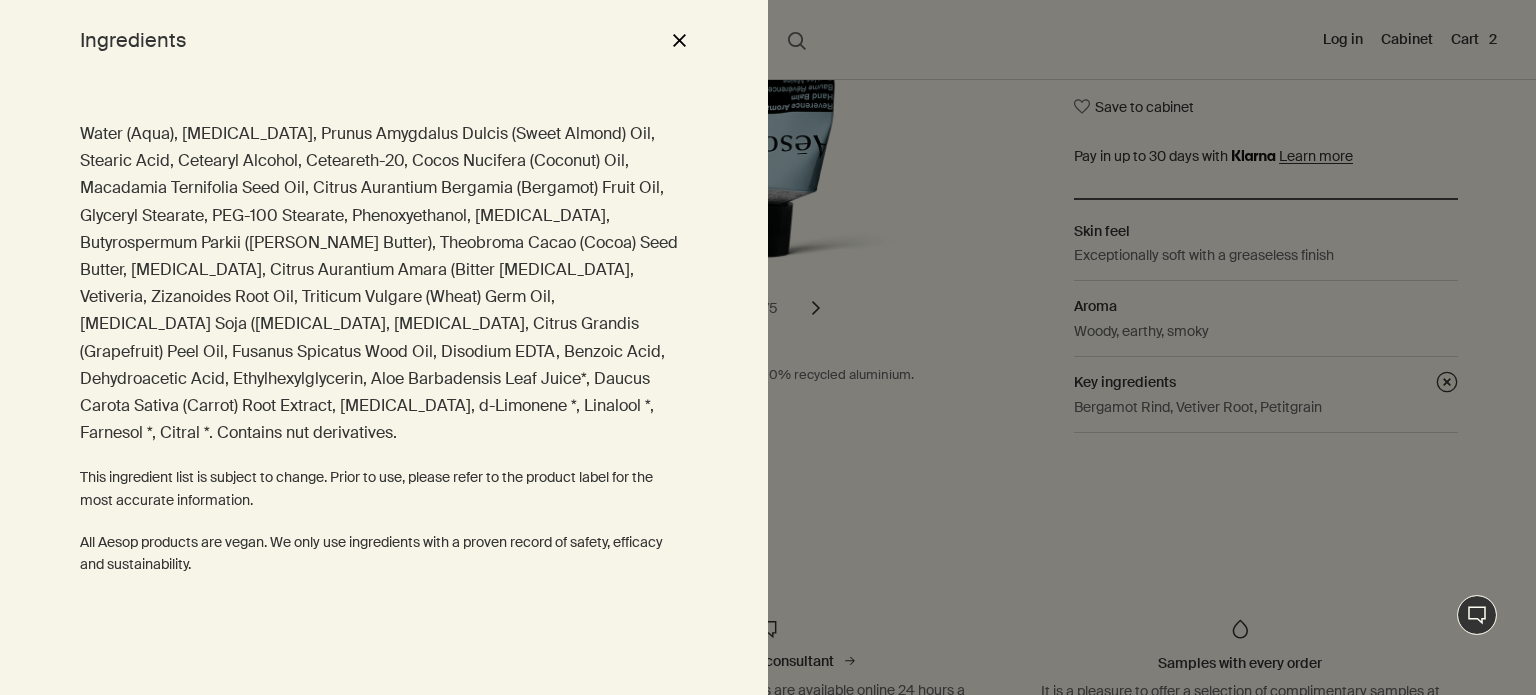click at bounding box center (768, 347) 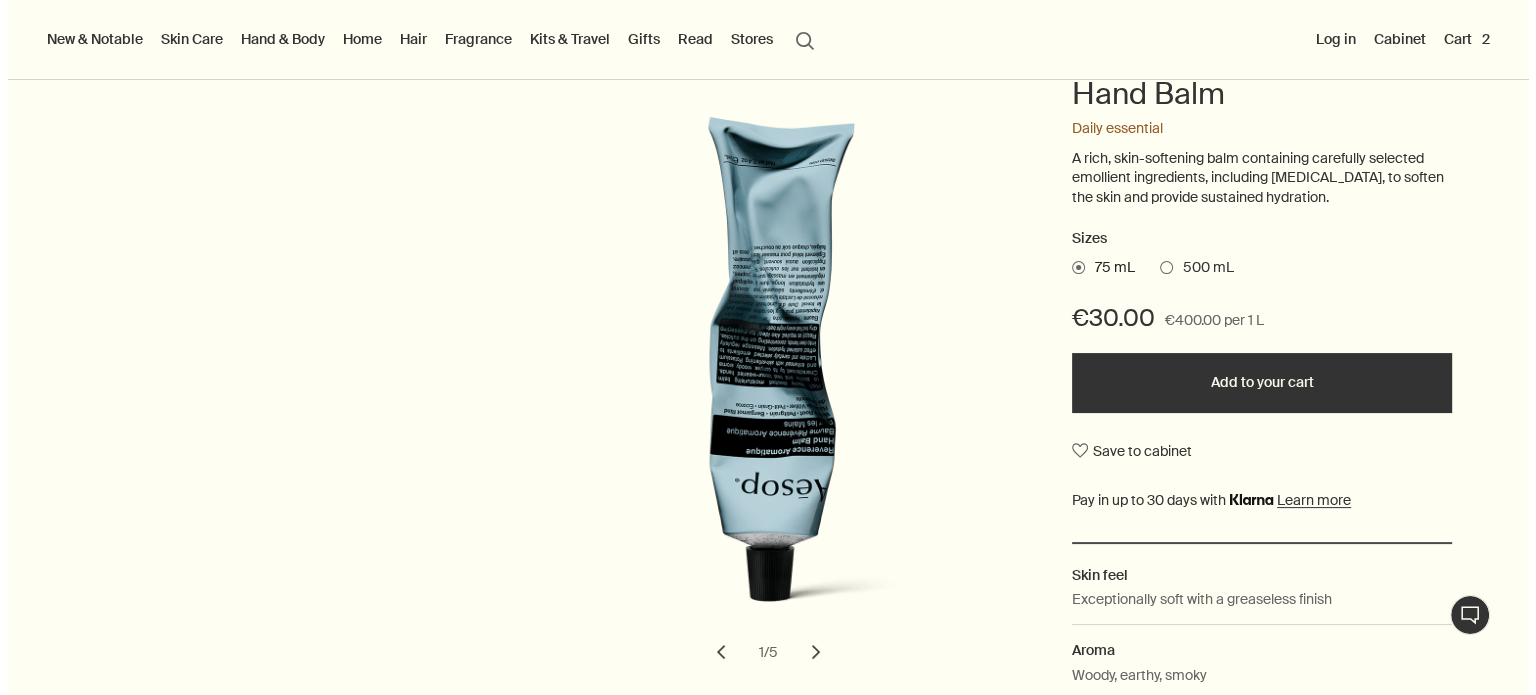 scroll, scrollTop: 0, scrollLeft: 0, axis: both 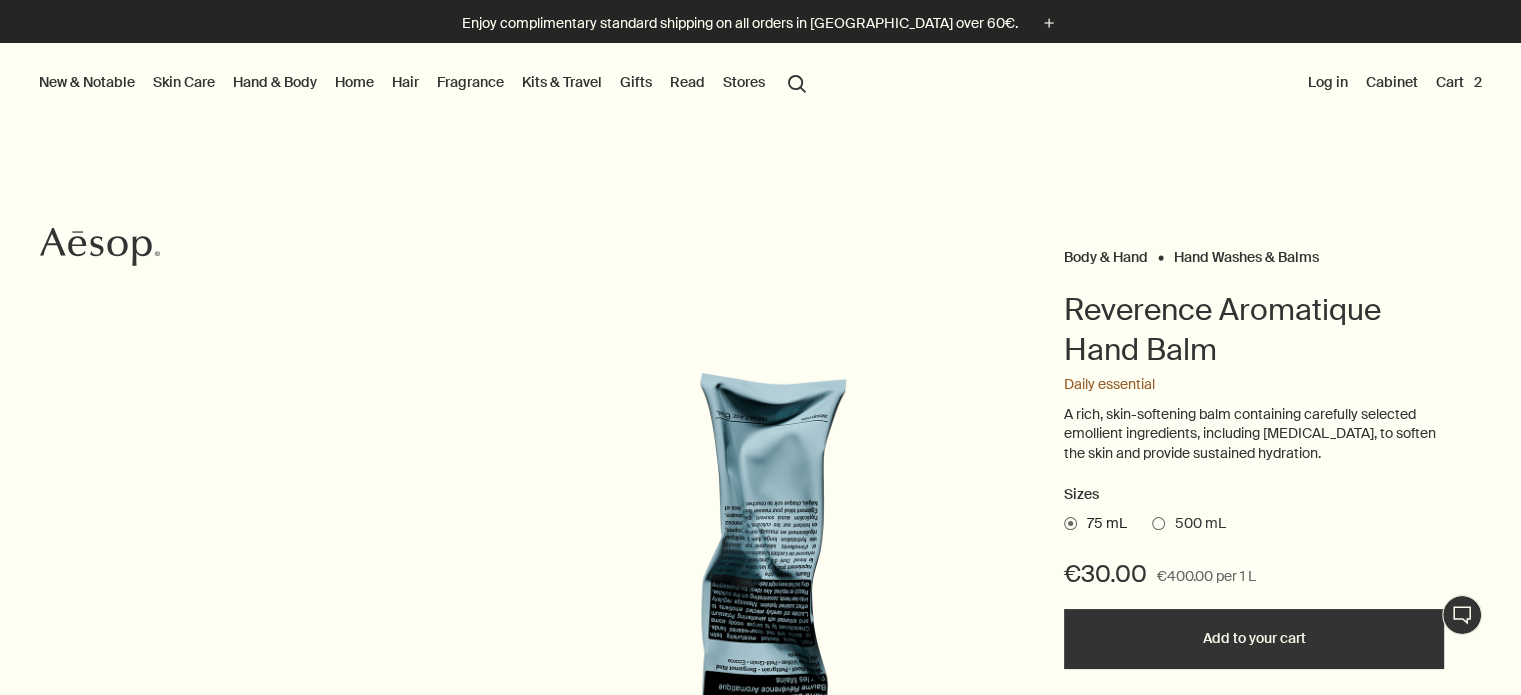 click on "search Search" at bounding box center (797, 82) 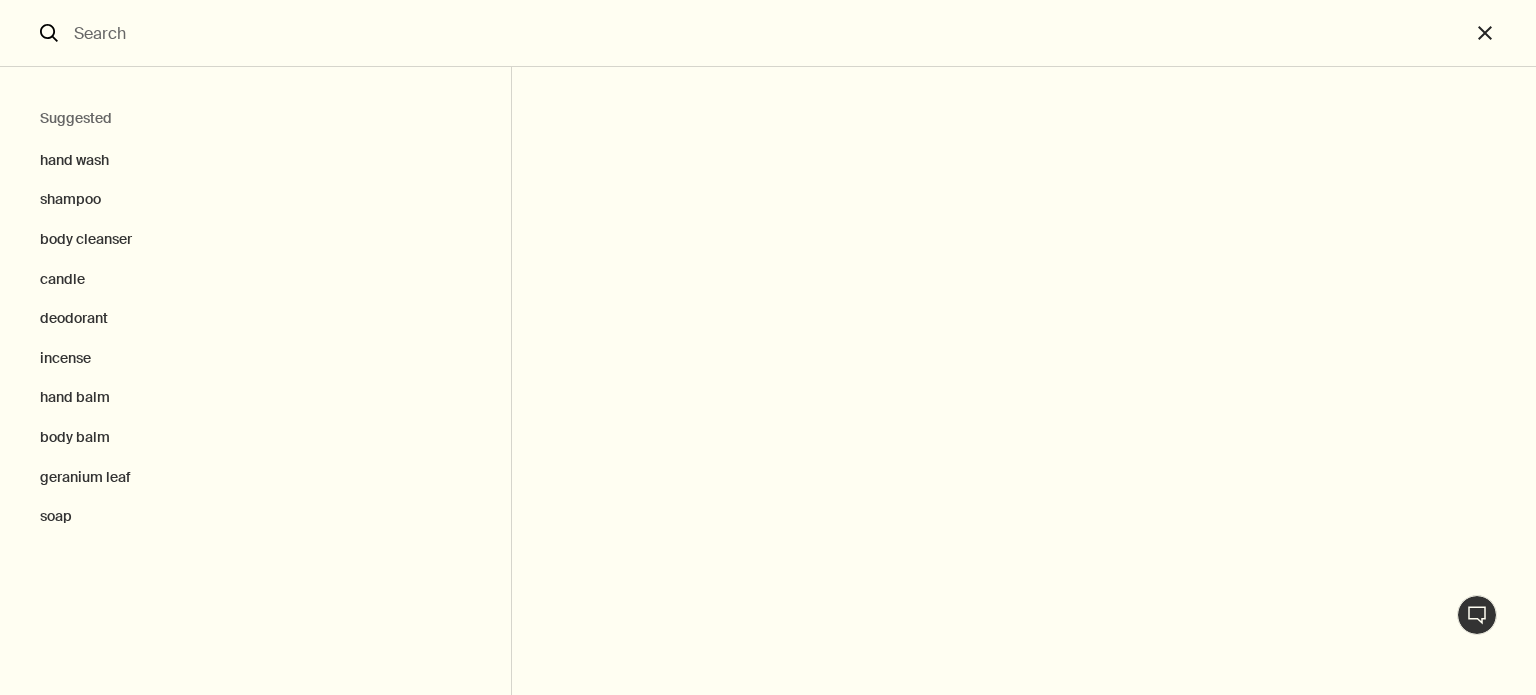 click at bounding box center (768, 33) 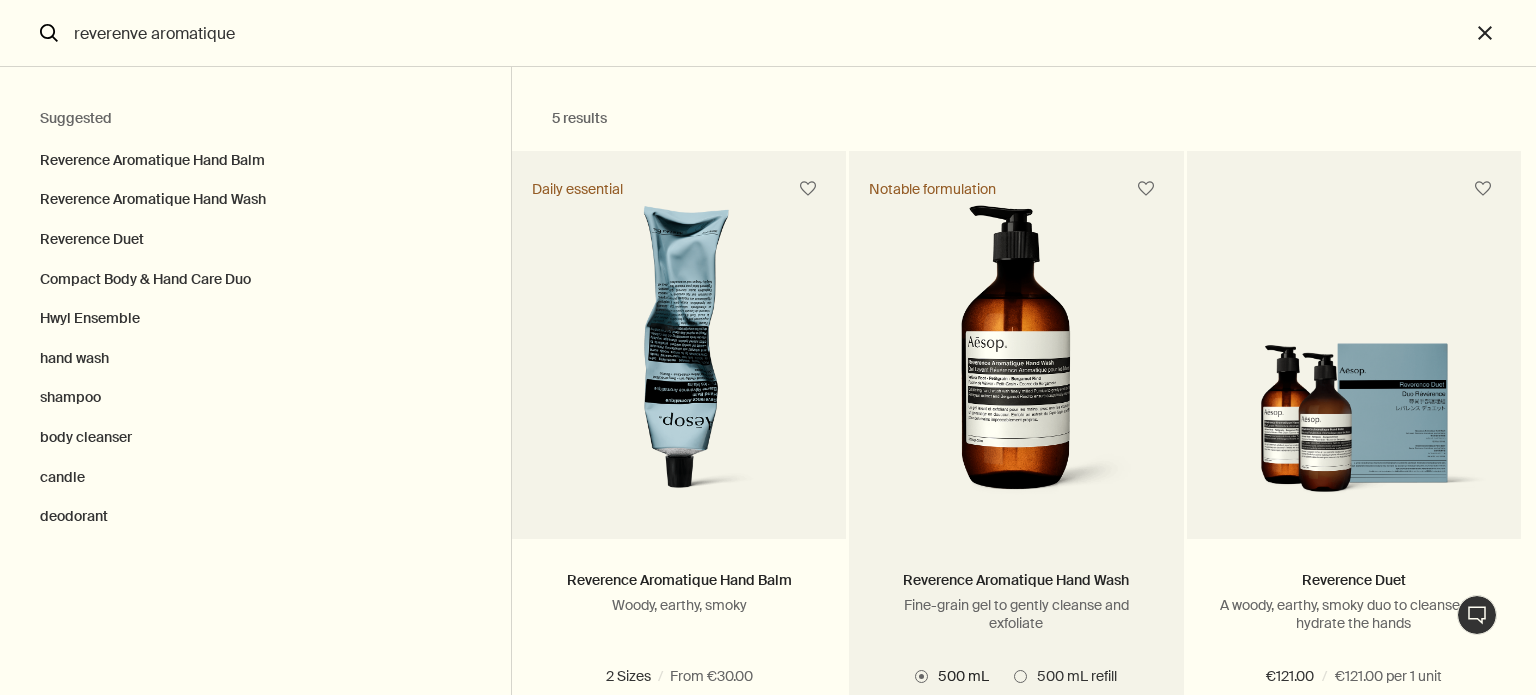 type on "reverenve aromatique" 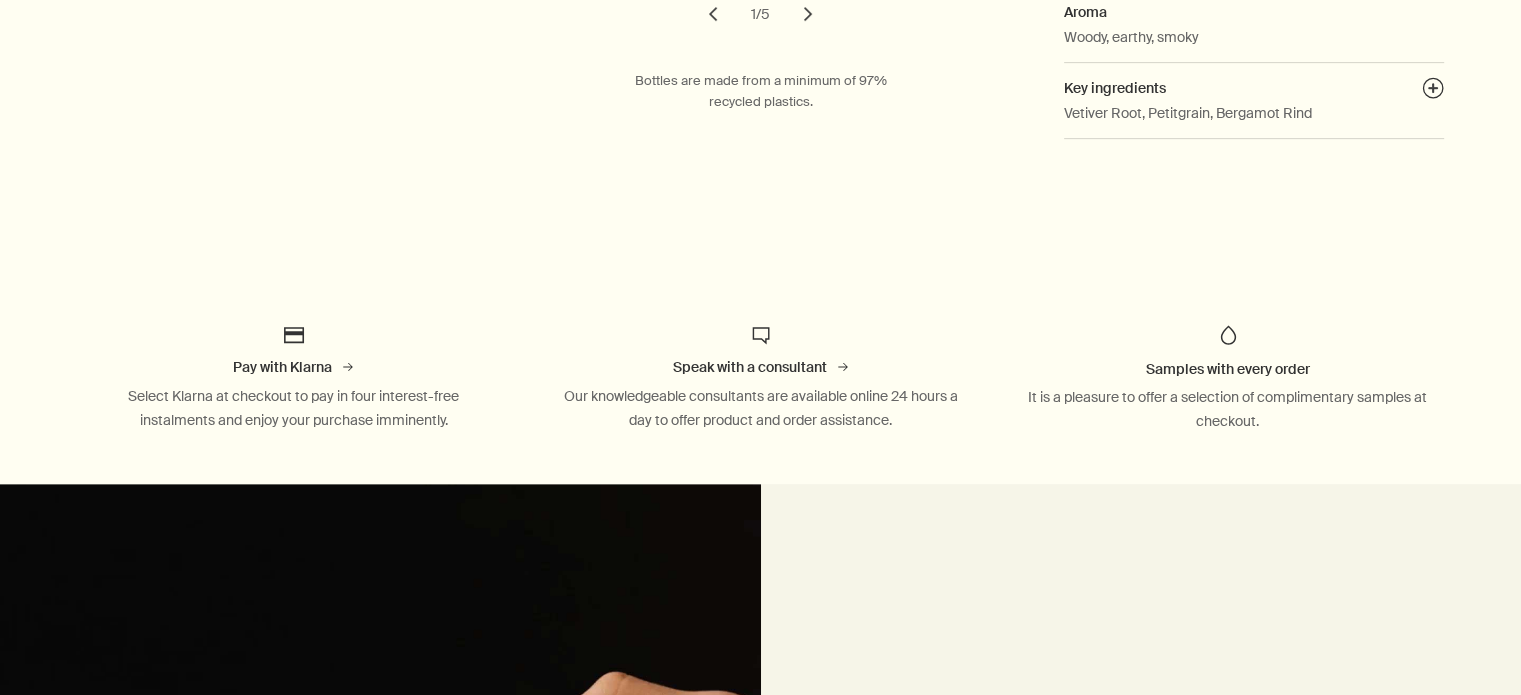 scroll, scrollTop: 0, scrollLeft: 0, axis: both 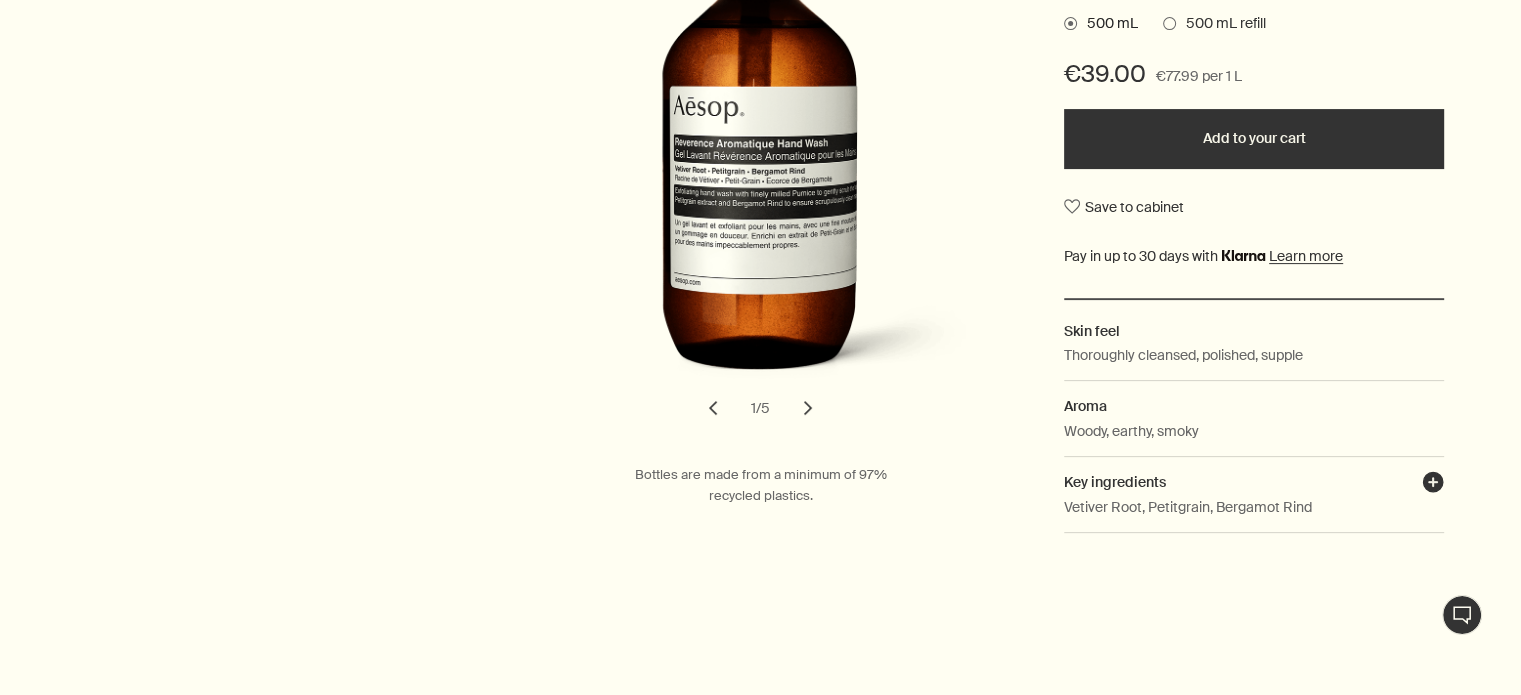 click on "plusAndCloseWithCircle" at bounding box center [1433, 485] 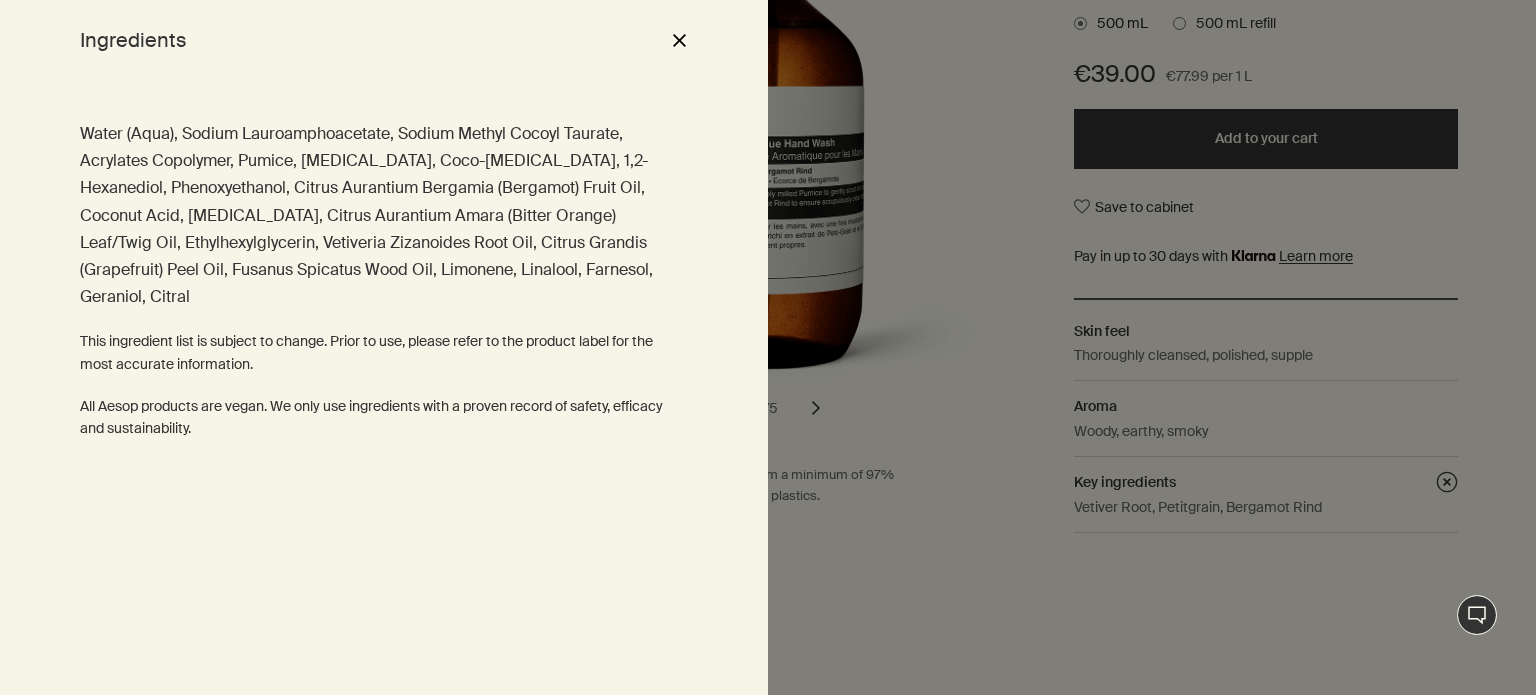 drag, startPoint x: 998, startPoint y: 398, endPoint x: 977, endPoint y: 394, distance: 21.377558 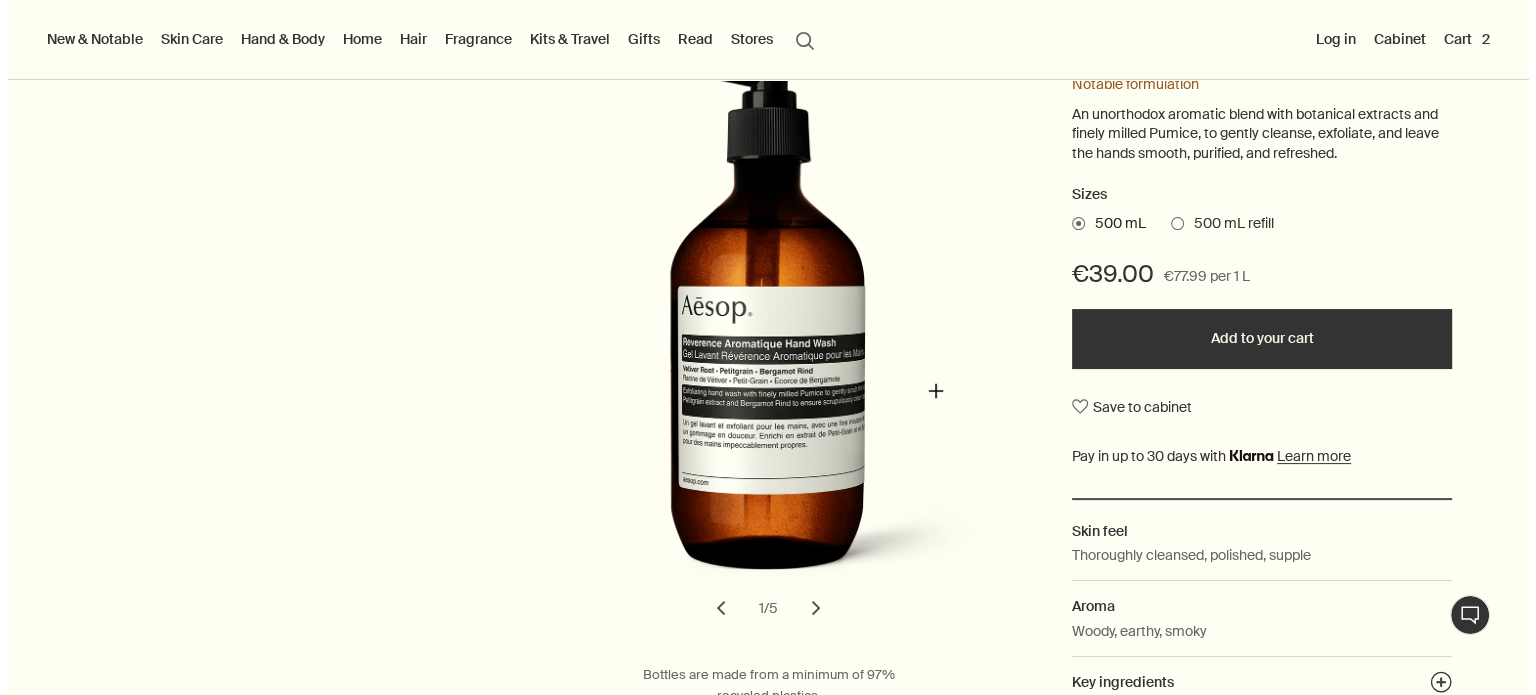 scroll, scrollTop: 100, scrollLeft: 0, axis: vertical 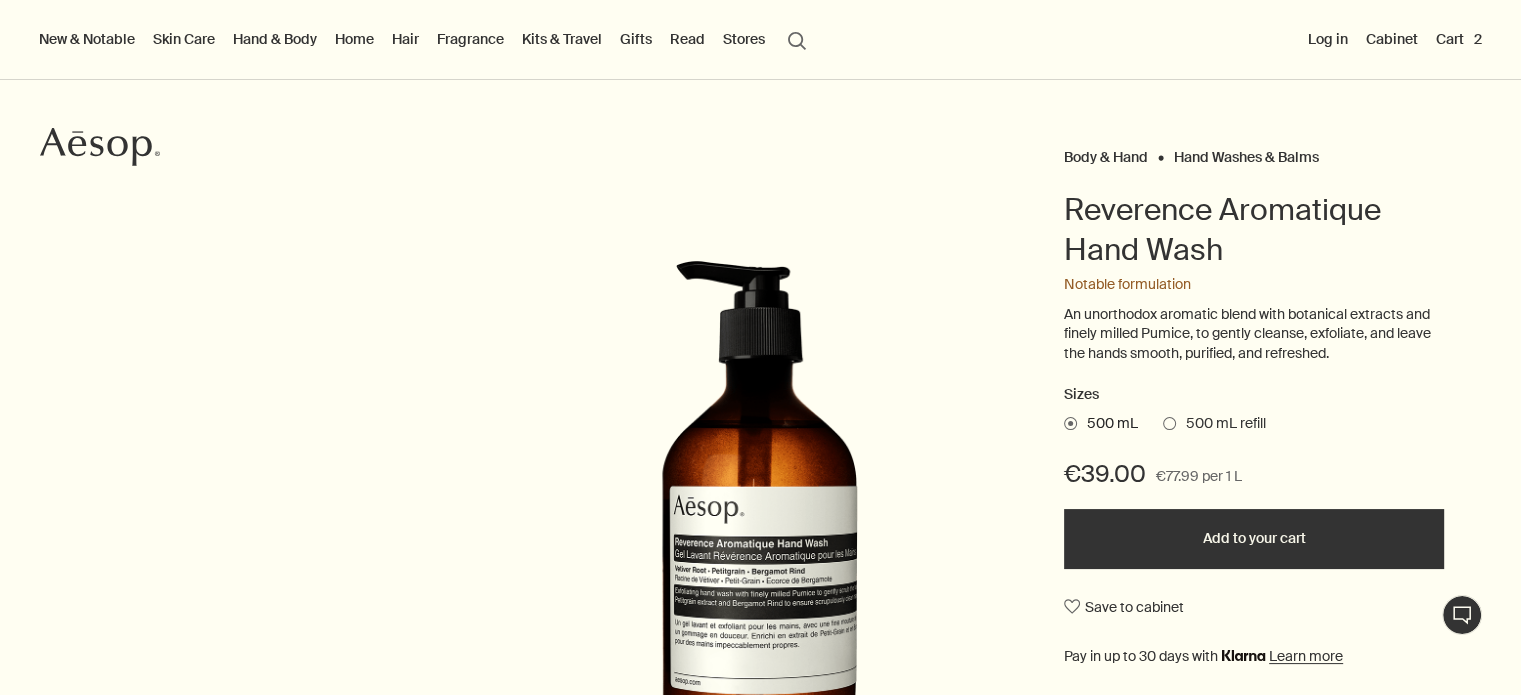 click on "search Search" at bounding box center (797, 39) 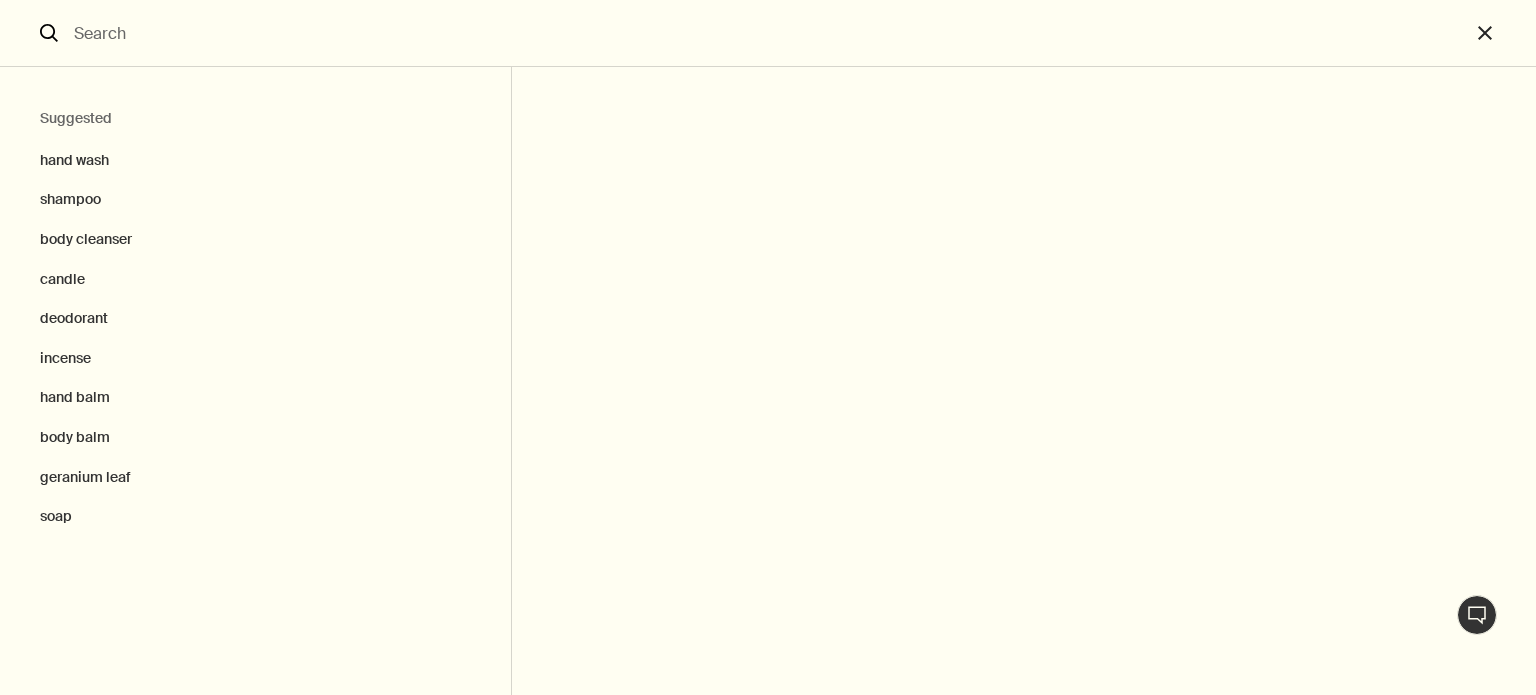 click at bounding box center (768, 33) 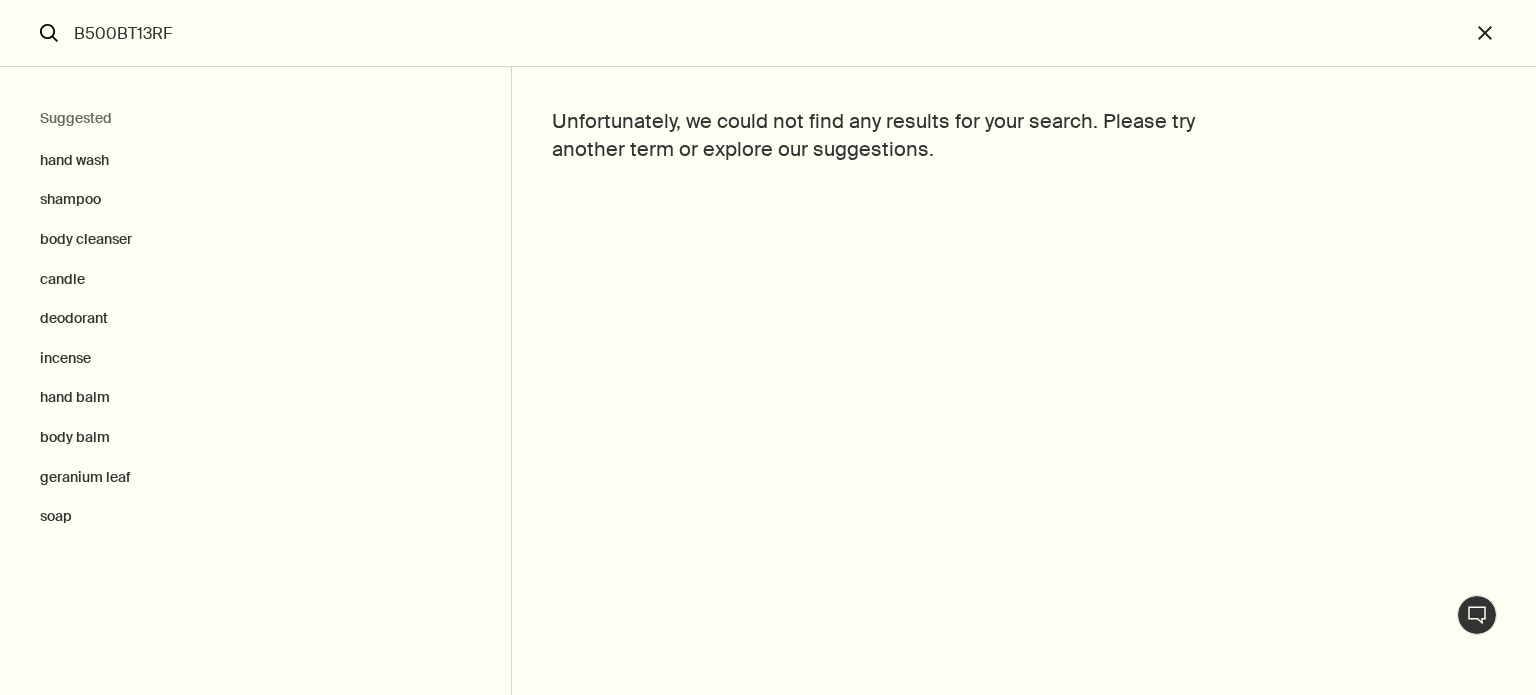 drag, startPoint x: 240, startPoint y: 50, endPoint x: 4, endPoint y: -39, distance: 252.2241 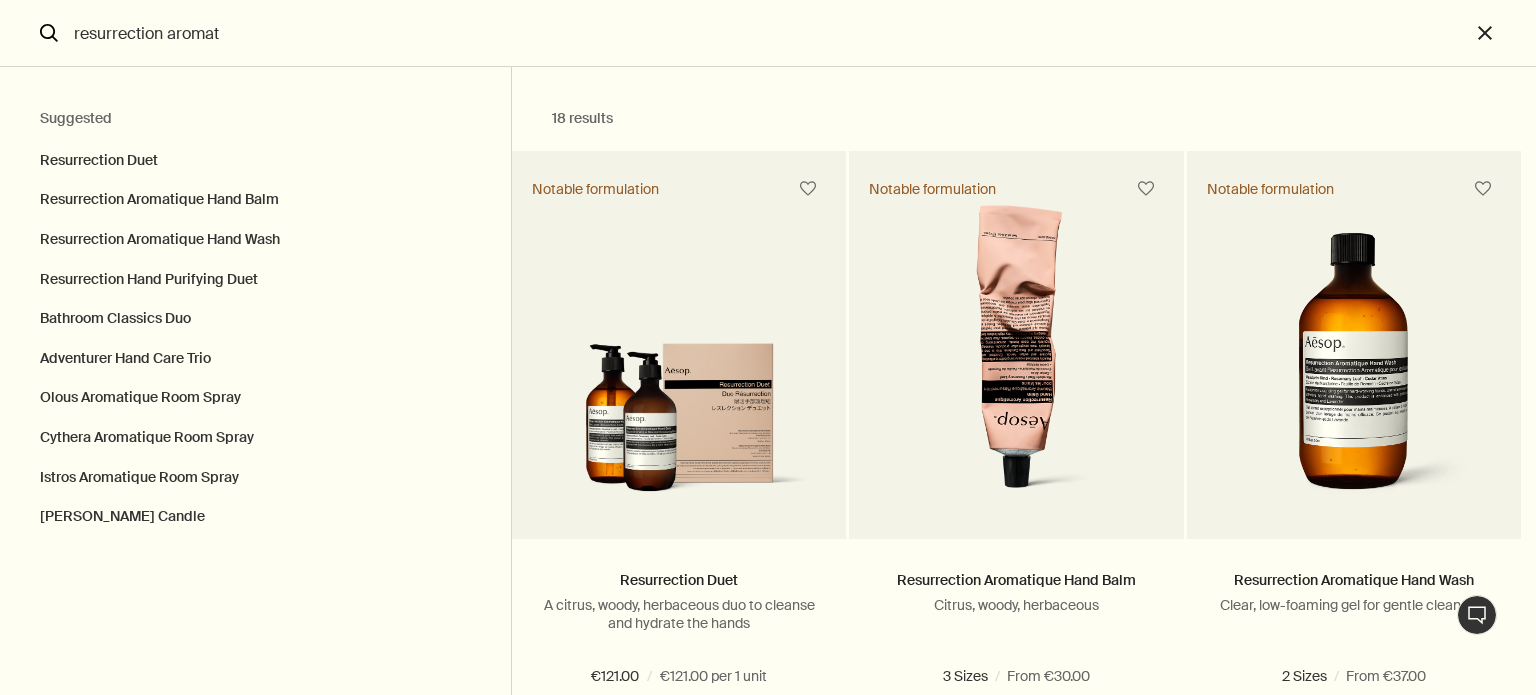 type on "resurrection aromat" 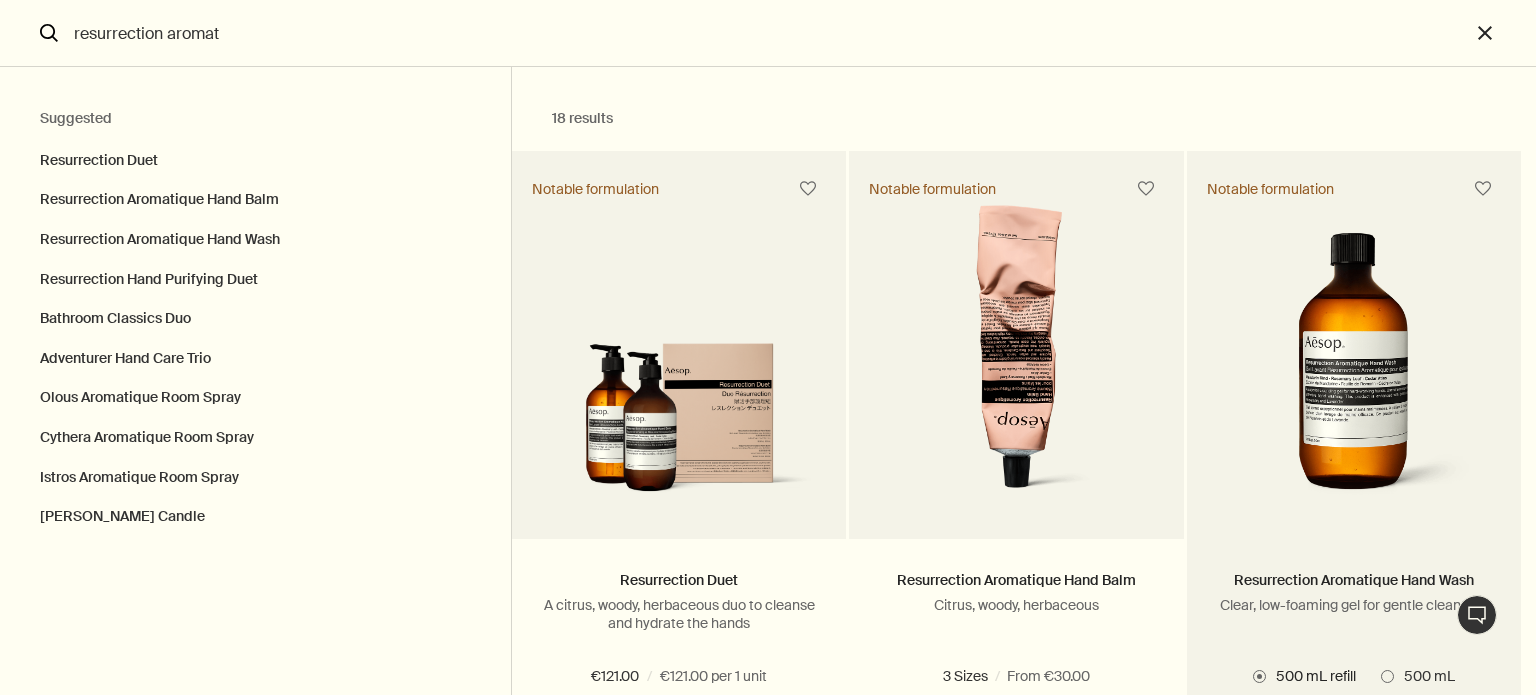 click at bounding box center (1354, 357) 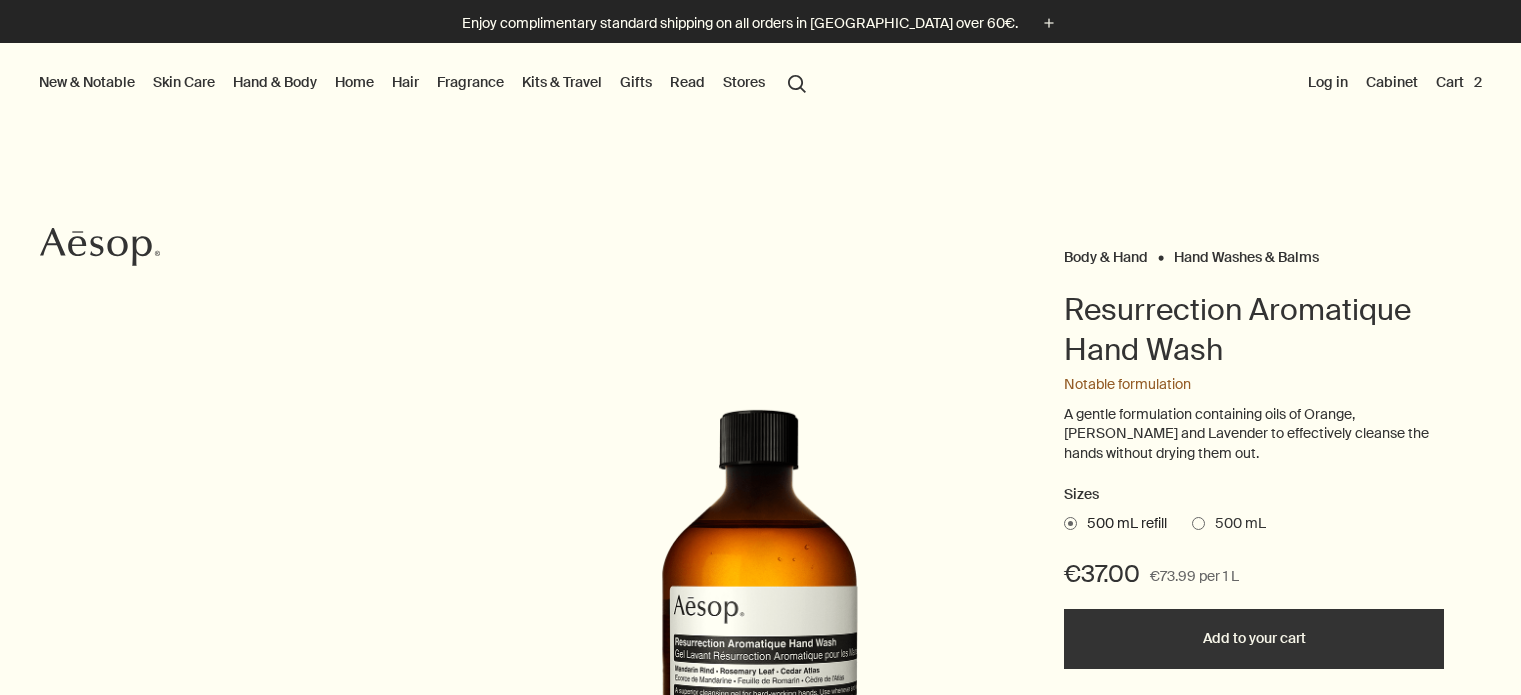 scroll, scrollTop: 0, scrollLeft: 0, axis: both 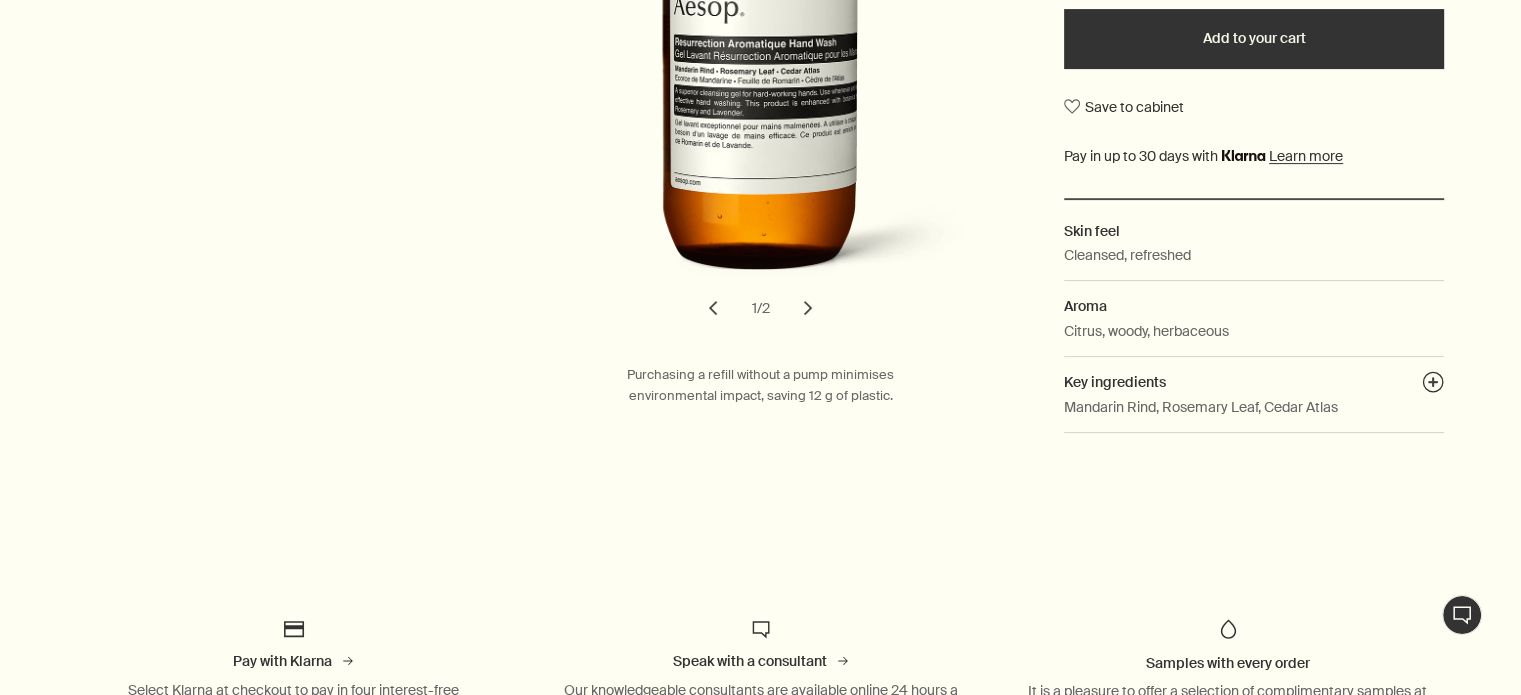 click on "Key ingredients plusAndCloseWithCircle" at bounding box center [1254, 382] 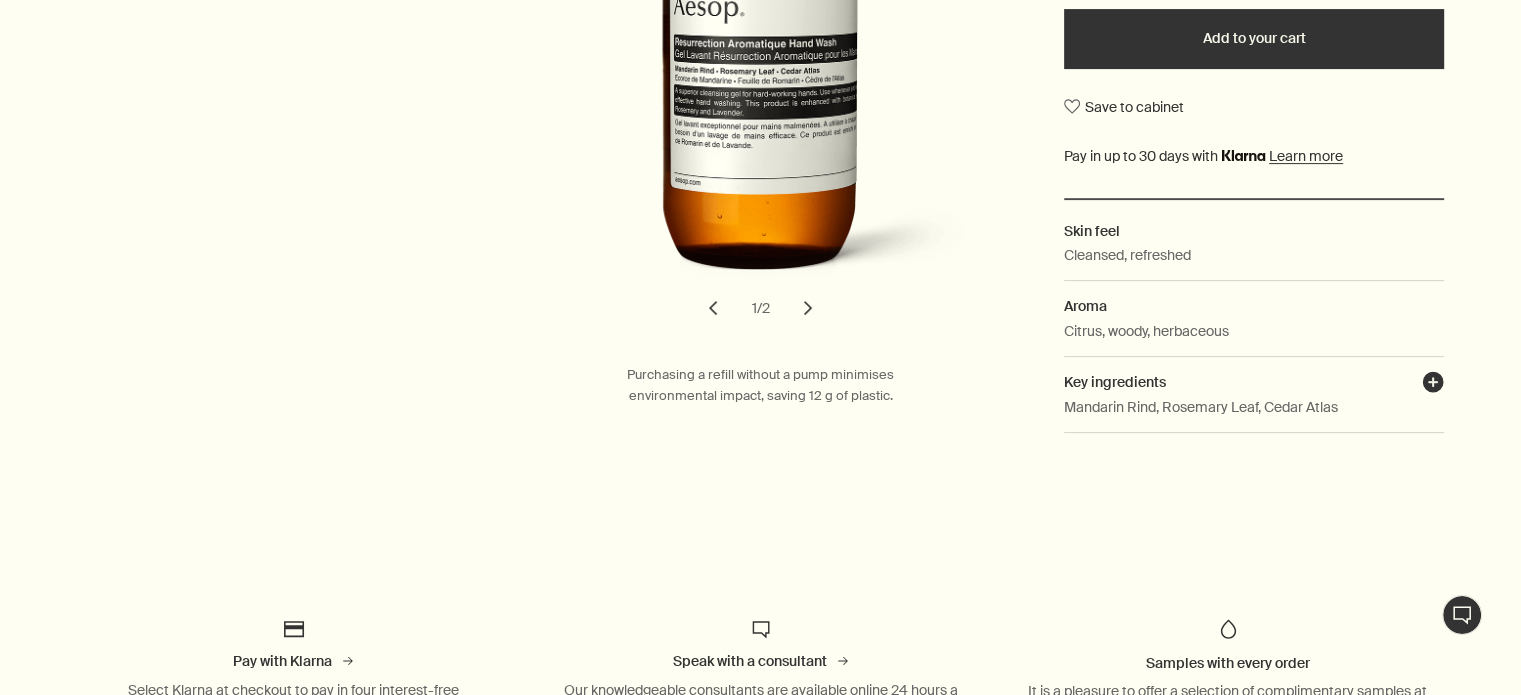 click on "plusAndCloseWithCircle" at bounding box center (1433, 385) 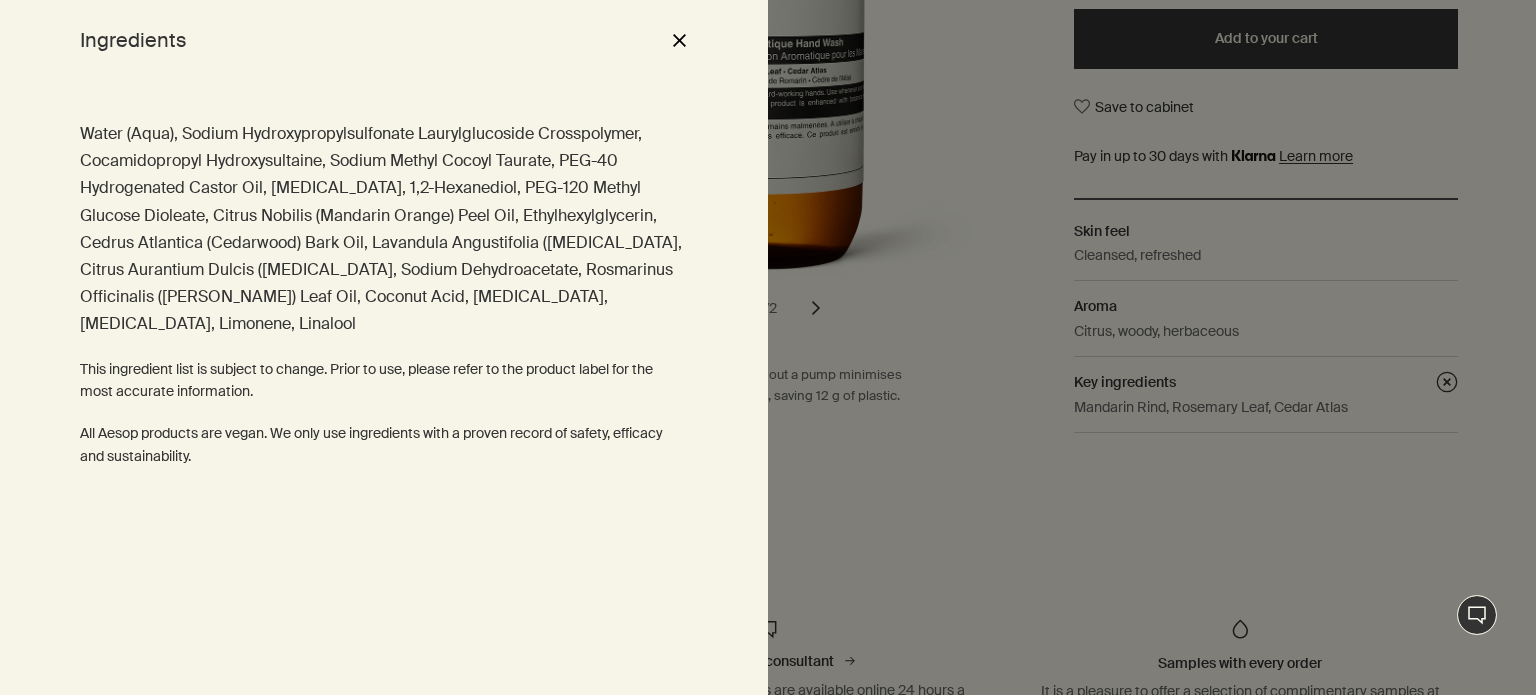 drag, startPoint x: 872, startPoint y: 150, endPoint x: 887, endPoint y: 172, distance: 26.627054 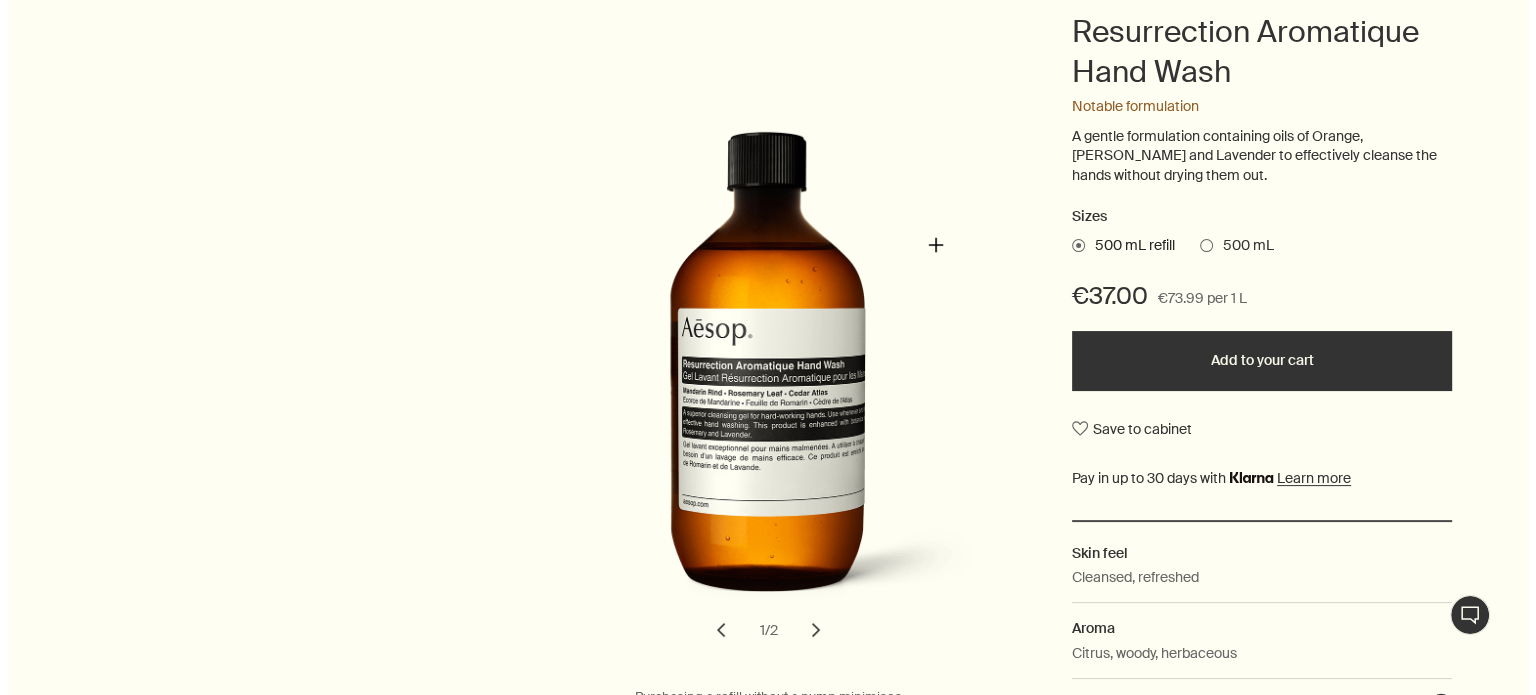 scroll, scrollTop: 0, scrollLeft: 0, axis: both 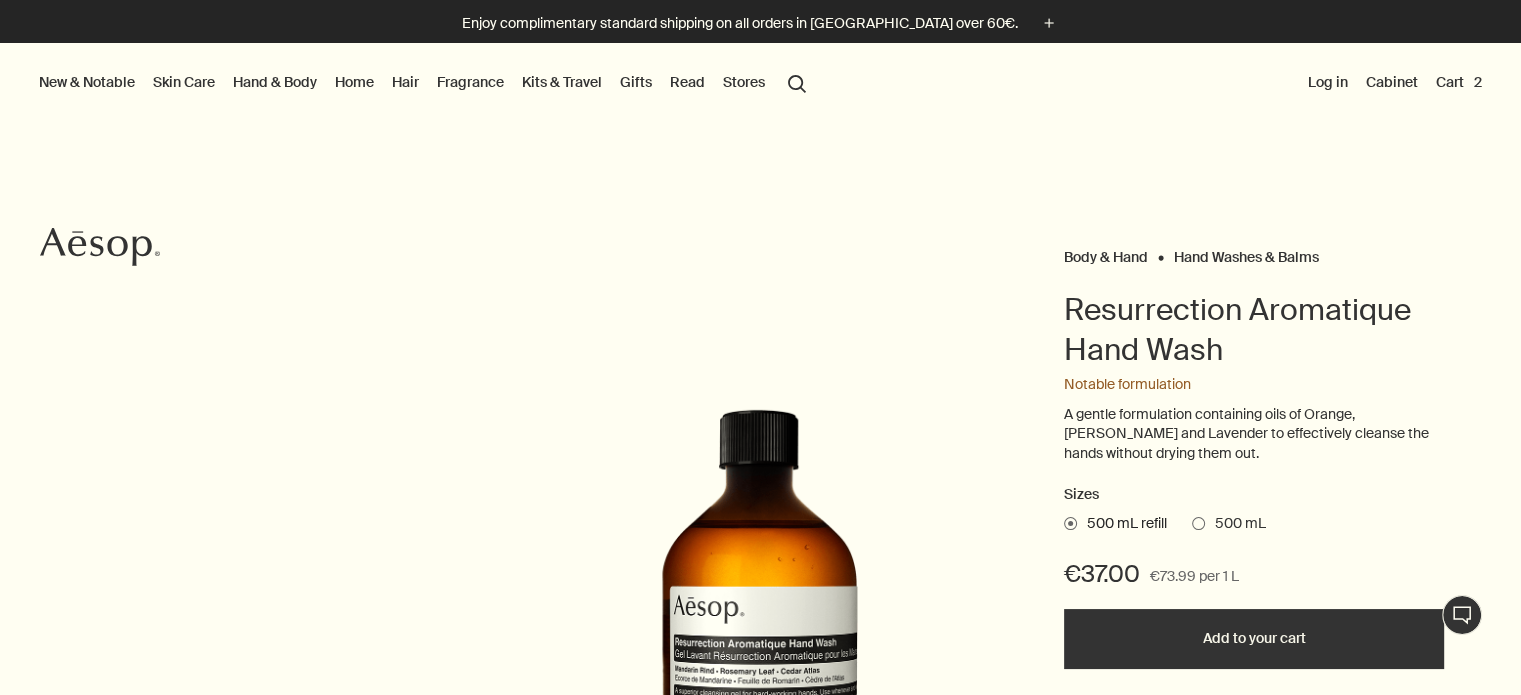 click on "search Search" at bounding box center [797, 82] 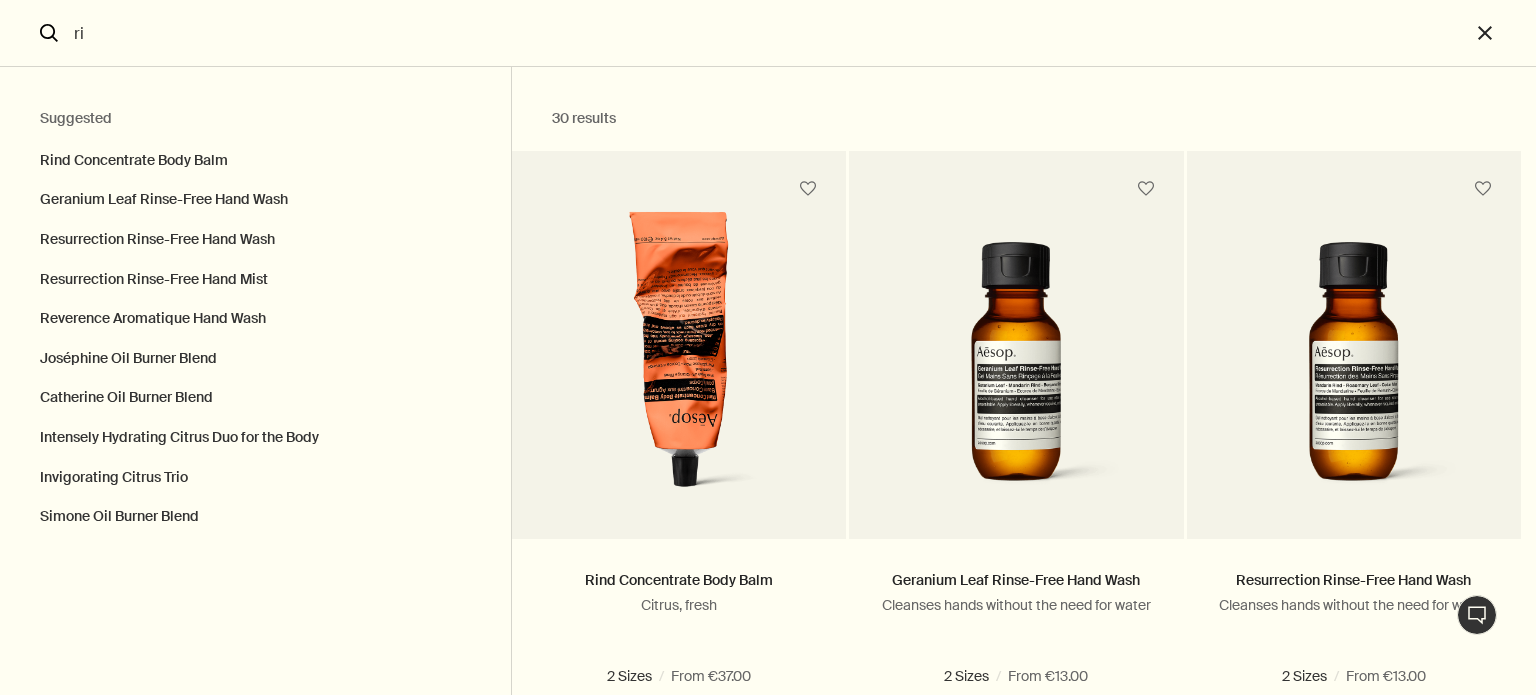 type on "r" 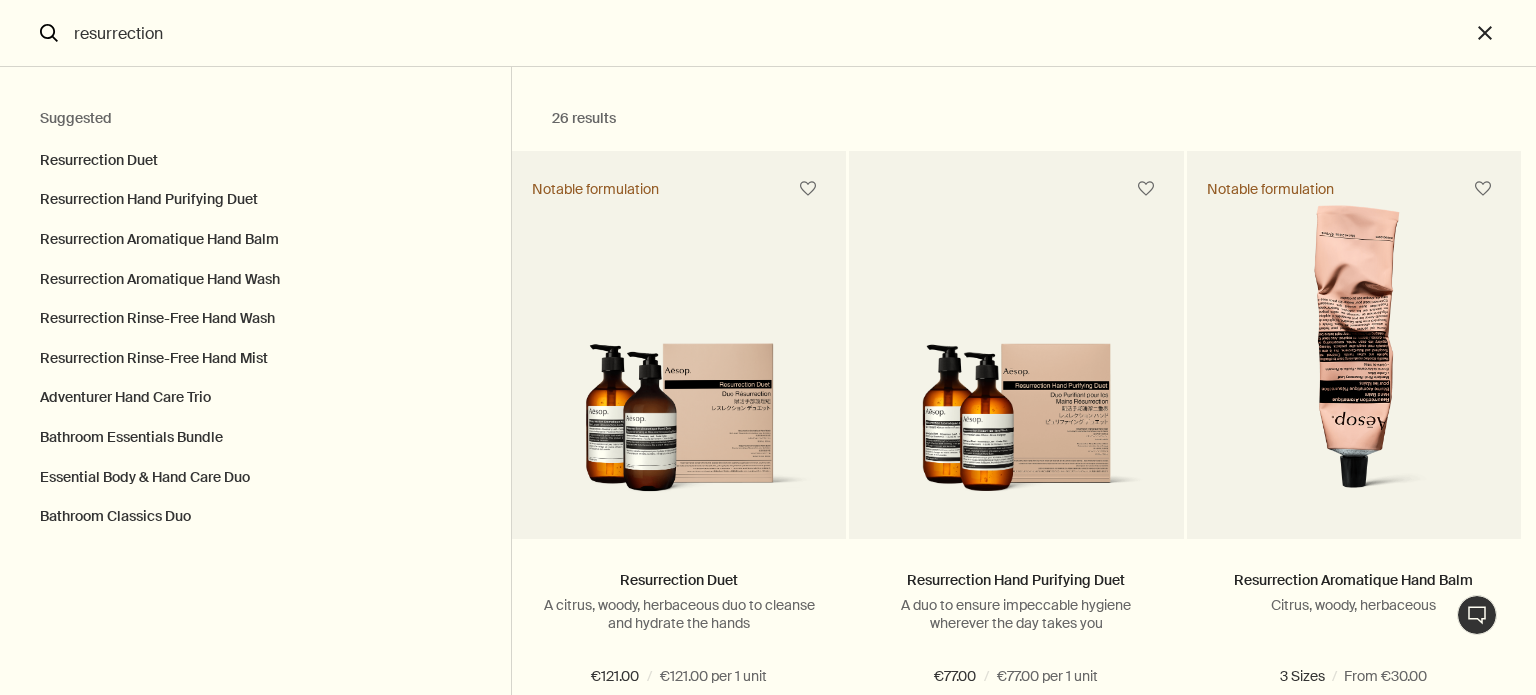 type on "resurrection" 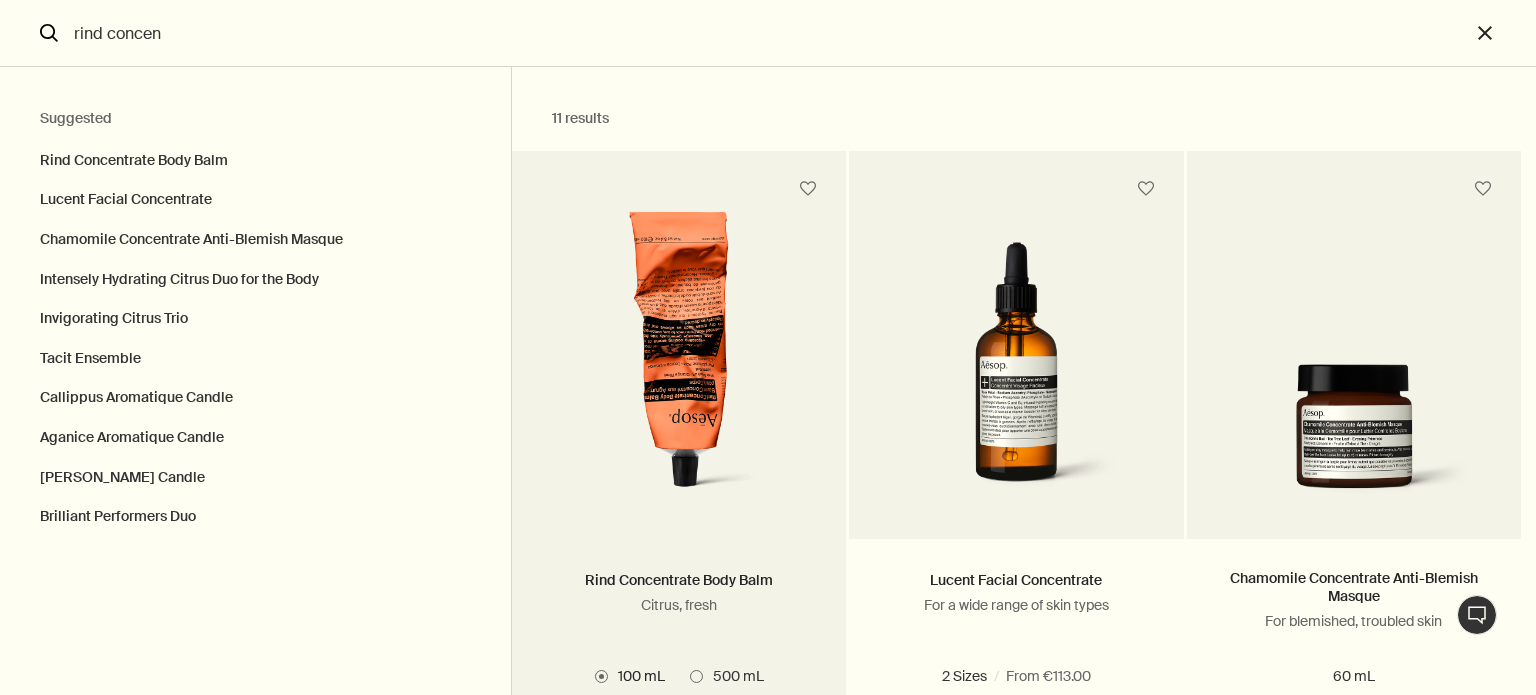 type on "rind concen" 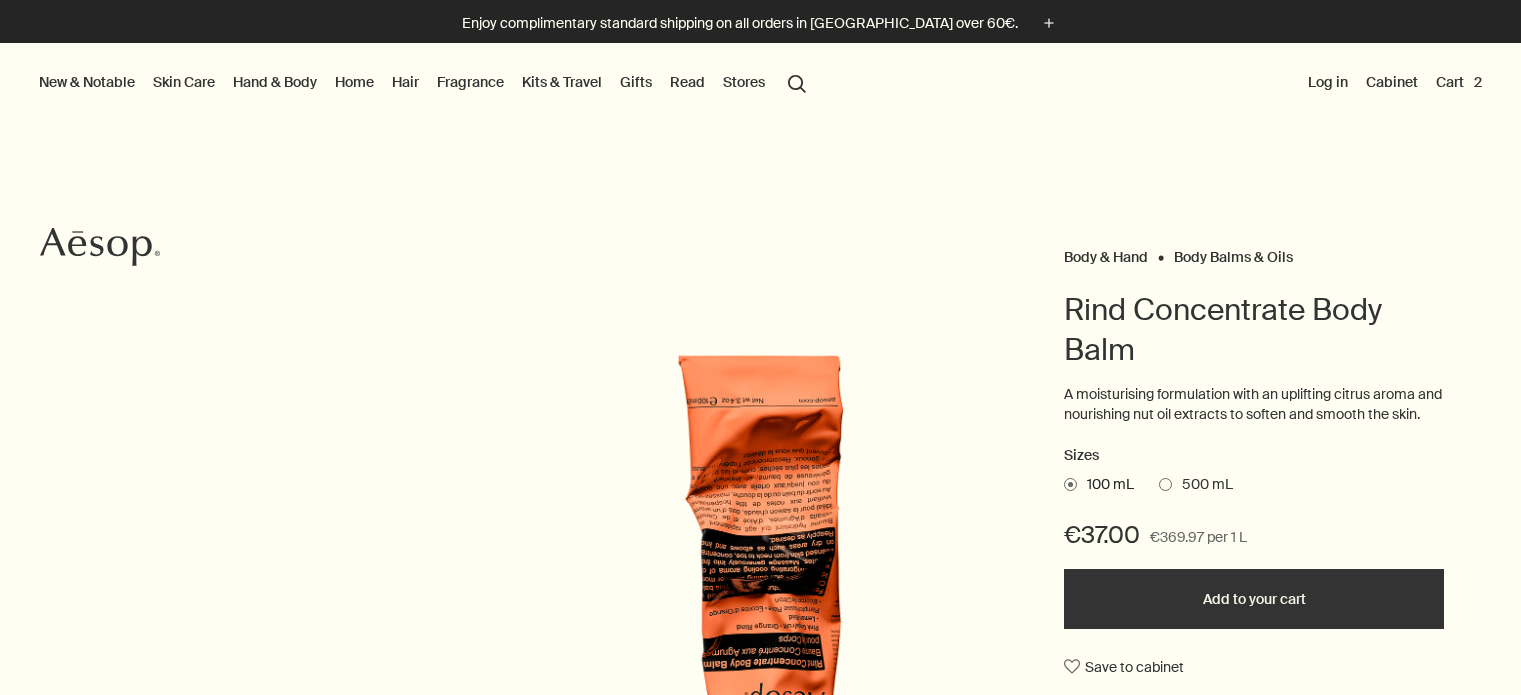 scroll, scrollTop: 0, scrollLeft: 0, axis: both 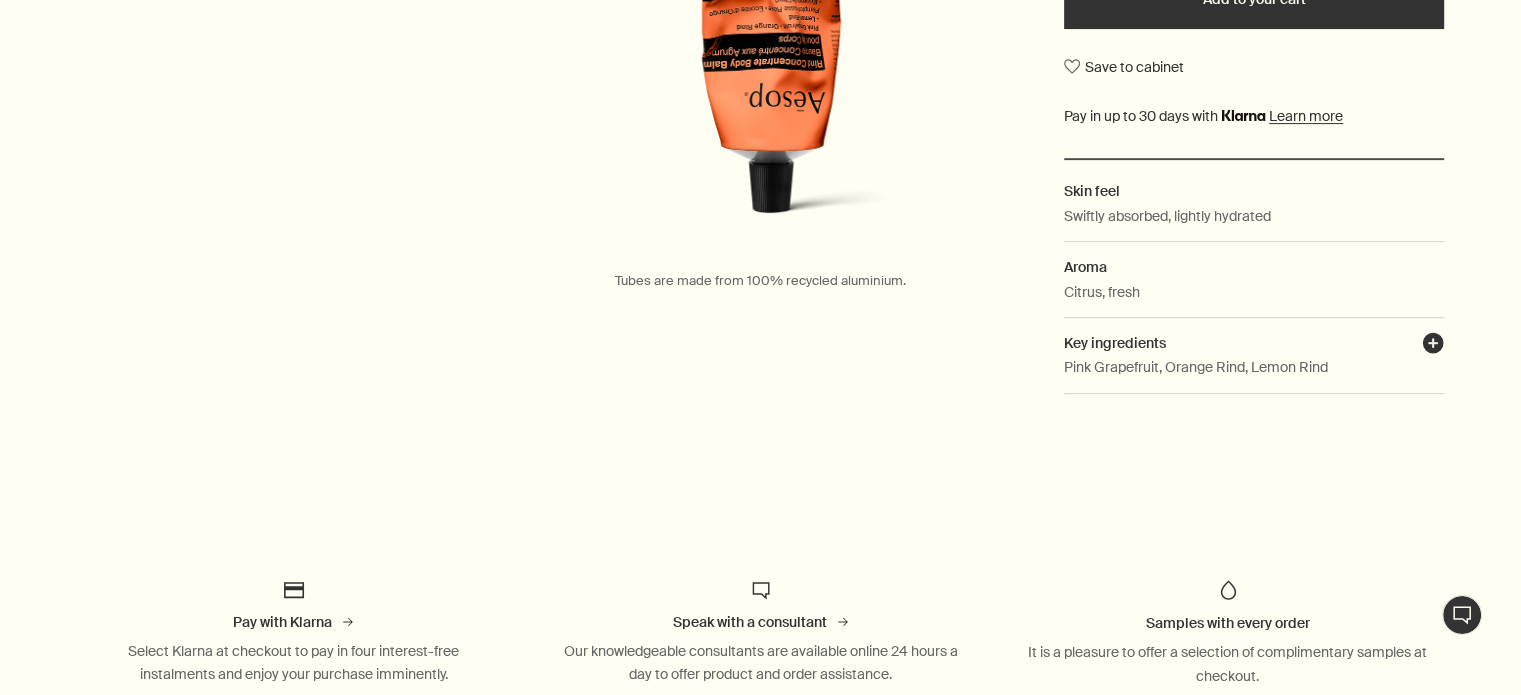 click on "plusAndCloseWithCircle" at bounding box center (1433, 346) 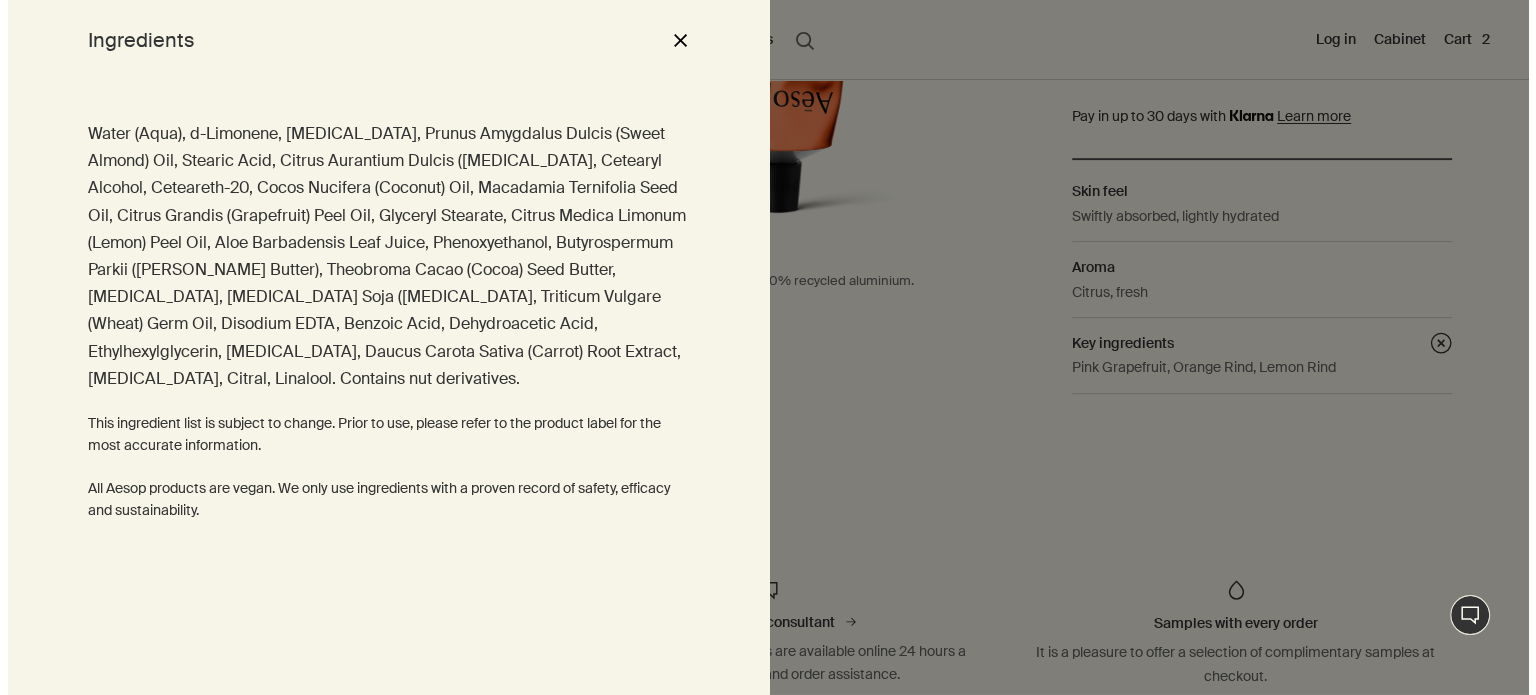 scroll, scrollTop: 580, scrollLeft: 0, axis: vertical 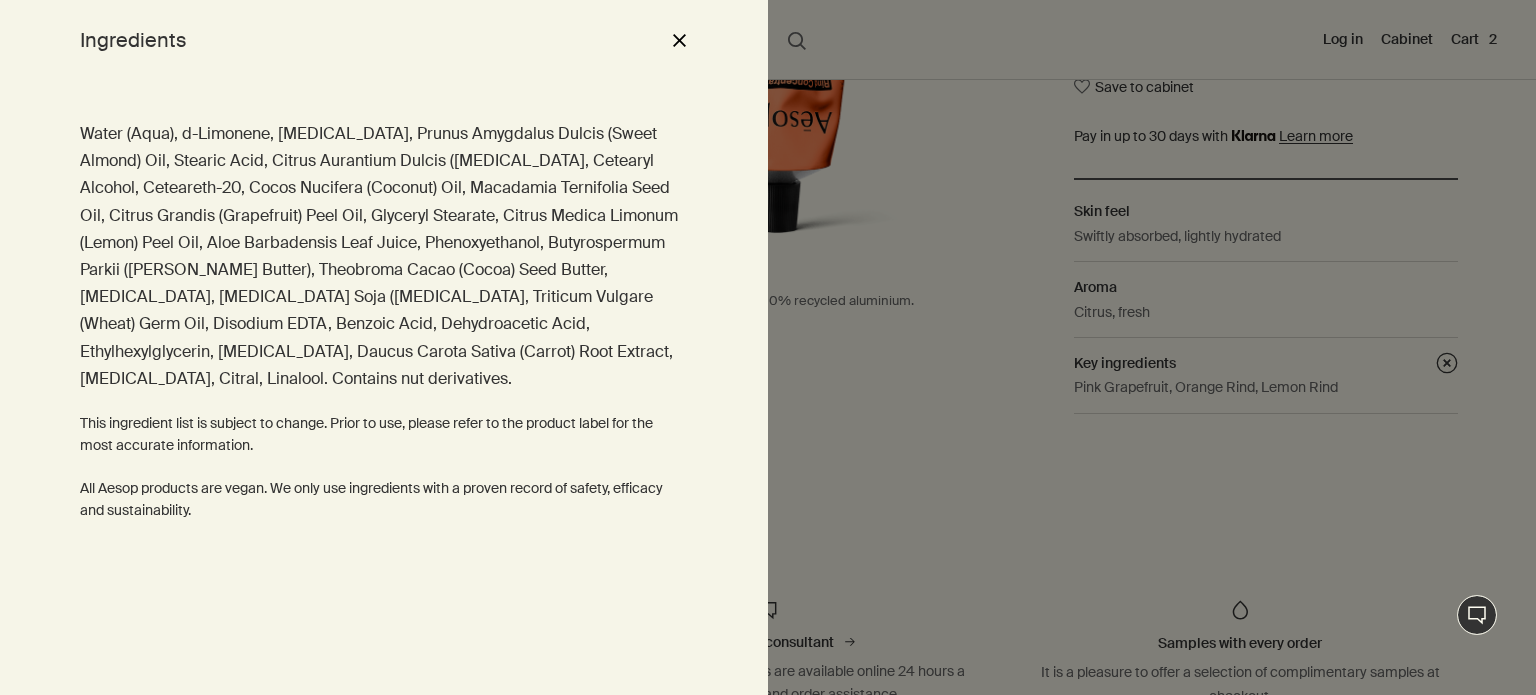 click at bounding box center (768, 347) 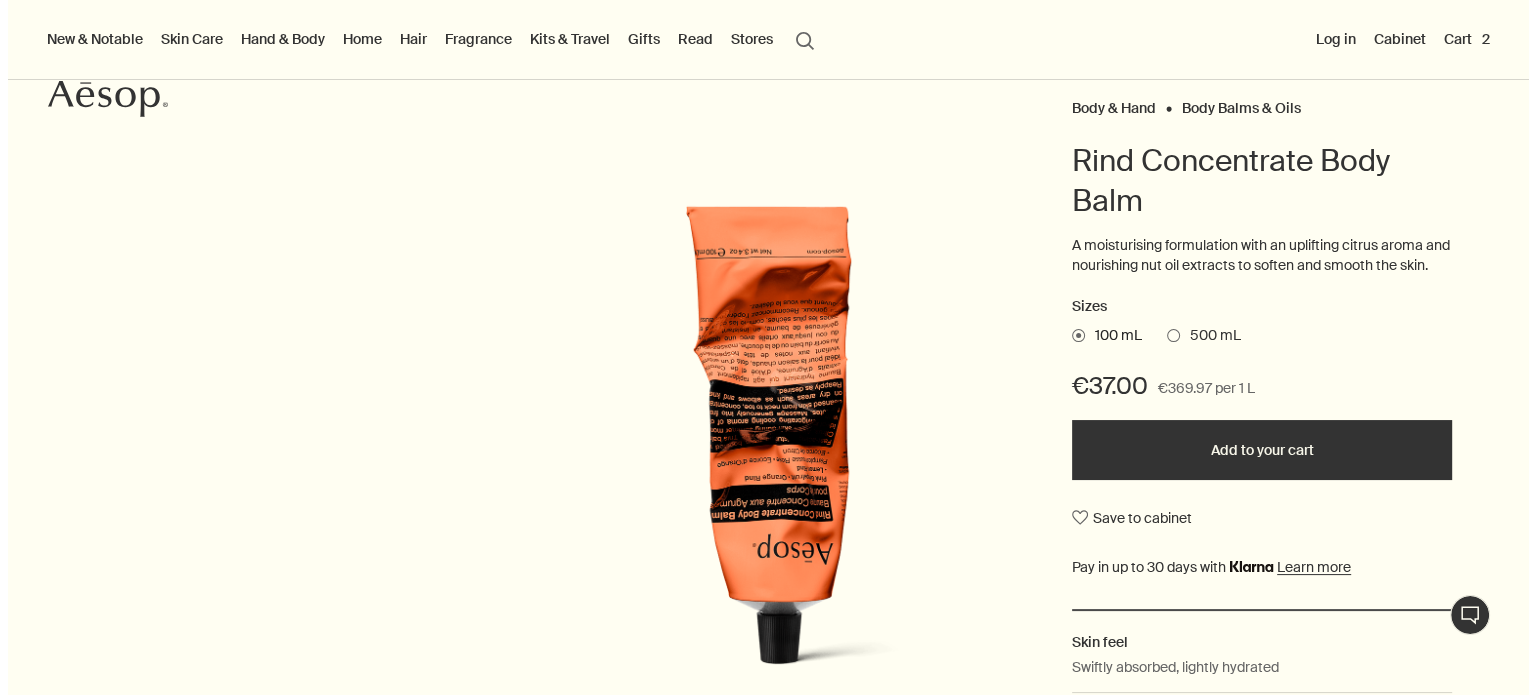 scroll, scrollTop: 100, scrollLeft: 0, axis: vertical 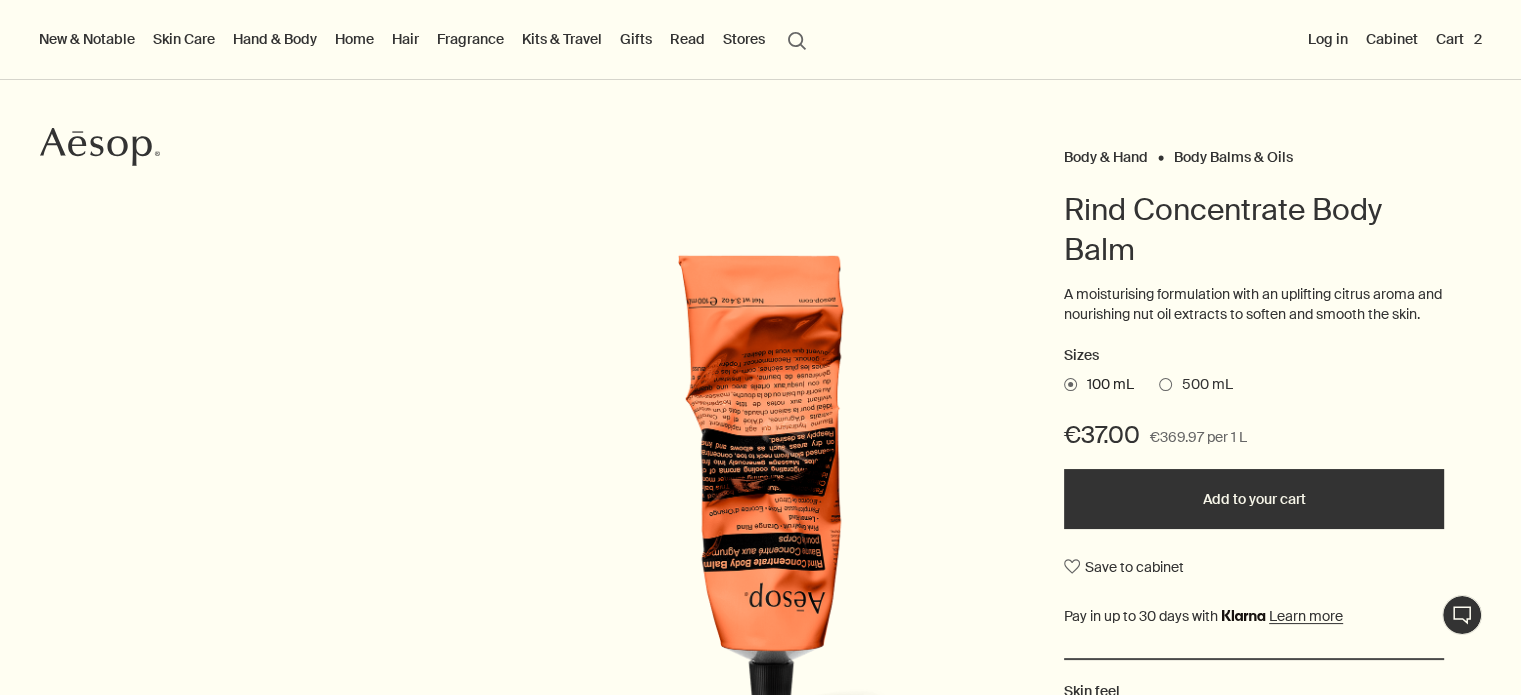 click on "search Search" at bounding box center [797, 39] 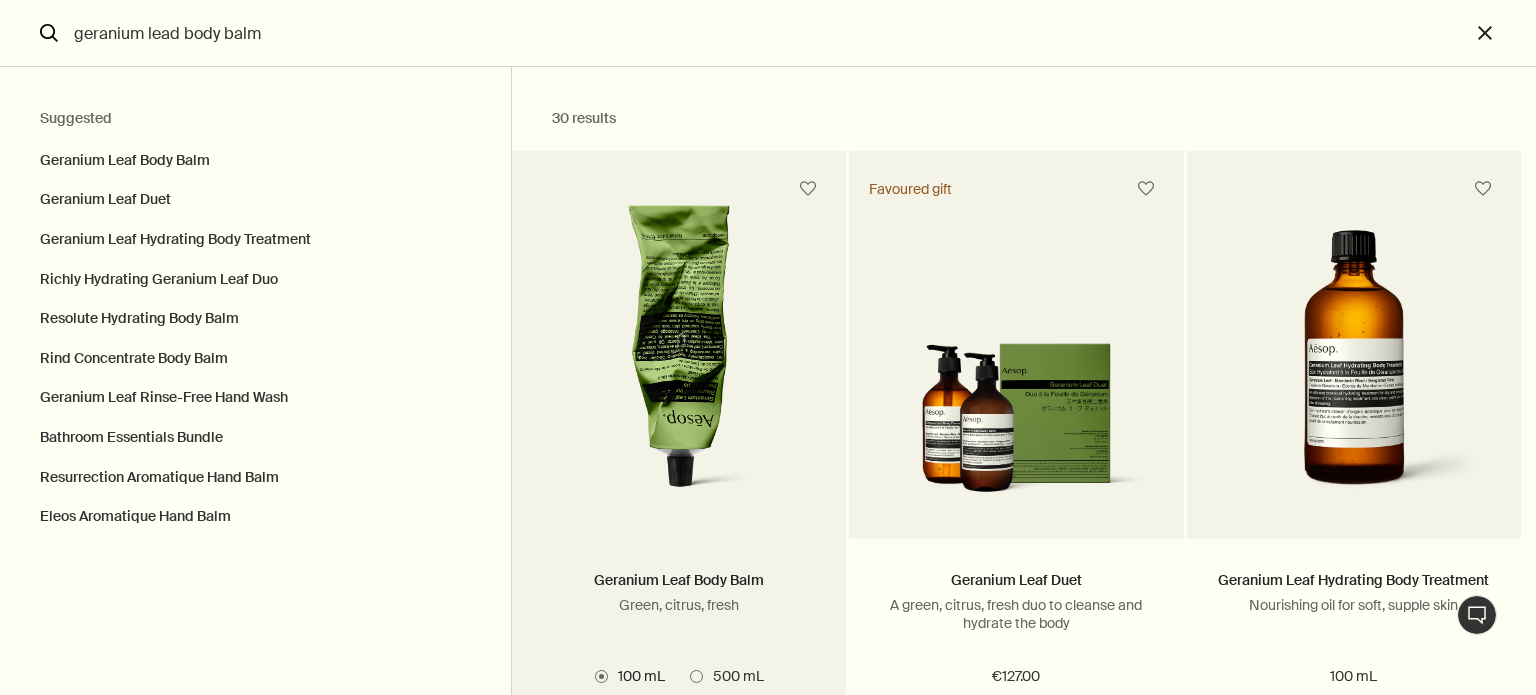 type on "geranium lead body balm" 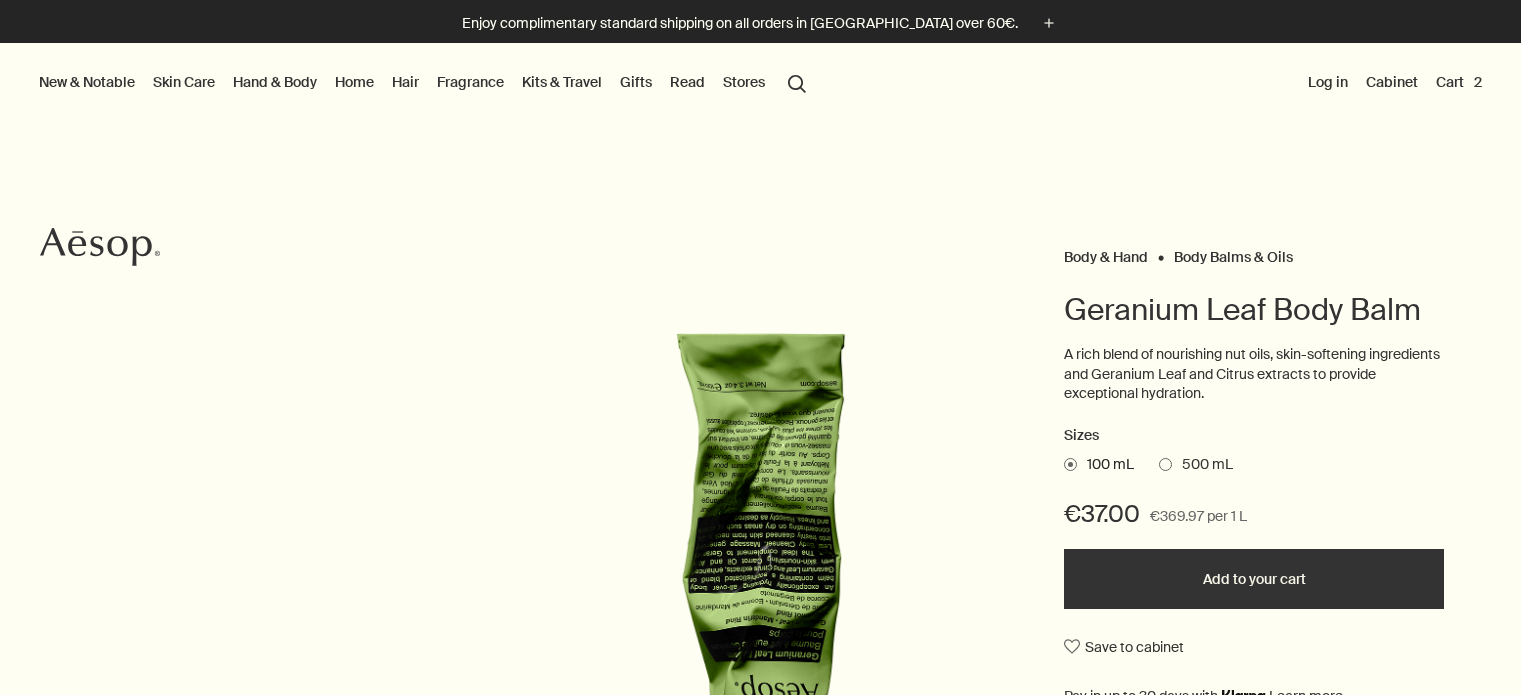 scroll, scrollTop: 0, scrollLeft: 0, axis: both 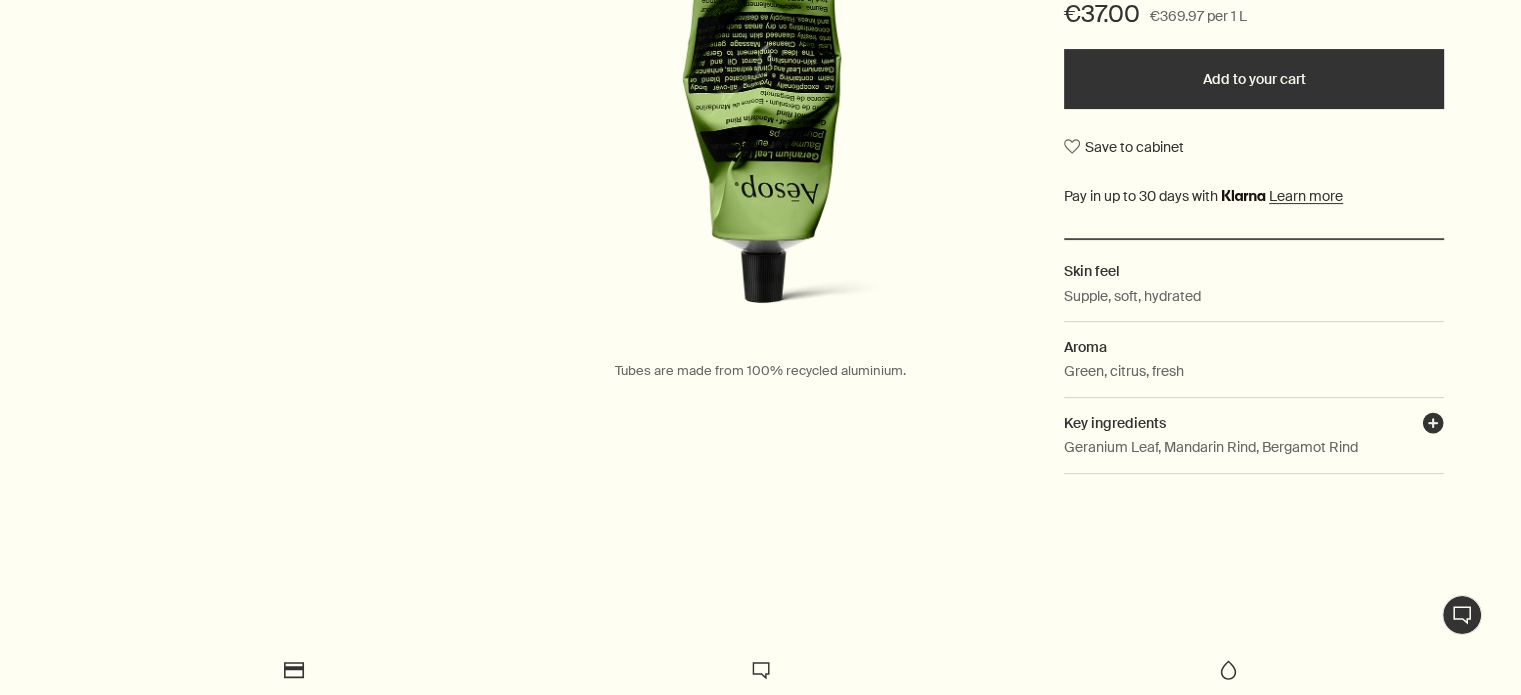click on "plusAndCloseWithCircle" at bounding box center (1433, 426) 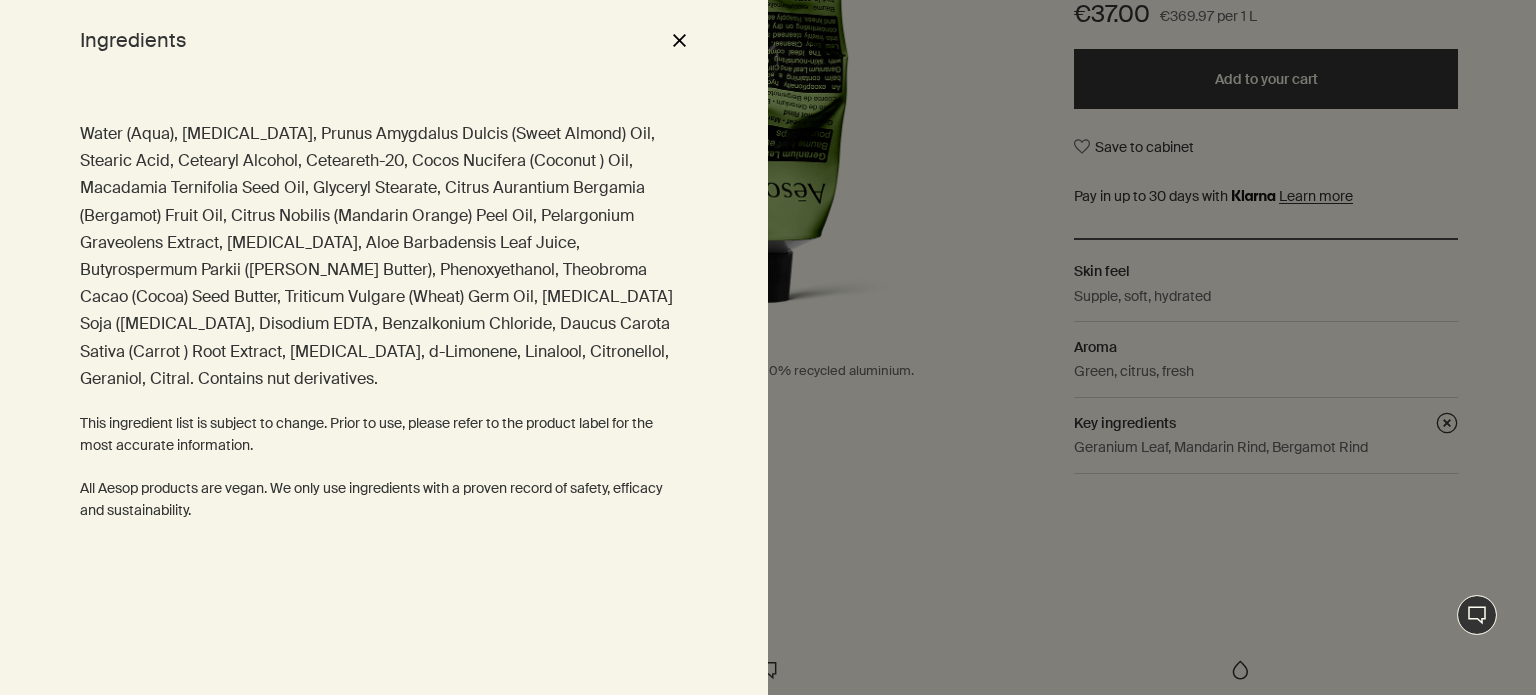 drag, startPoint x: 668, startPoint y: 271, endPoint x: 682, endPoint y: 276, distance: 14.866069 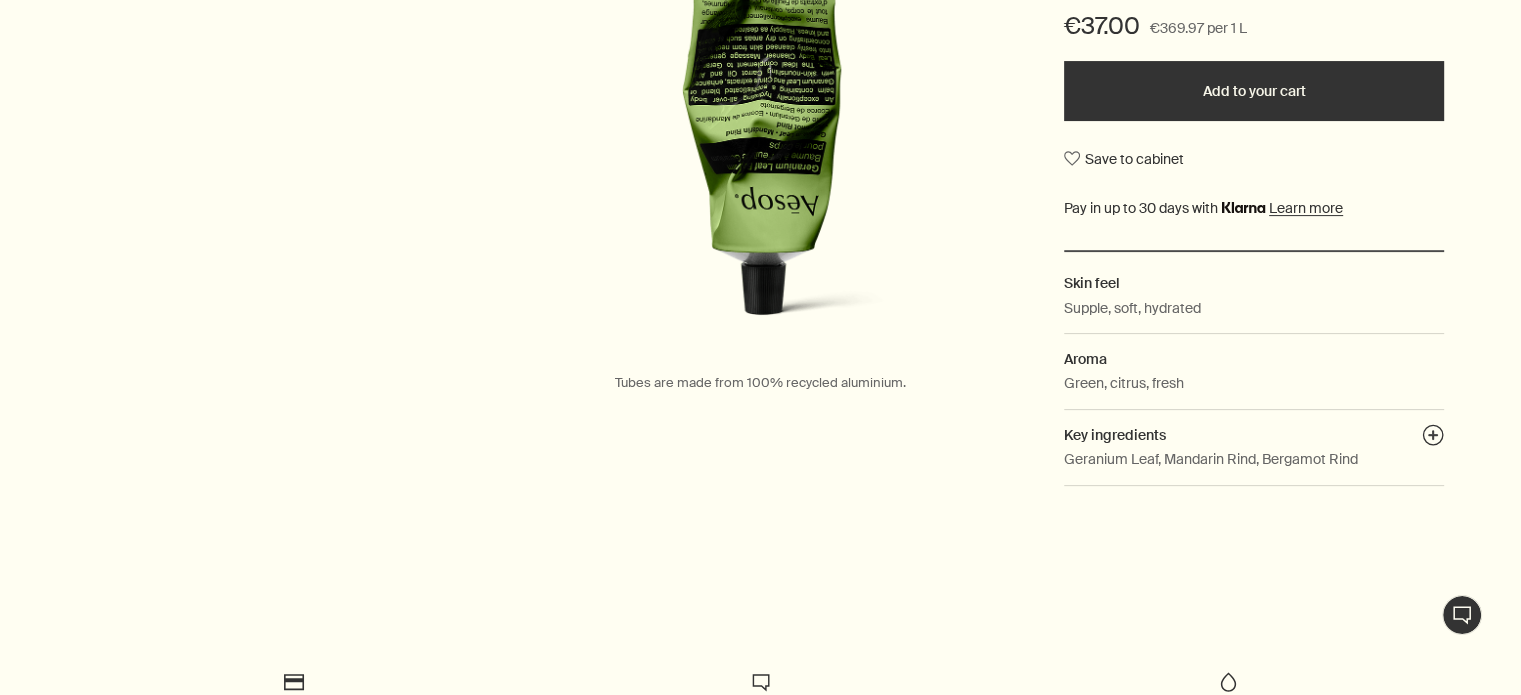 scroll, scrollTop: 500, scrollLeft: 0, axis: vertical 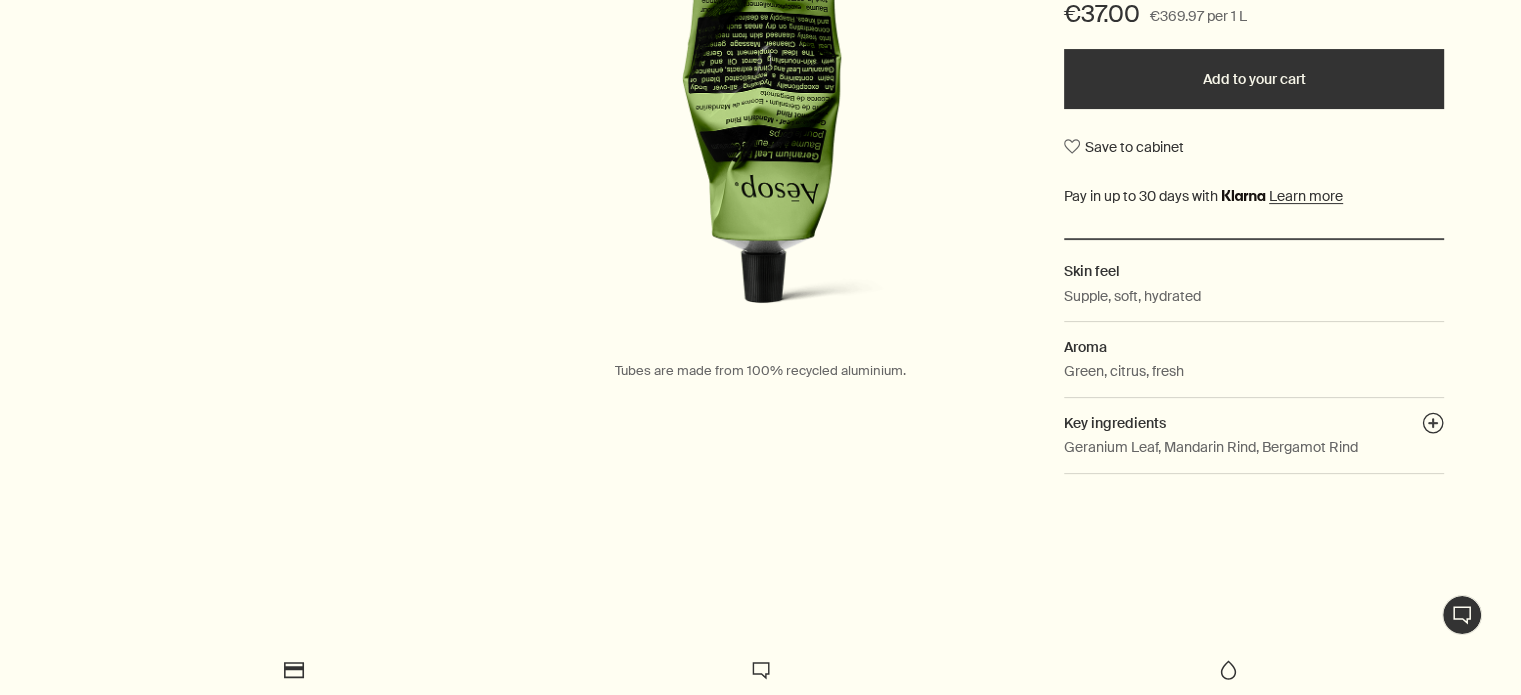 click on "Key ingredients plusAndCloseWithCircle" at bounding box center [1254, 423] 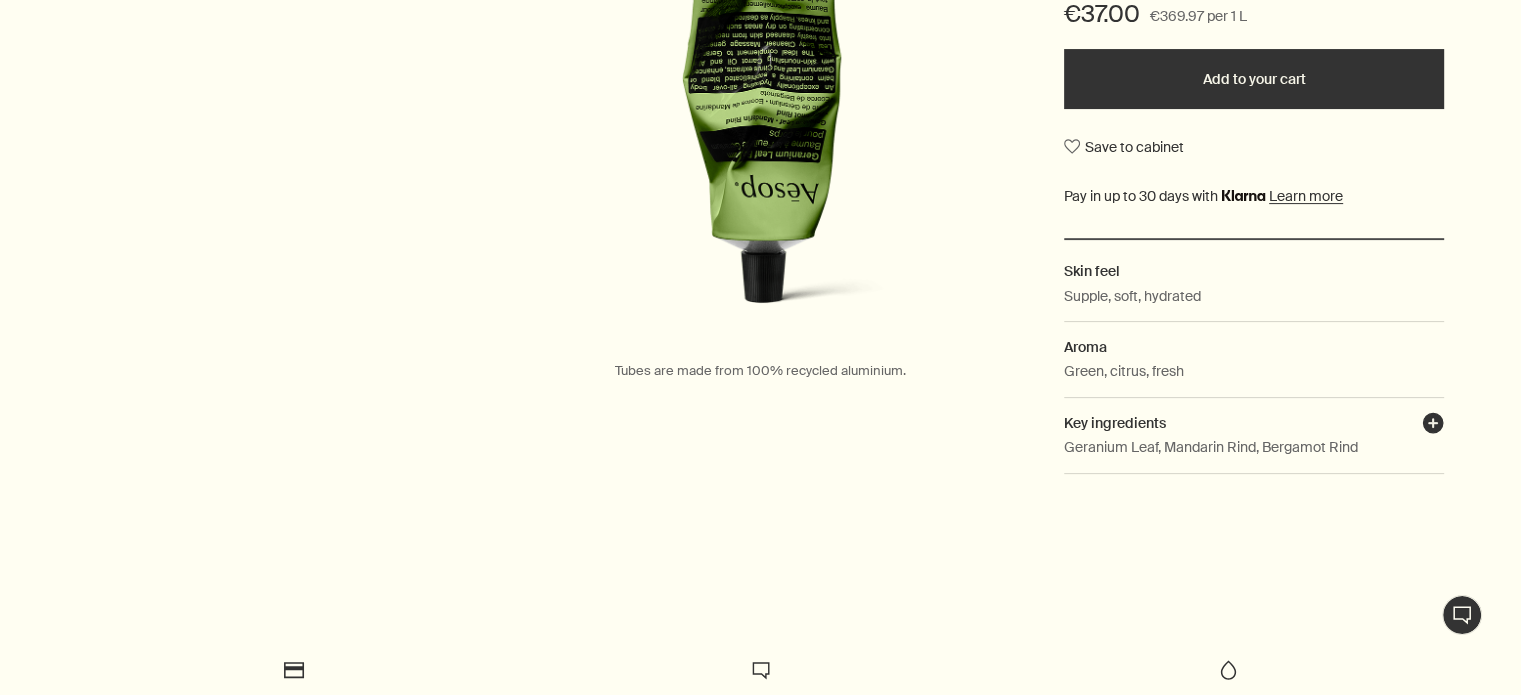 click on "plusAndCloseWithCircle" at bounding box center (1433, 426) 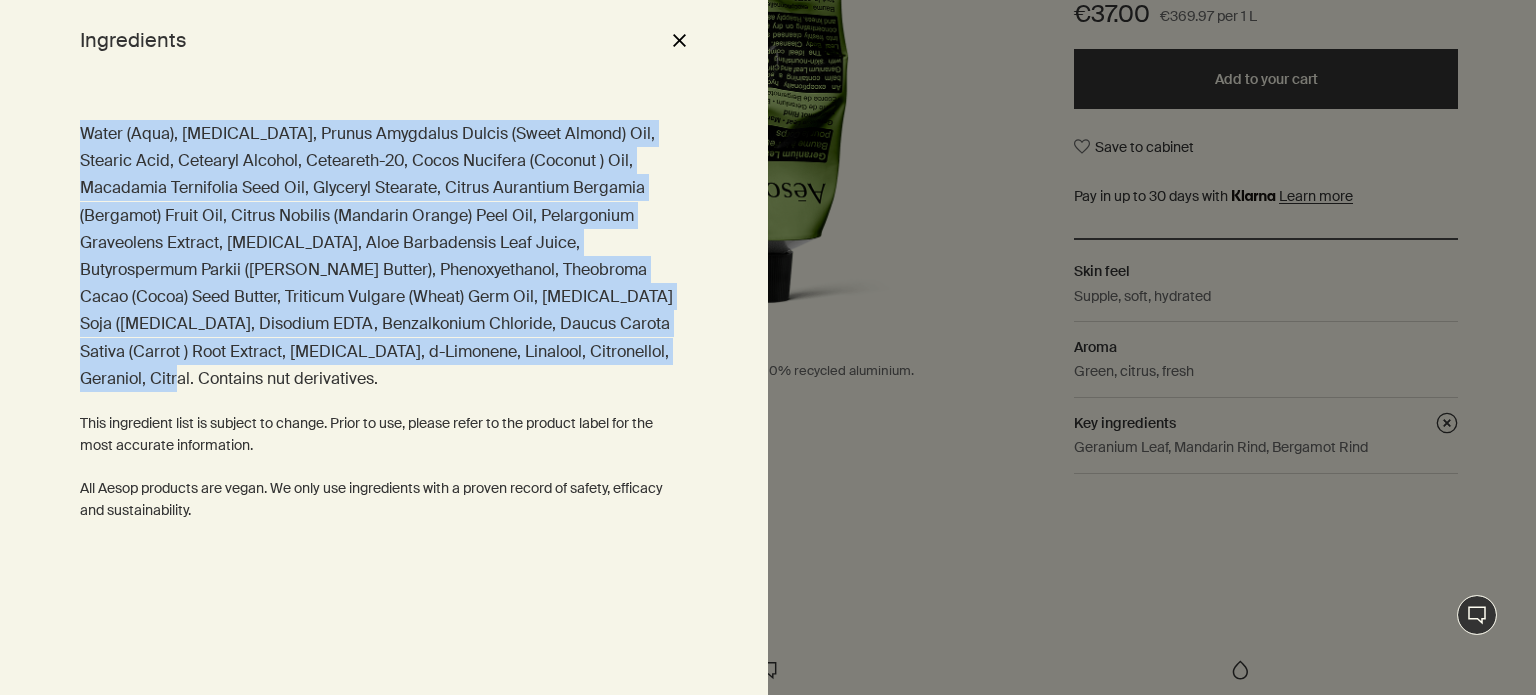 drag, startPoint x: 507, startPoint y: 357, endPoint x: 45, endPoint y: 116, distance: 521.0806 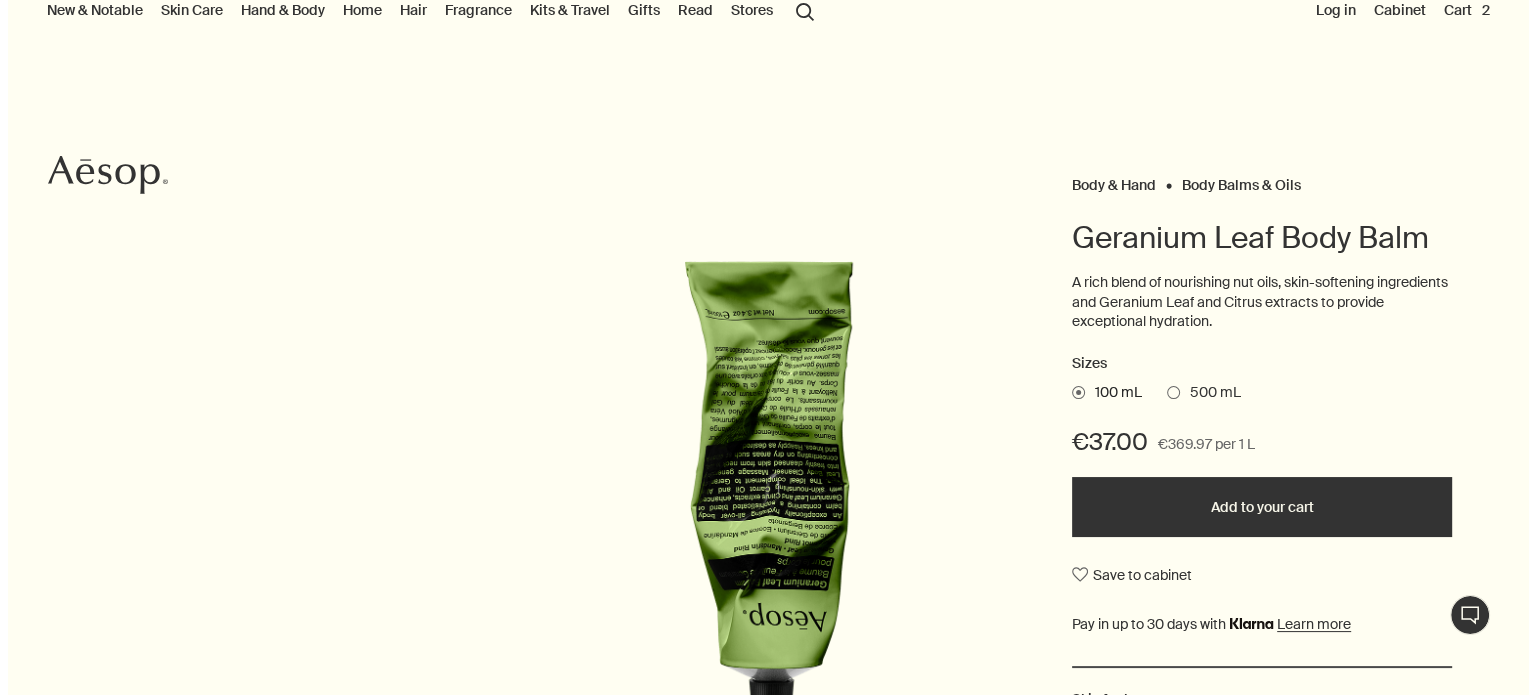 scroll, scrollTop: 0, scrollLeft: 0, axis: both 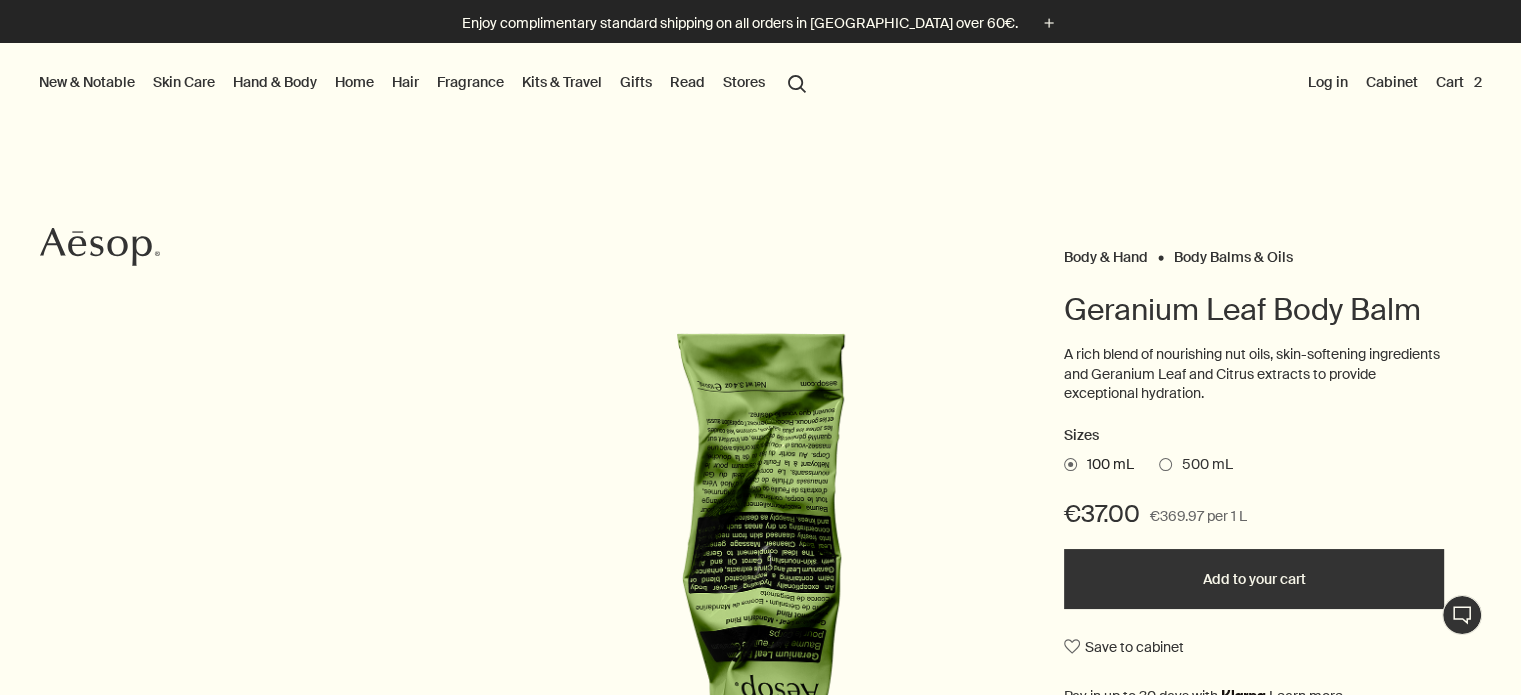 click on "search Search" at bounding box center [797, 82] 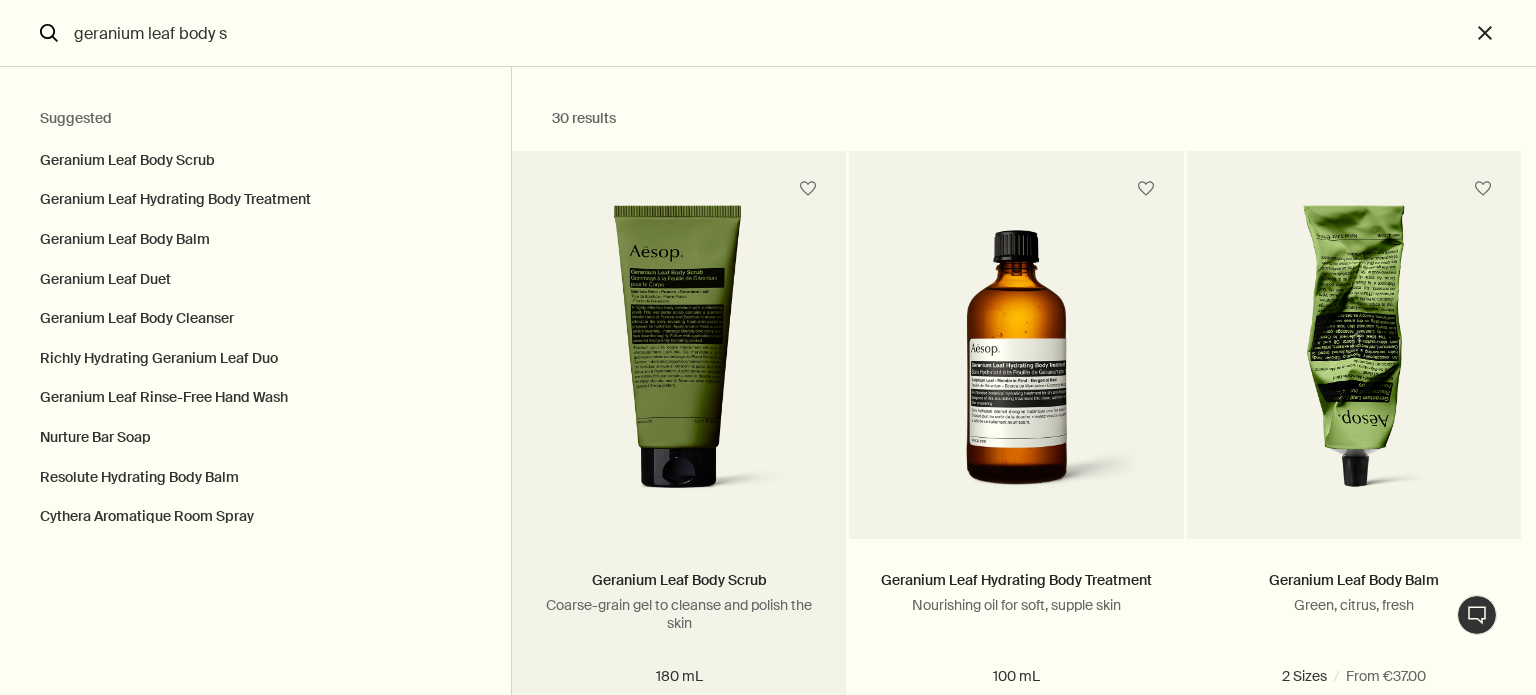 type on "geranium leaf body s" 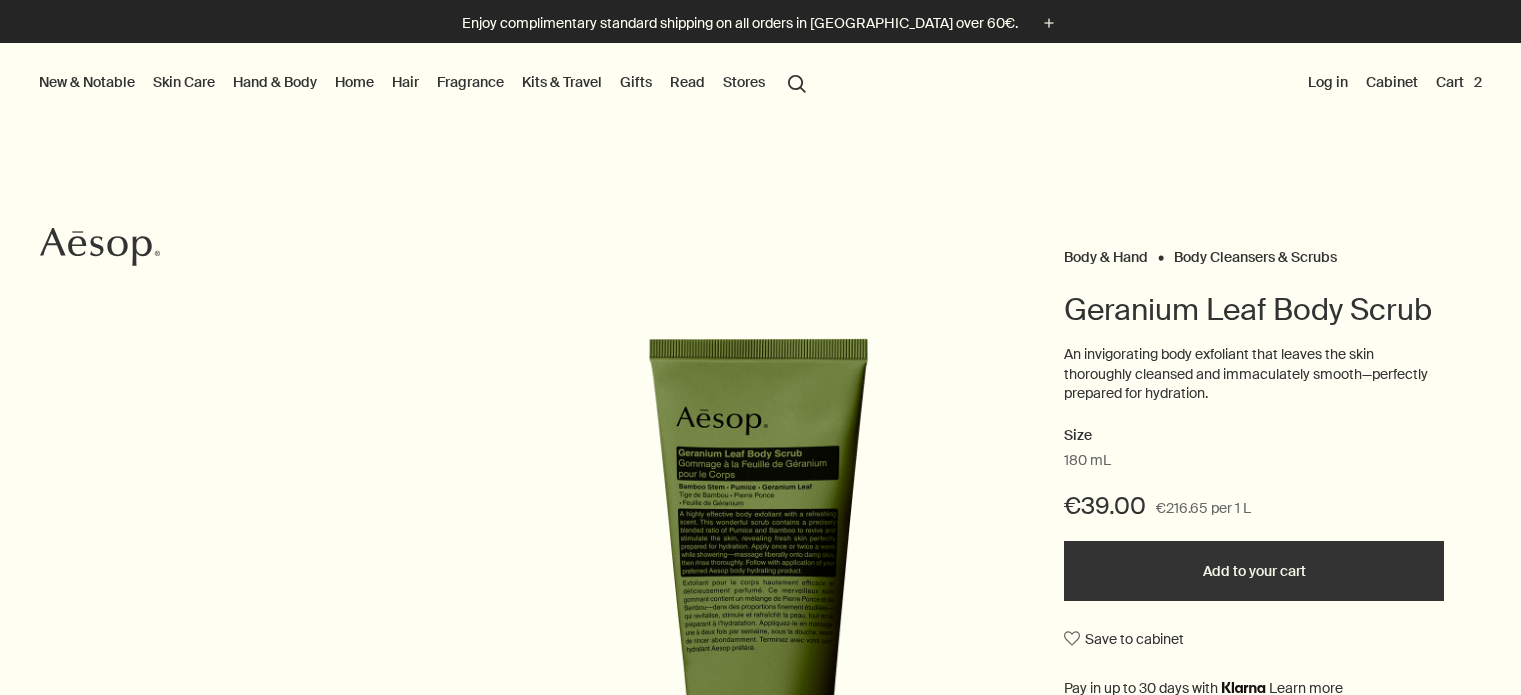 scroll, scrollTop: 0, scrollLeft: 0, axis: both 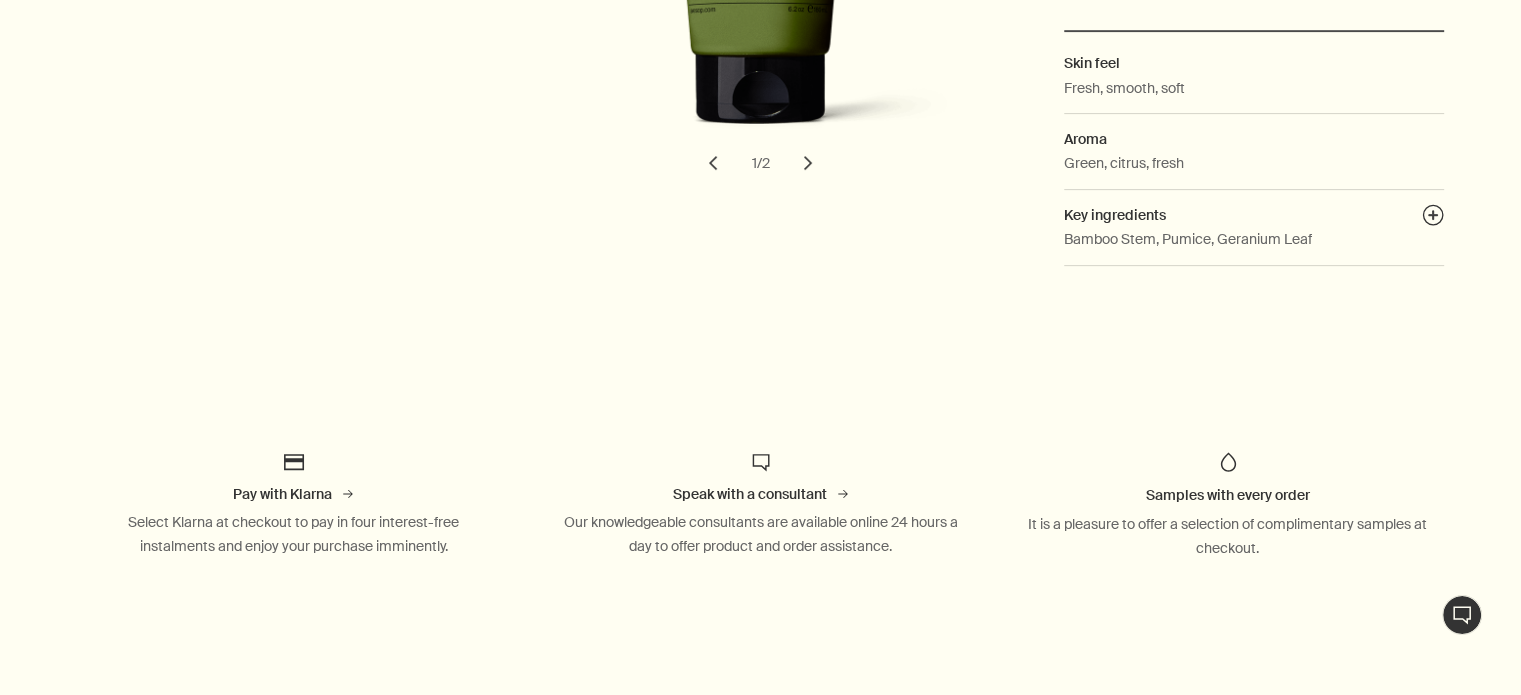 click on "Key ingredients plusAndCloseWithCircle" at bounding box center [1254, 215] 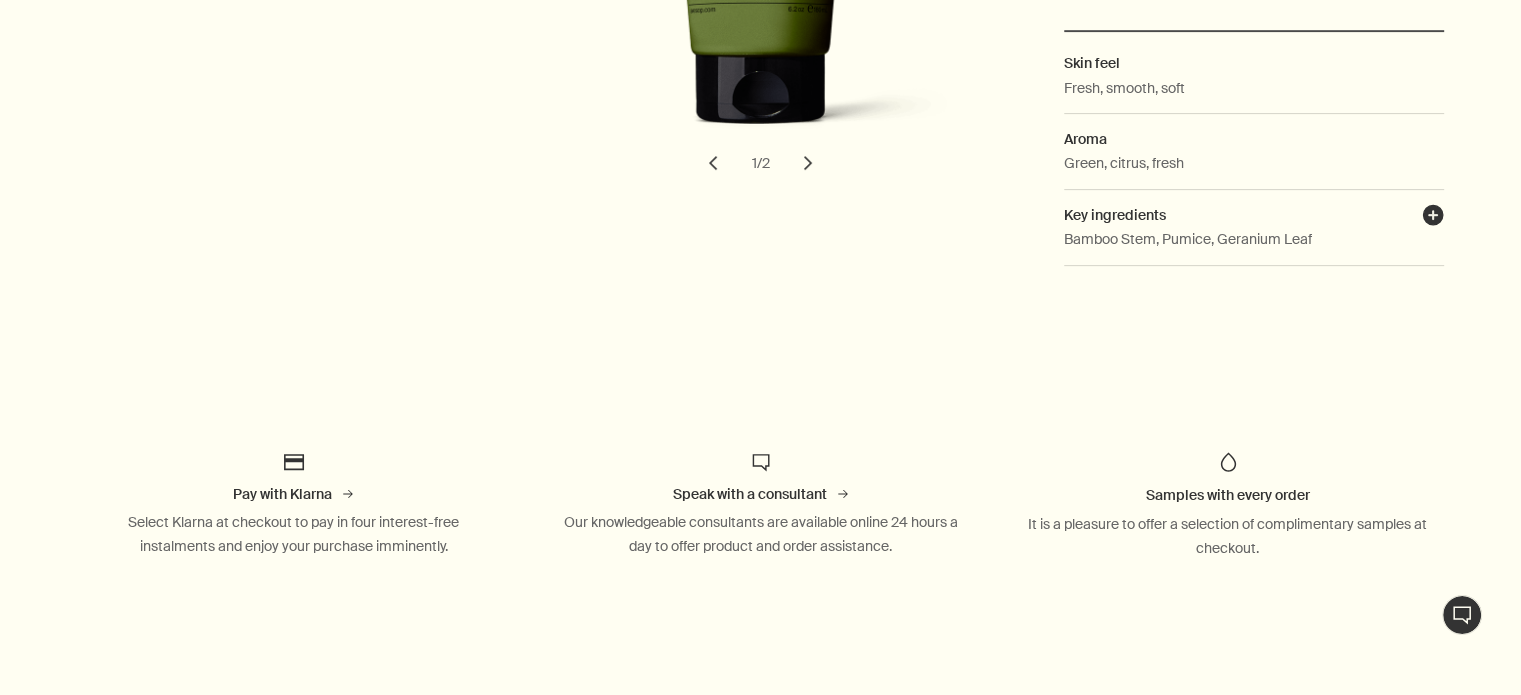 click on "plusAndCloseWithCircle" at bounding box center (1433, 218) 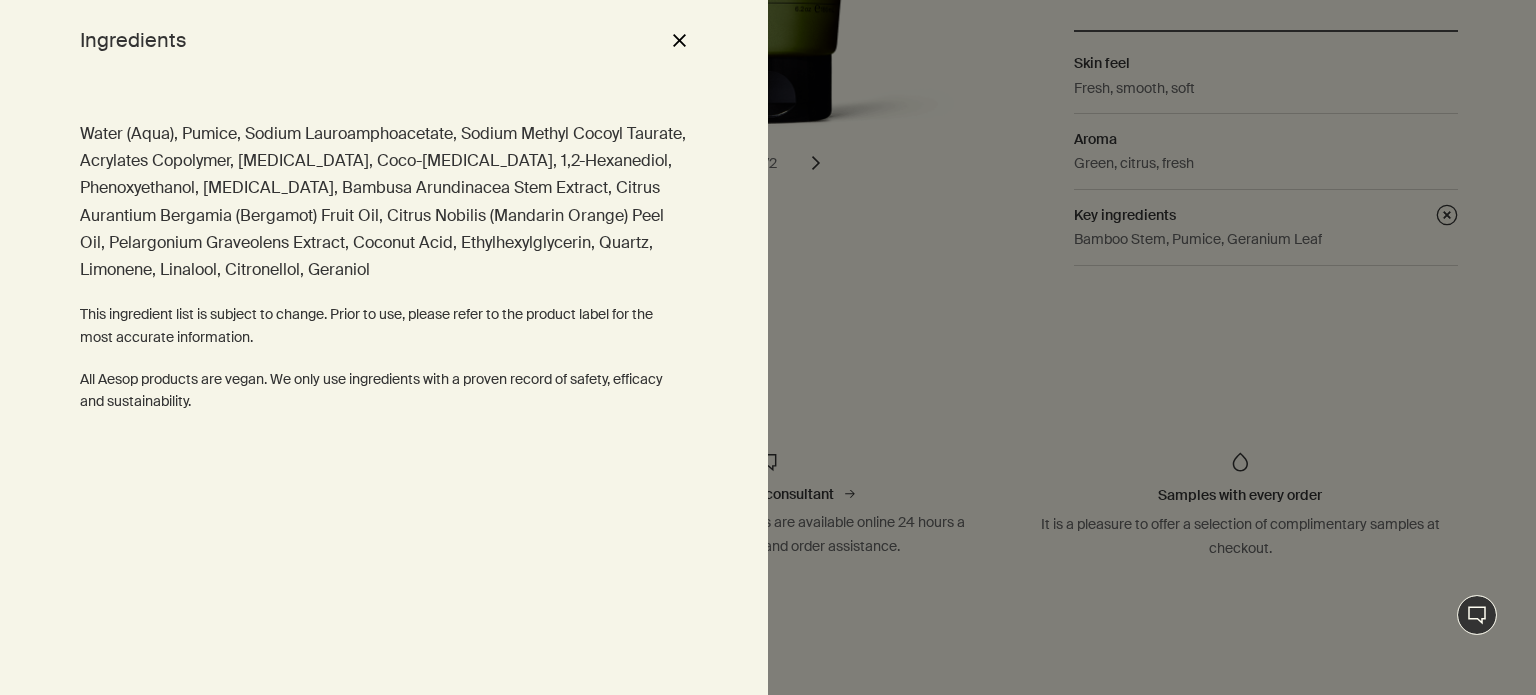 click at bounding box center (768, 347) 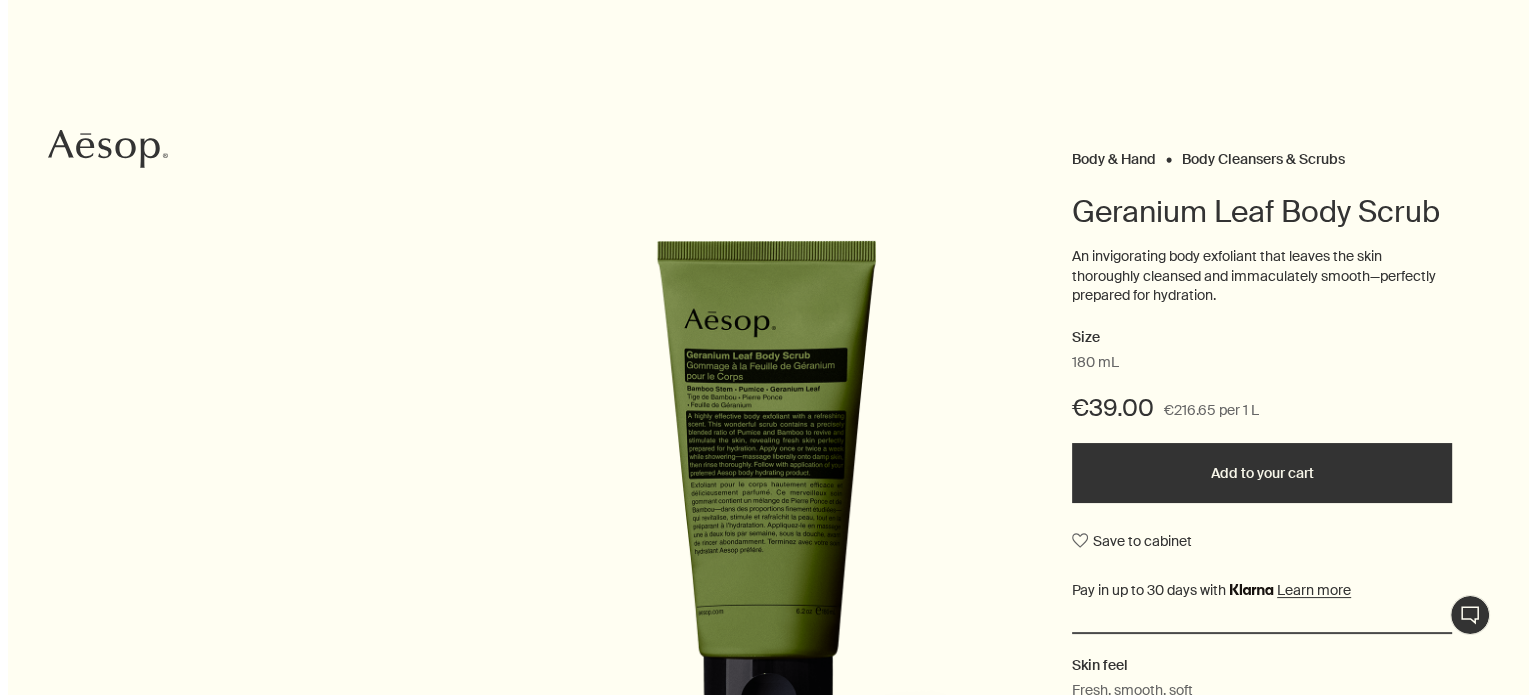 scroll, scrollTop: 0, scrollLeft: 0, axis: both 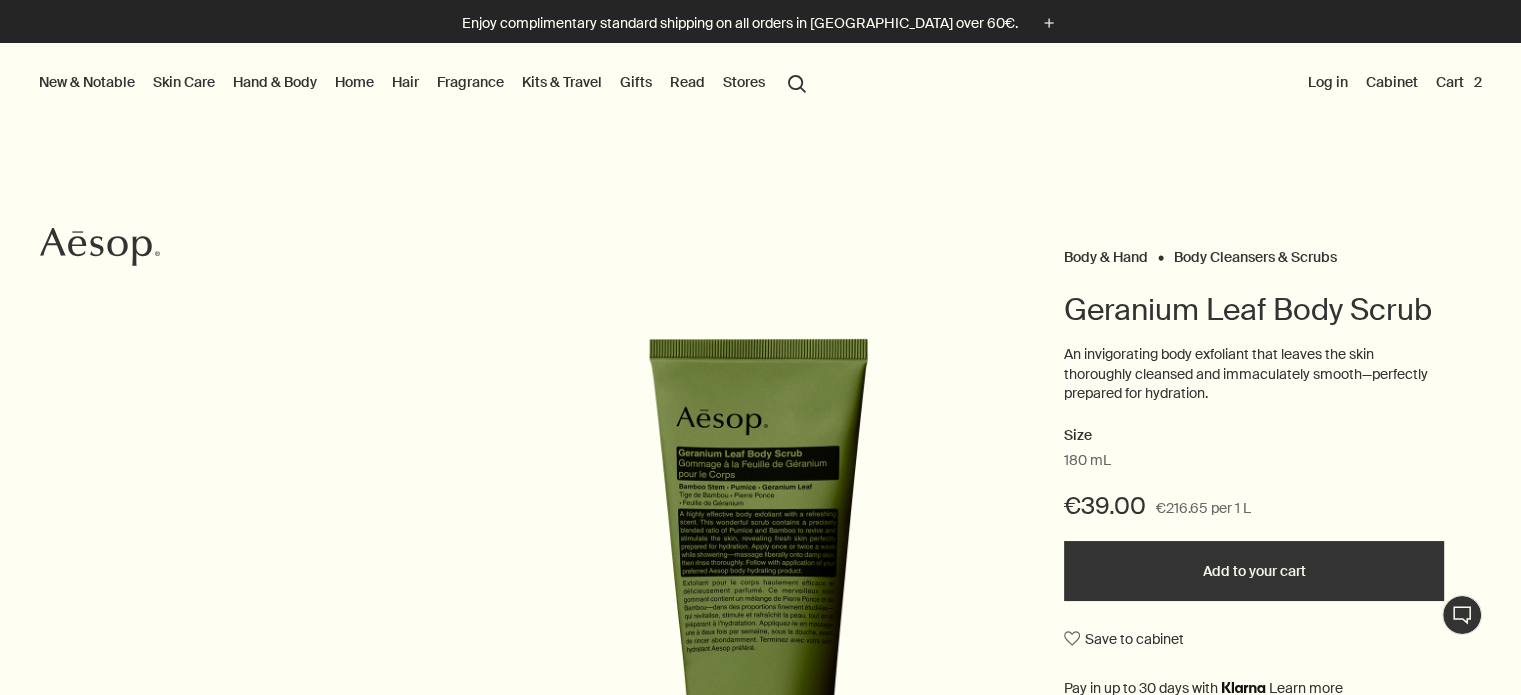 click on "search Search" at bounding box center [797, 82] 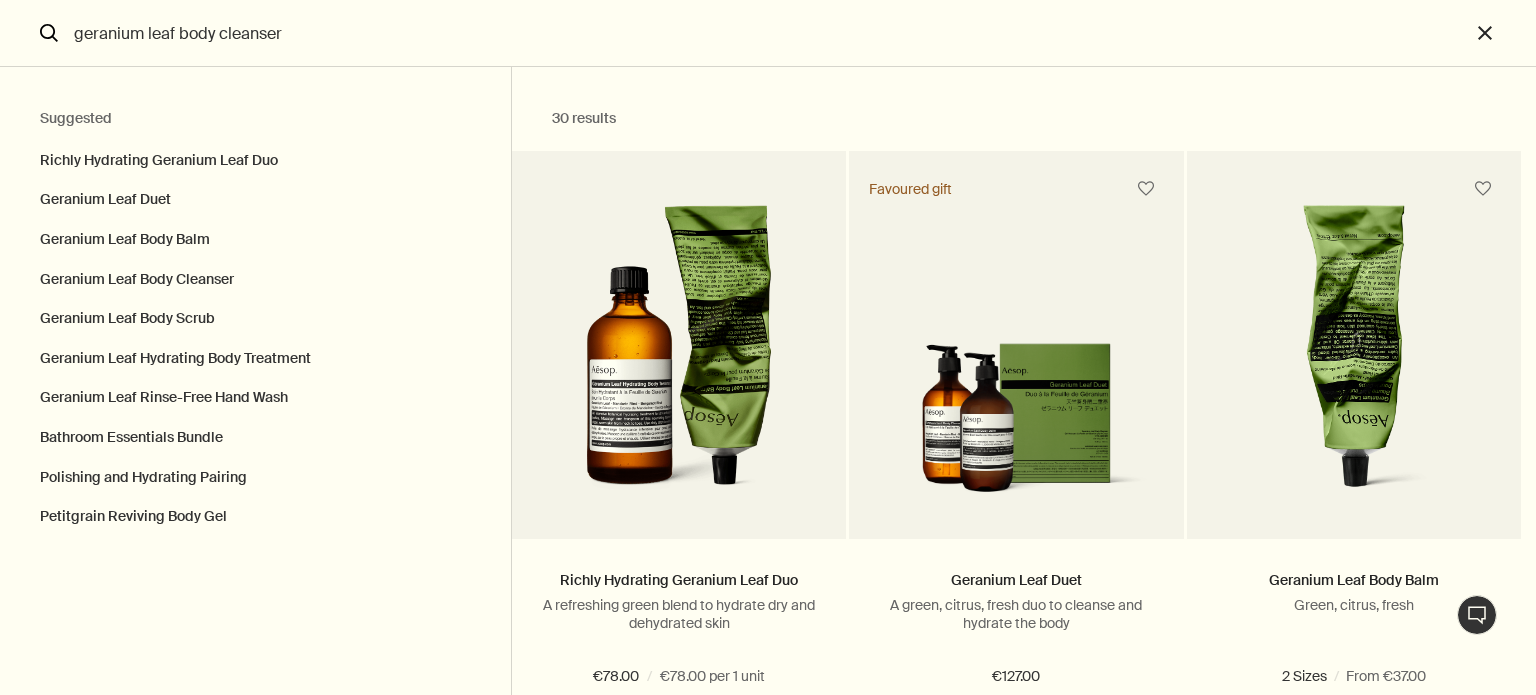 type on "geranium leaf body cleanser" 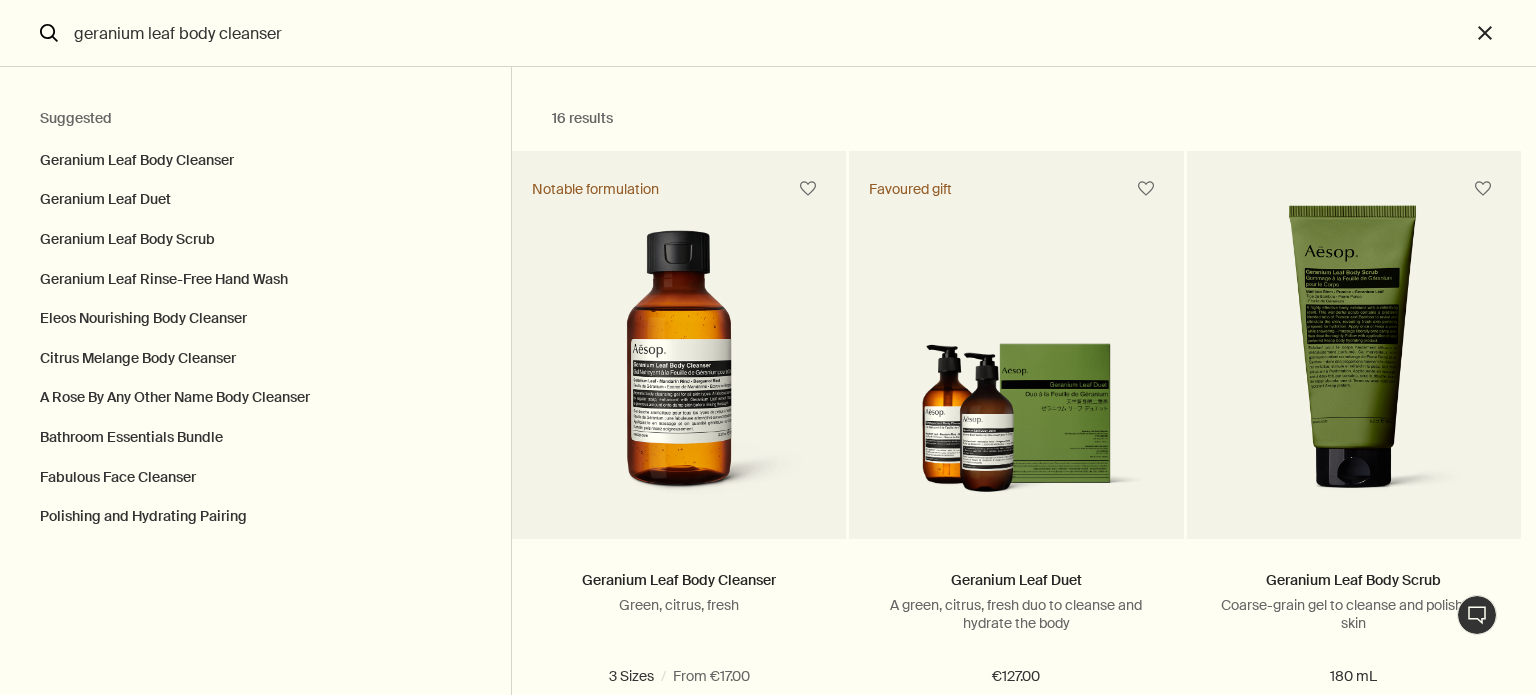 click on "geranium leaf body cleanser" at bounding box center [768, 33] 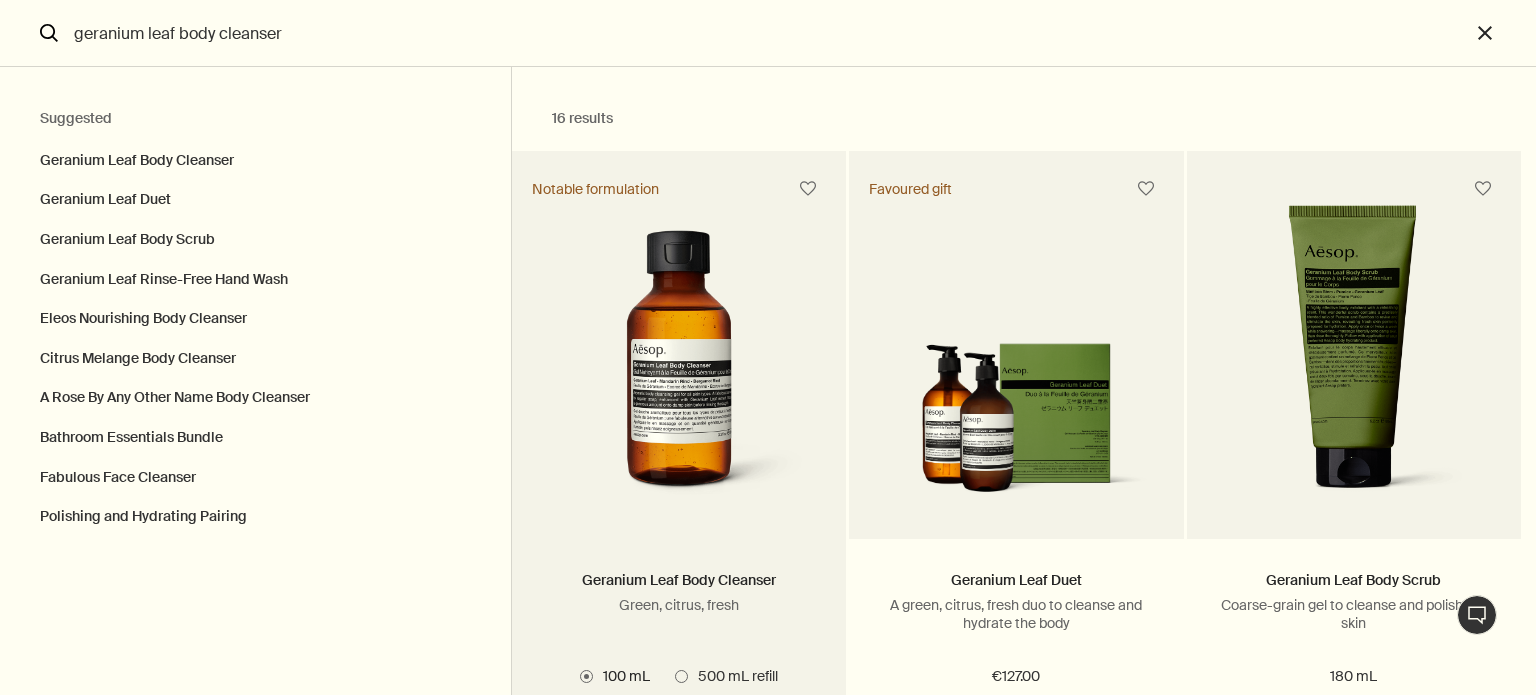 click at bounding box center (679, 369) 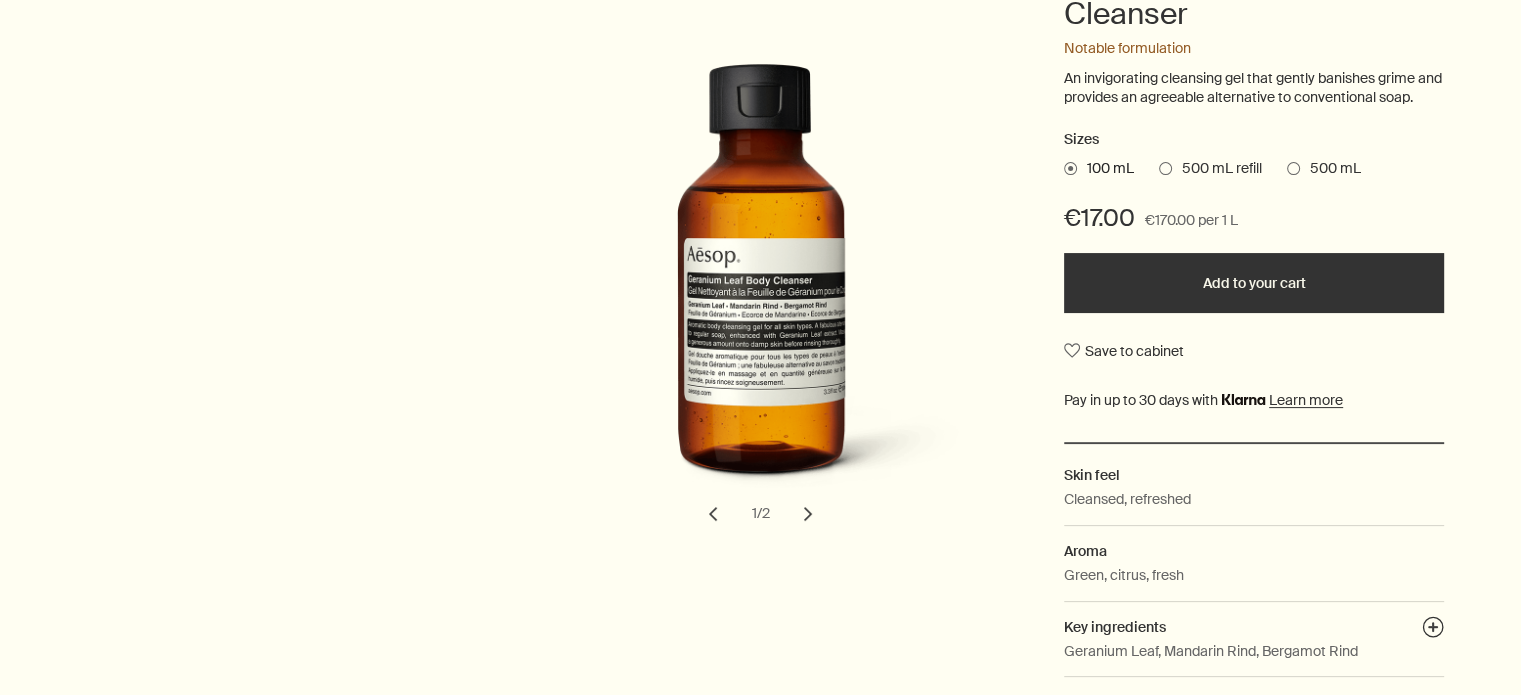 scroll, scrollTop: 0, scrollLeft: 0, axis: both 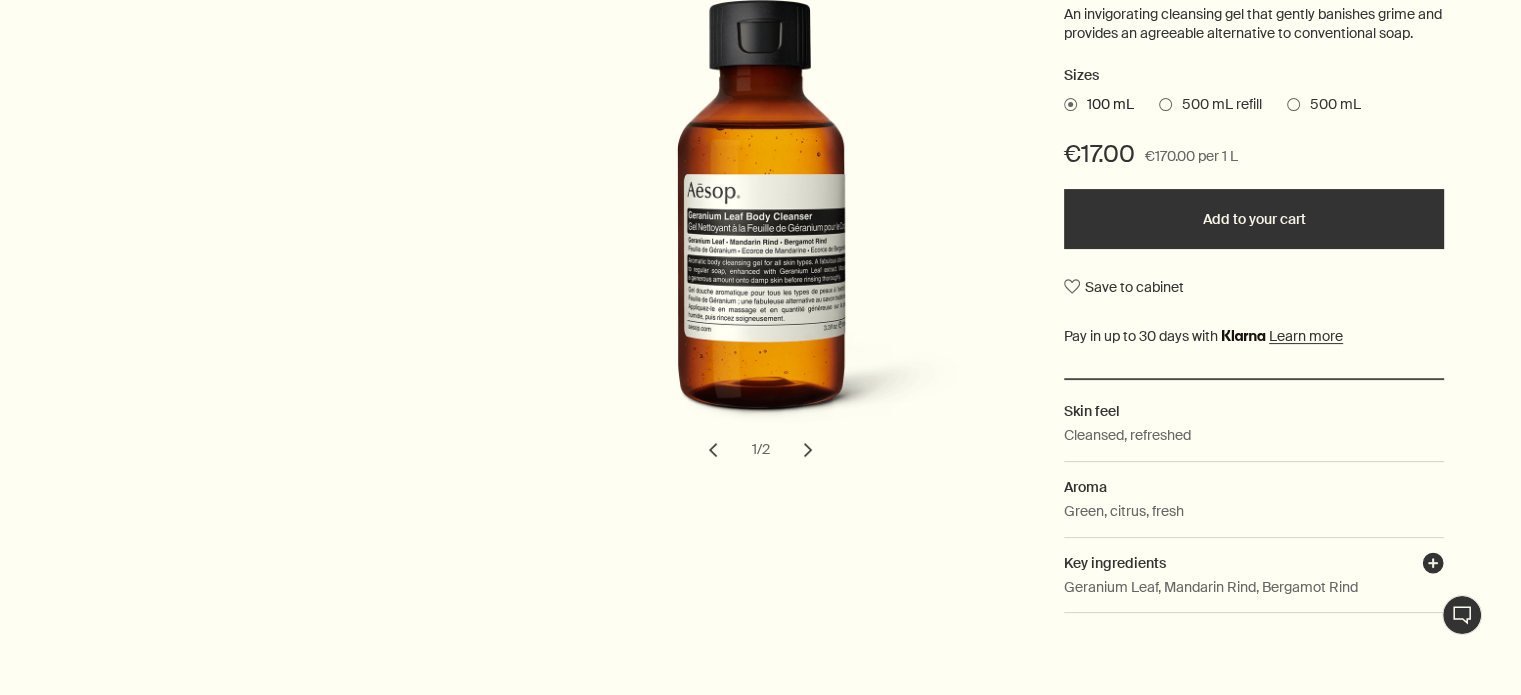 click on "plusAndCloseWithCircle" at bounding box center [1433, 566] 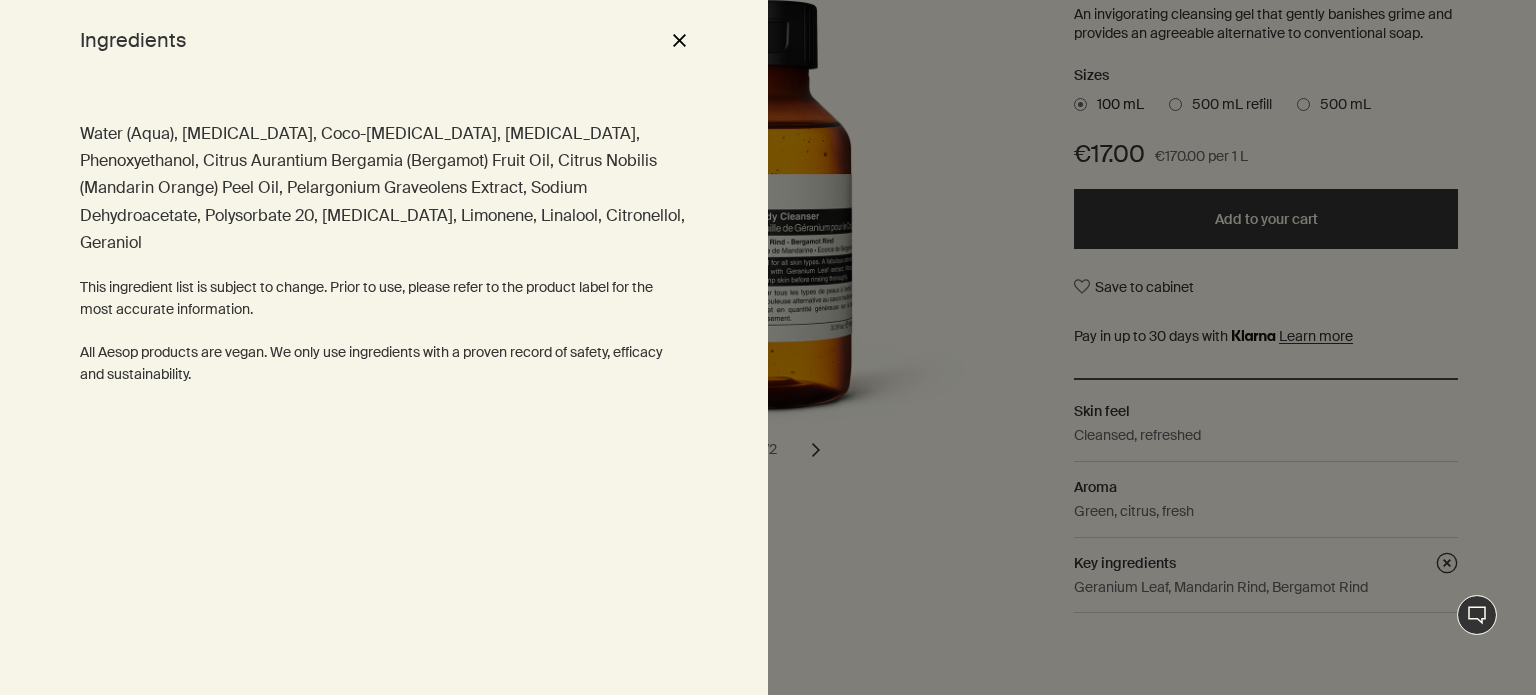 click at bounding box center [768, 347] 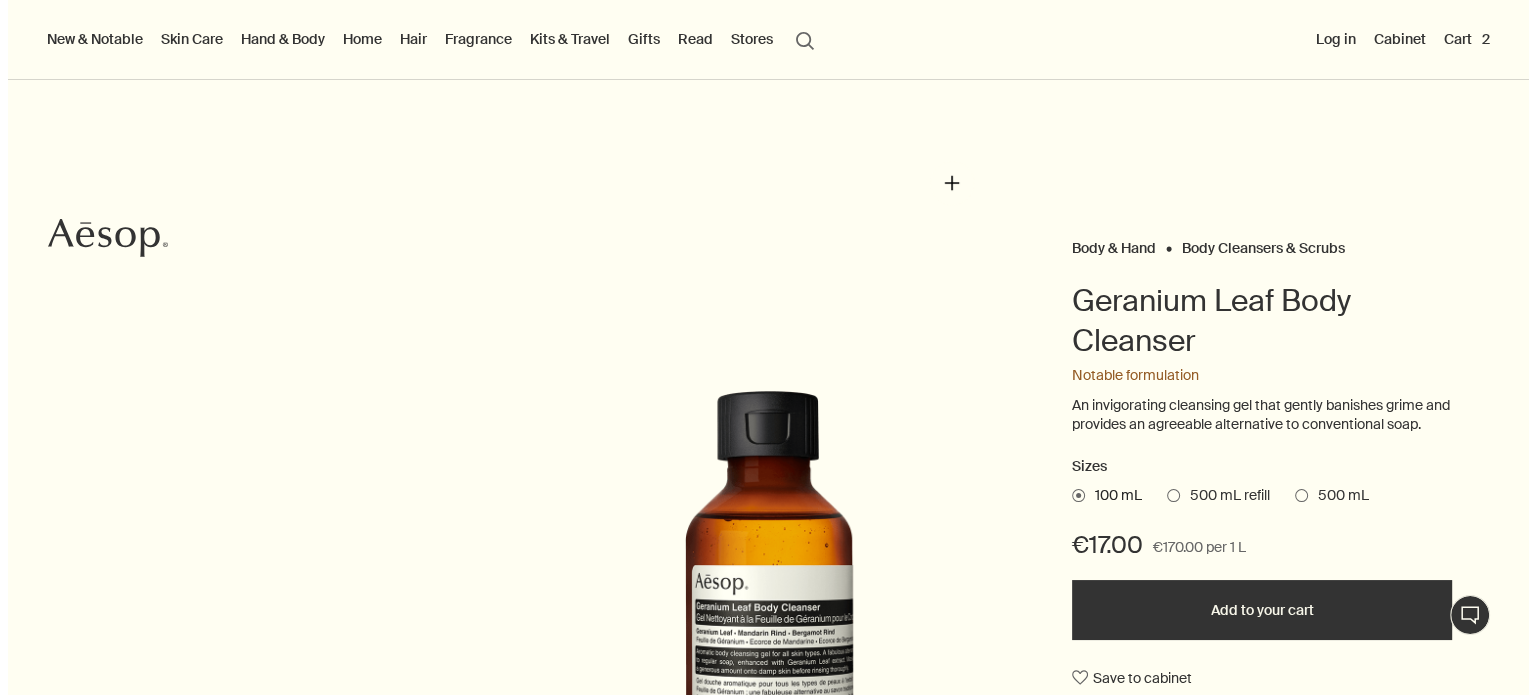 scroll, scrollTop: 0, scrollLeft: 0, axis: both 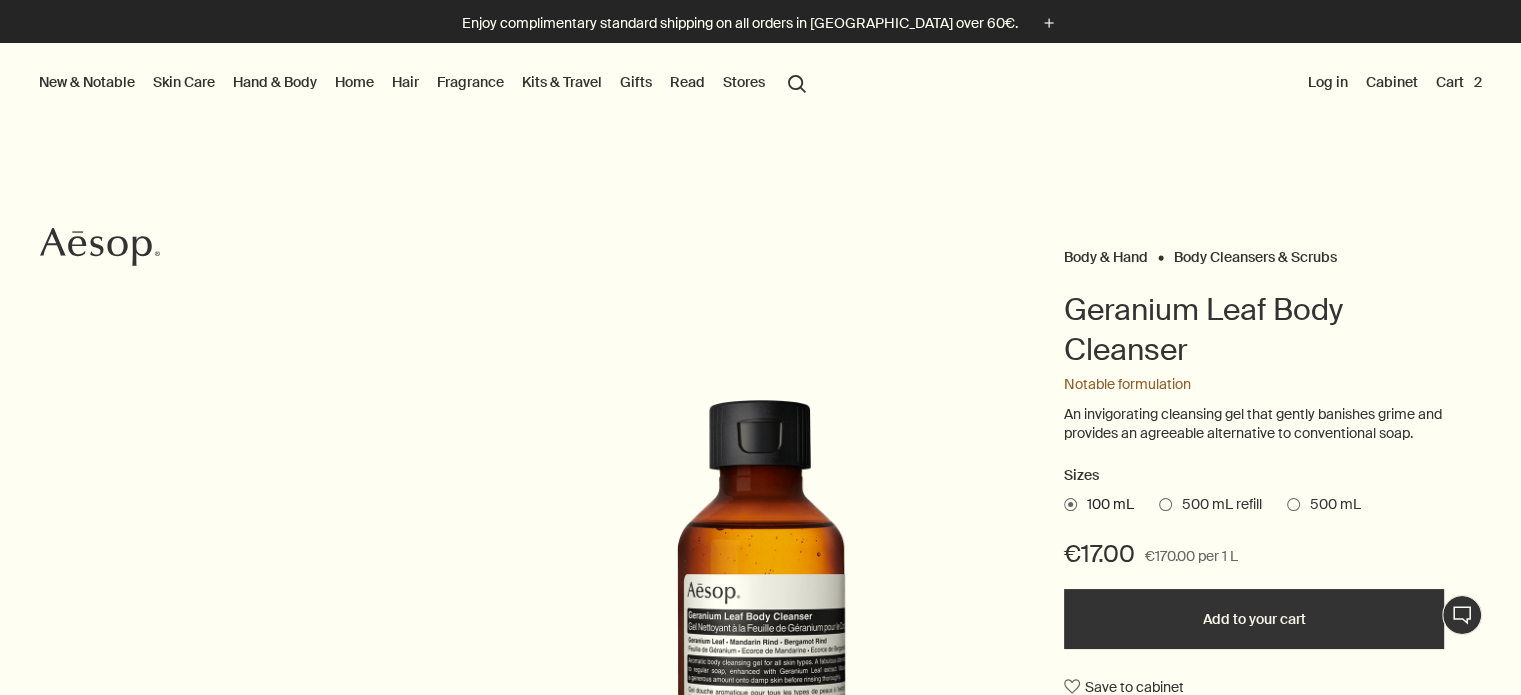 click on "search Search" at bounding box center (797, 82) 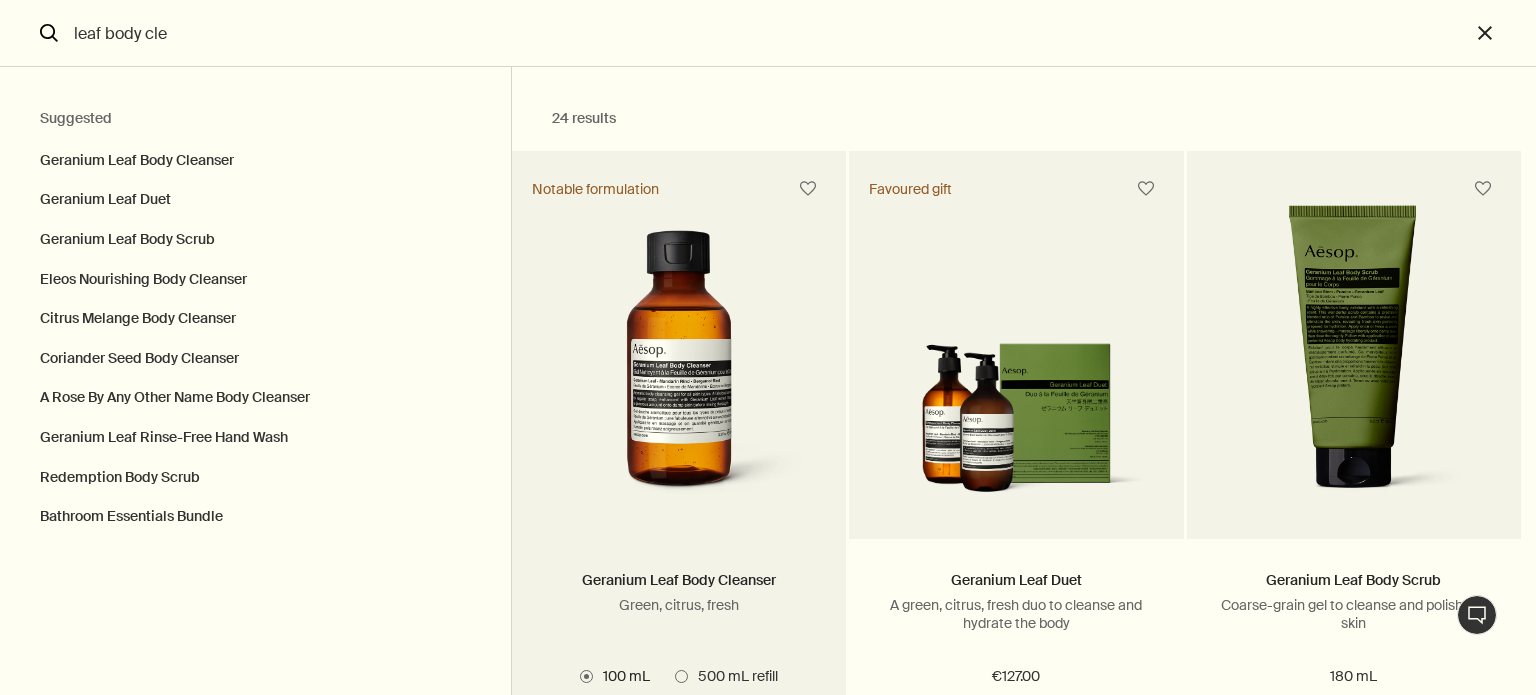 type on "leaf body cle" 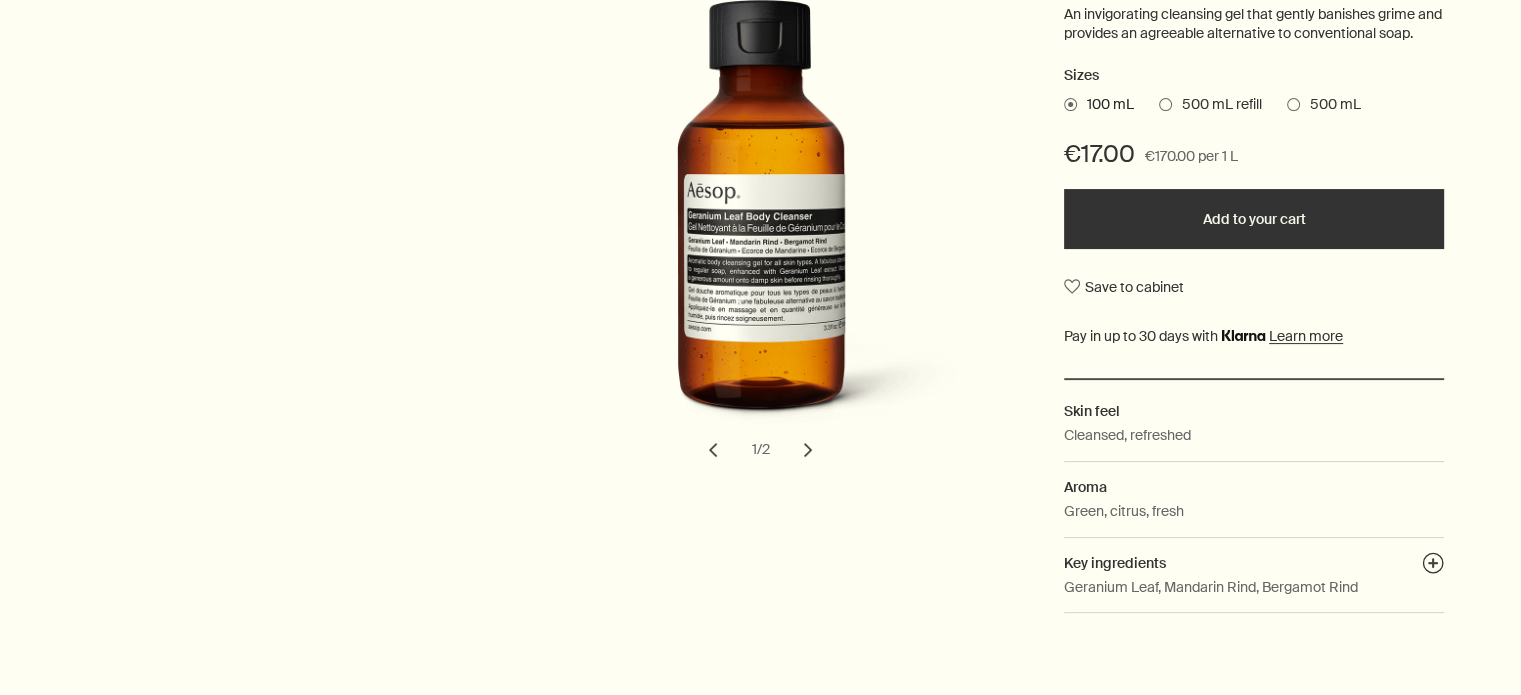 scroll, scrollTop: 0, scrollLeft: 0, axis: both 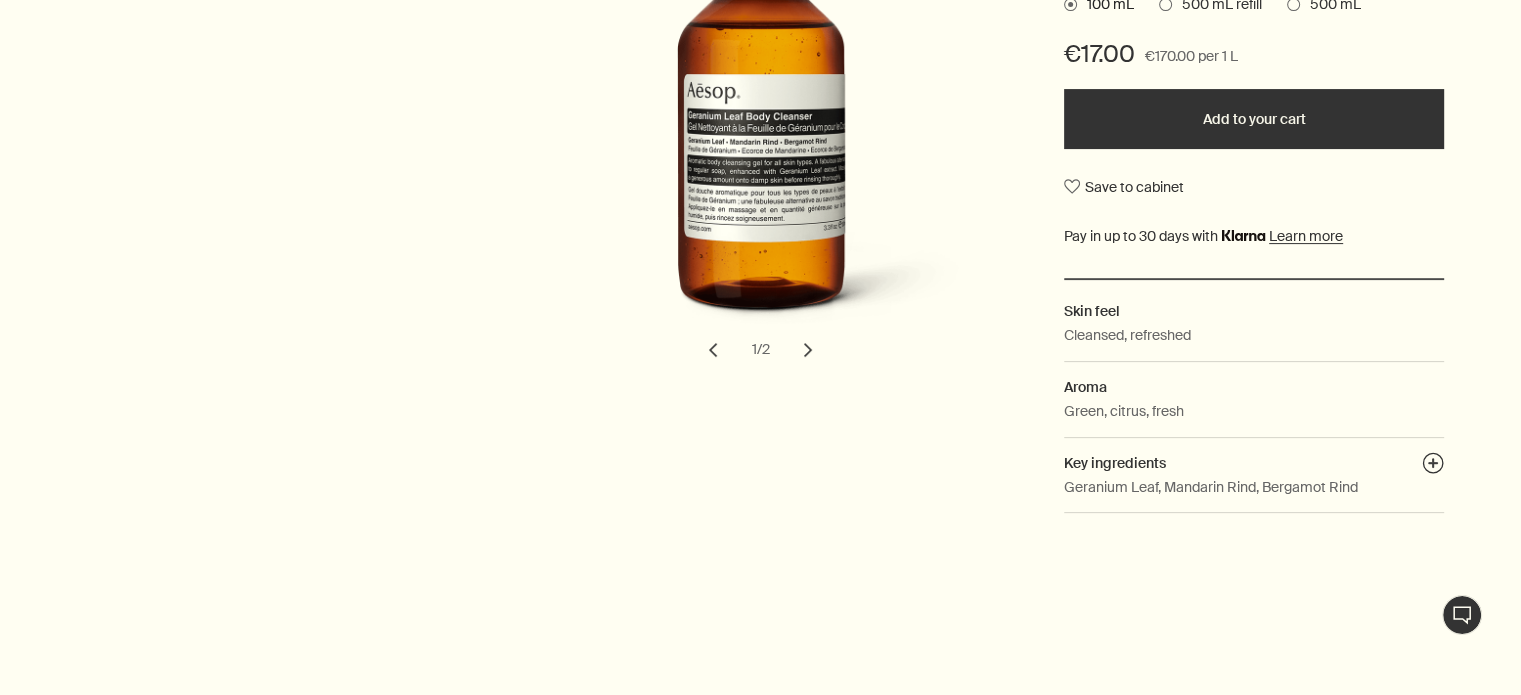 click on "Key ingredients plusAndCloseWithCircle" at bounding box center [1254, 456] 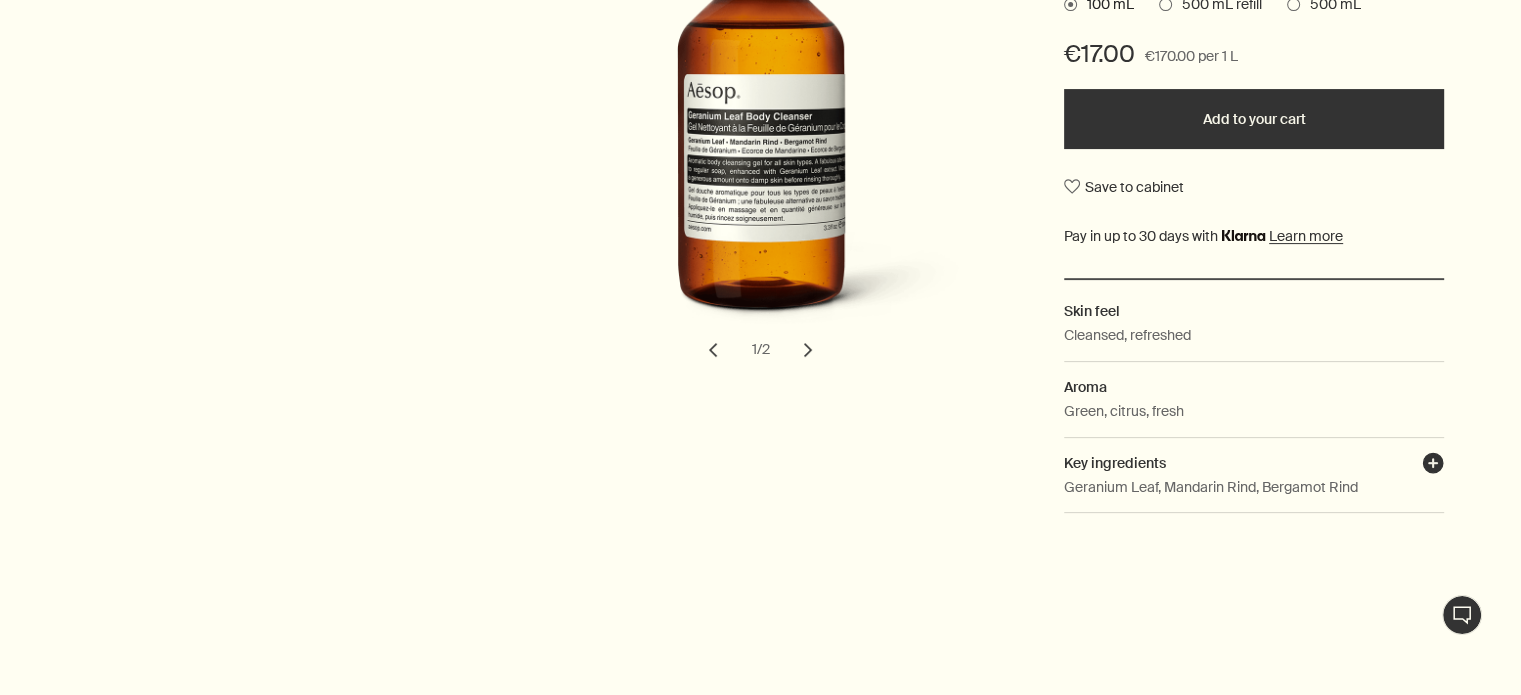 click on "plusAndCloseWithCircle" at bounding box center (1433, 466) 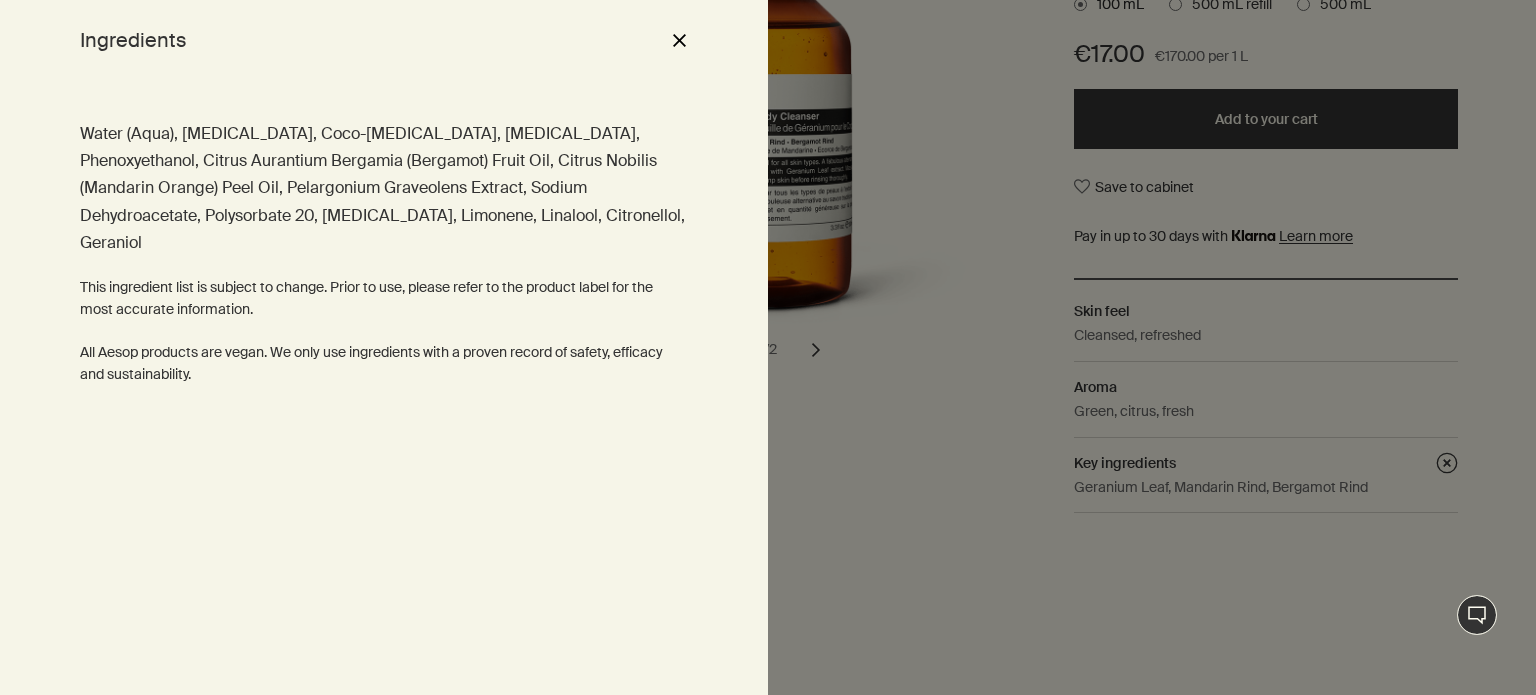 drag, startPoint x: 1084, startPoint y: 262, endPoint x: 1164, endPoint y: 289, distance: 84.4334 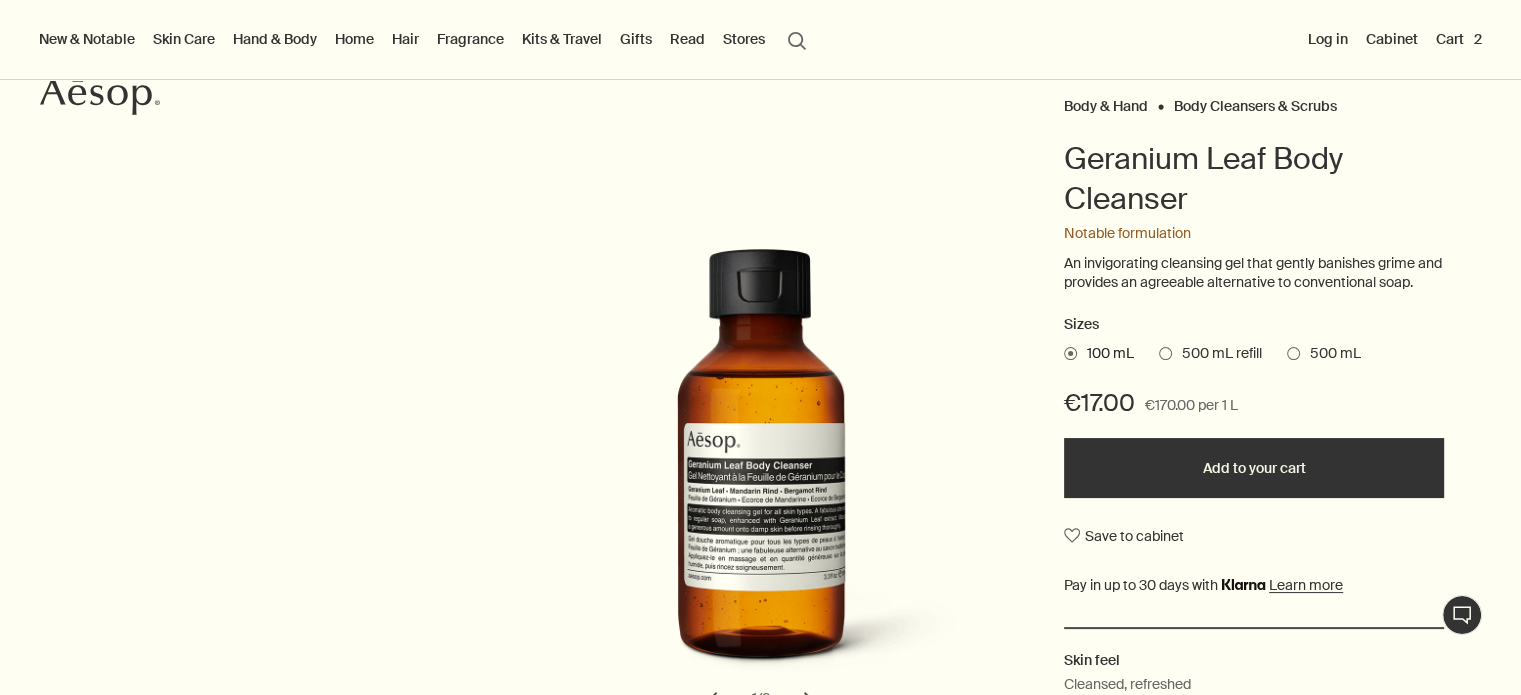 scroll, scrollTop: 119, scrollLeft: 0, axis: vertical 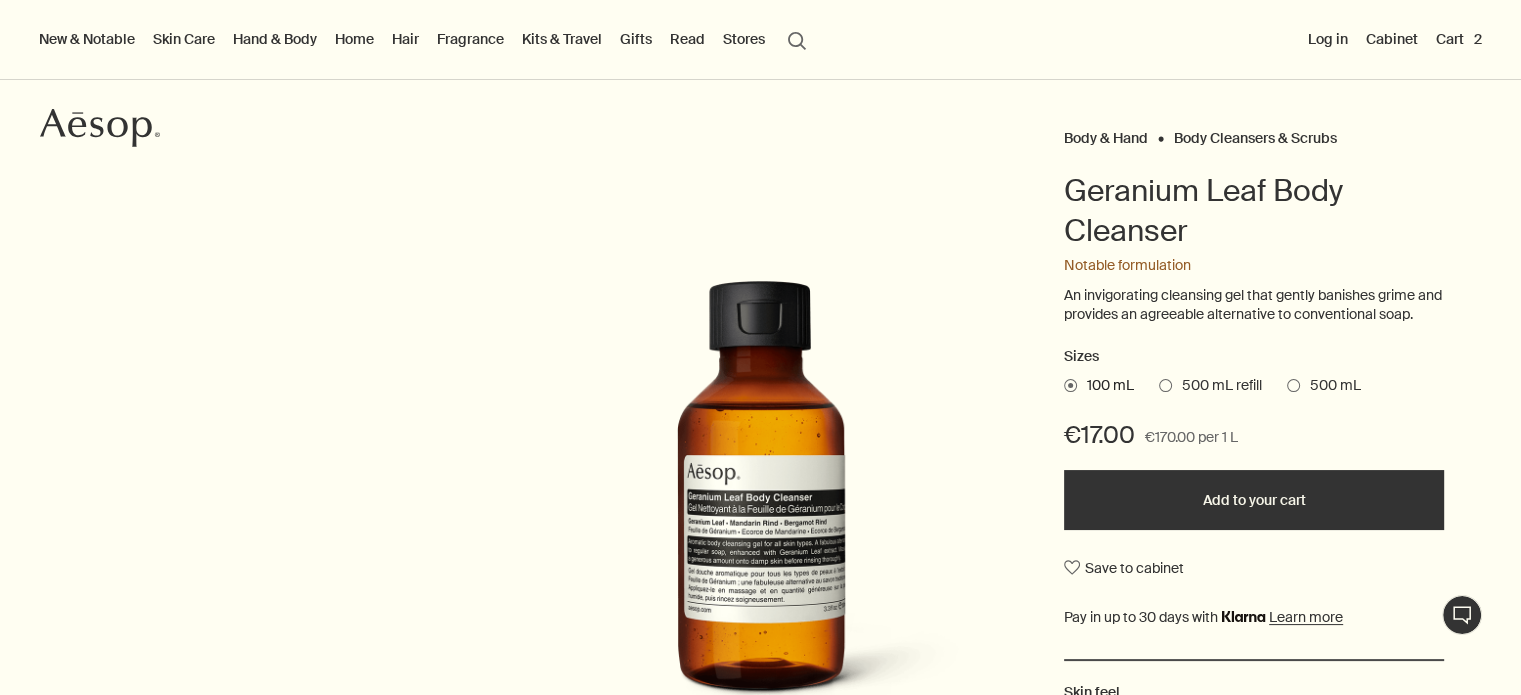 click at bounding box center [1165, 385] 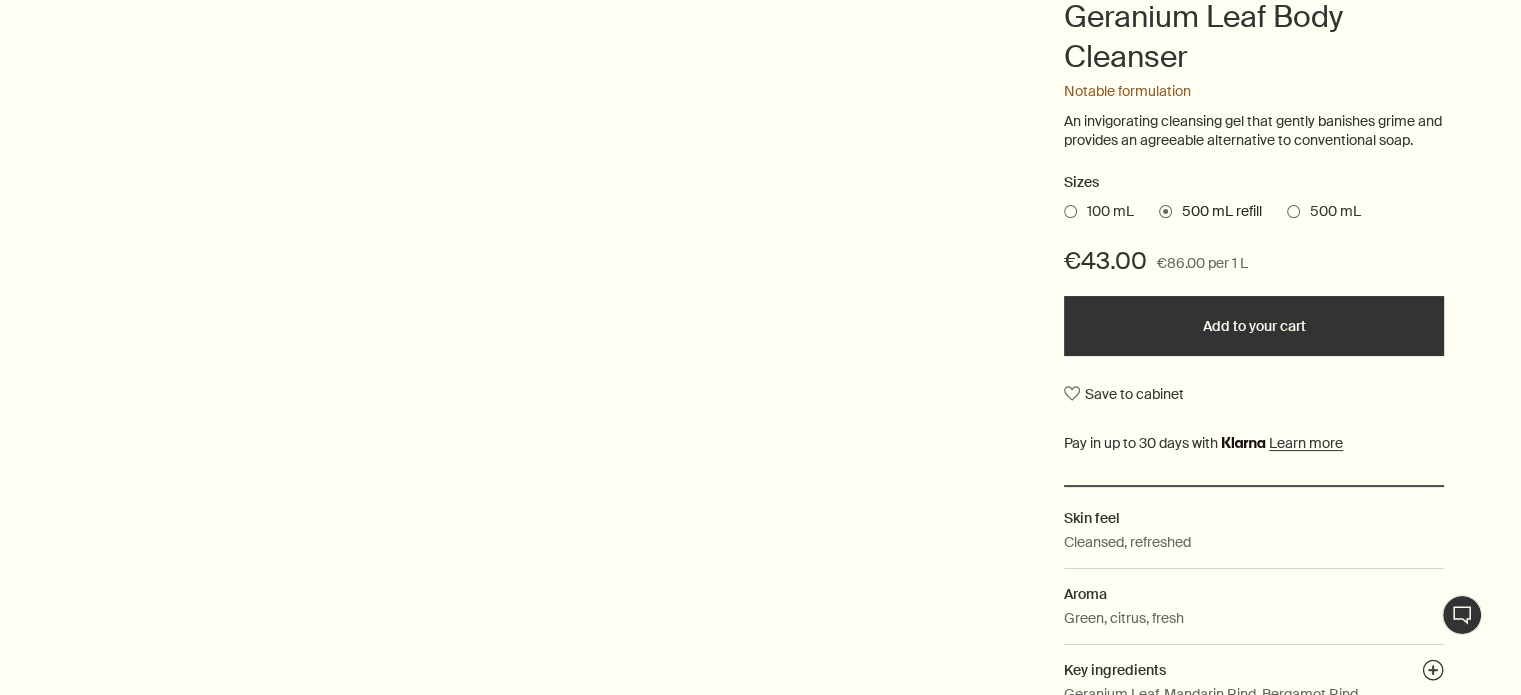 scroll, scrollTop: 419, scrollLeft: 0, axis: vertical 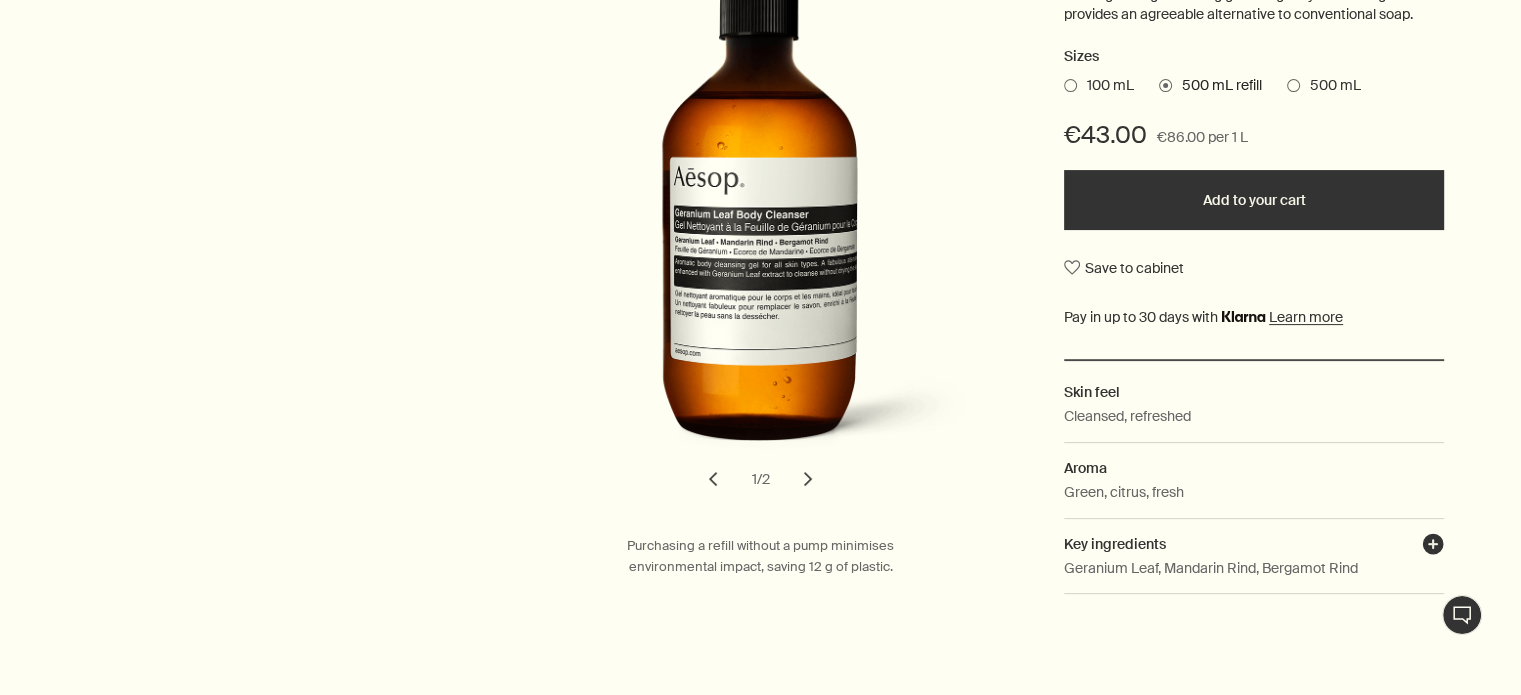 click on "plusAndCloseWithCircle" at bounding box center [1433, 547] 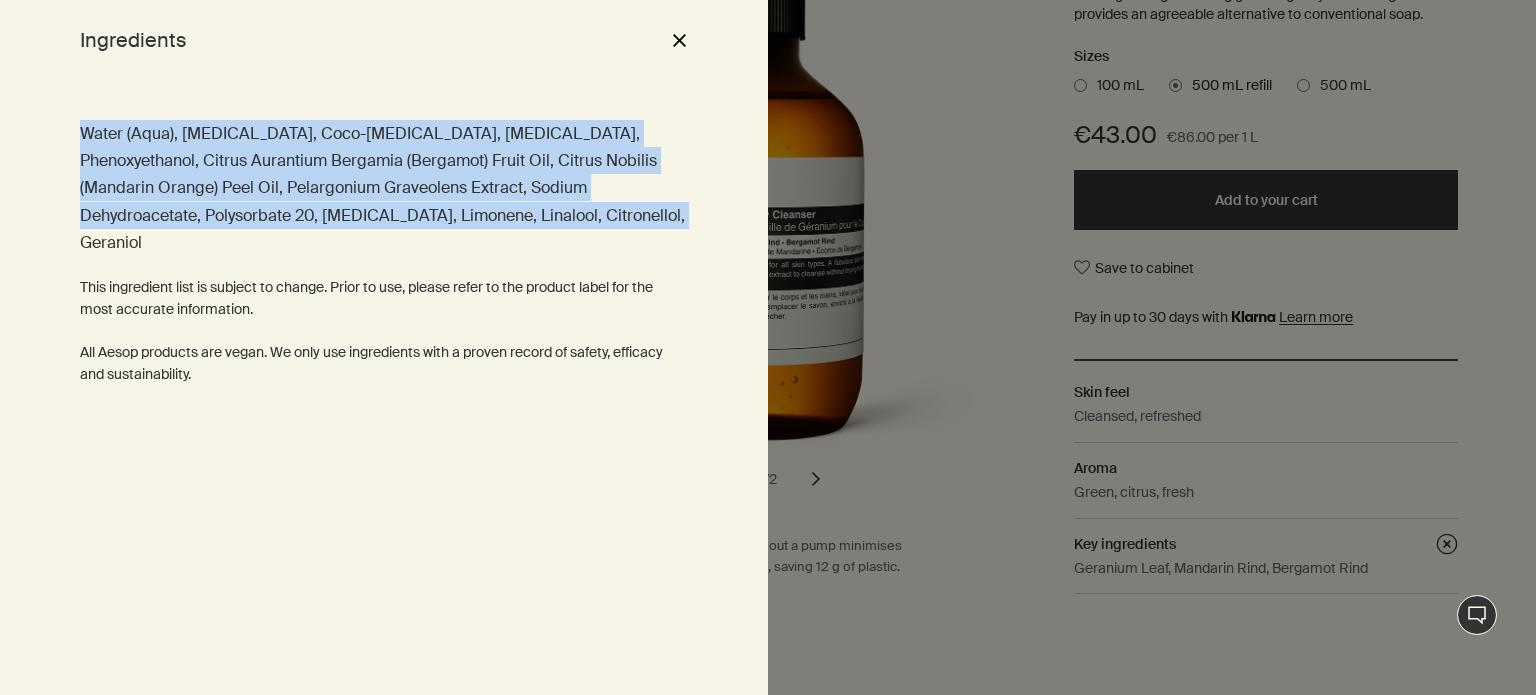 drag, startPoint x: 492, startPoint y: 203, endPoint x: 49, endPoint y: 115, distance: 451.65585 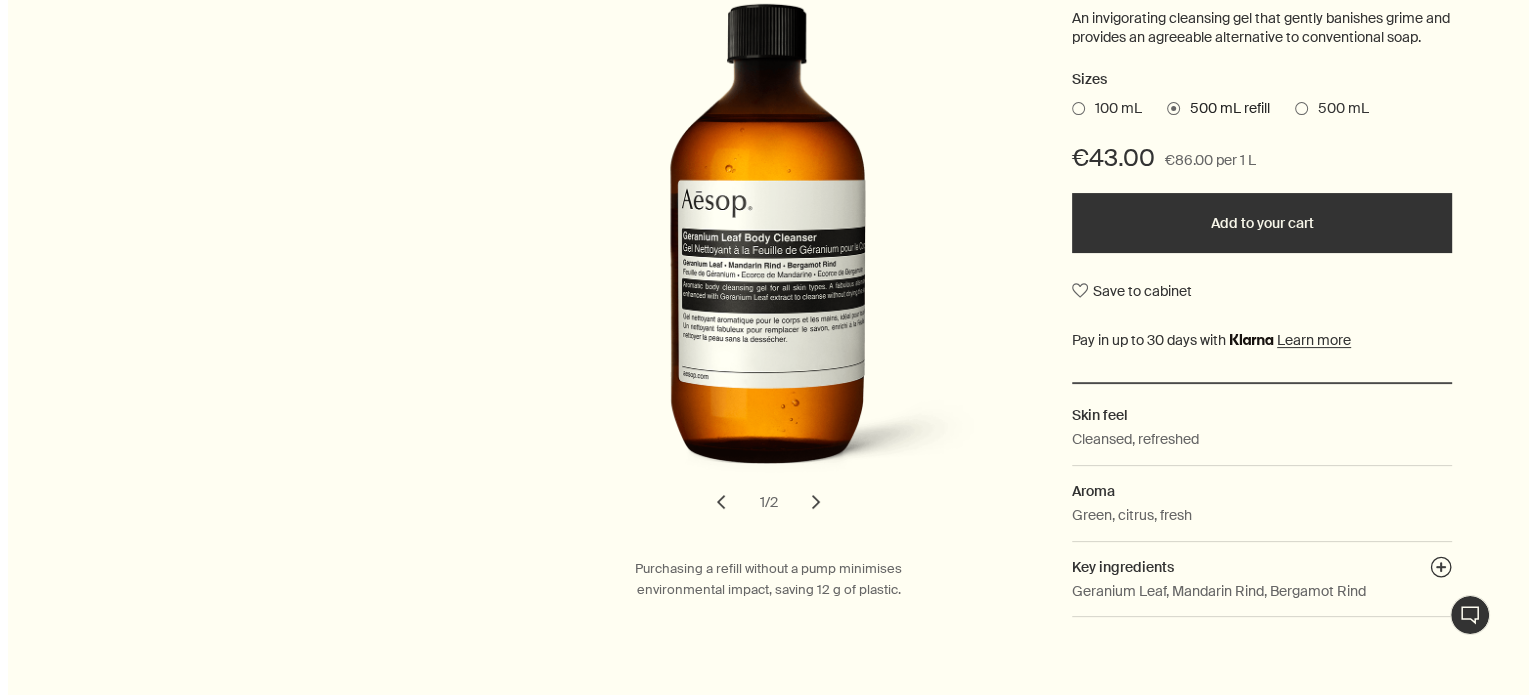 scroll, scrollTop: 0, scrollLeft: 0, axis: both 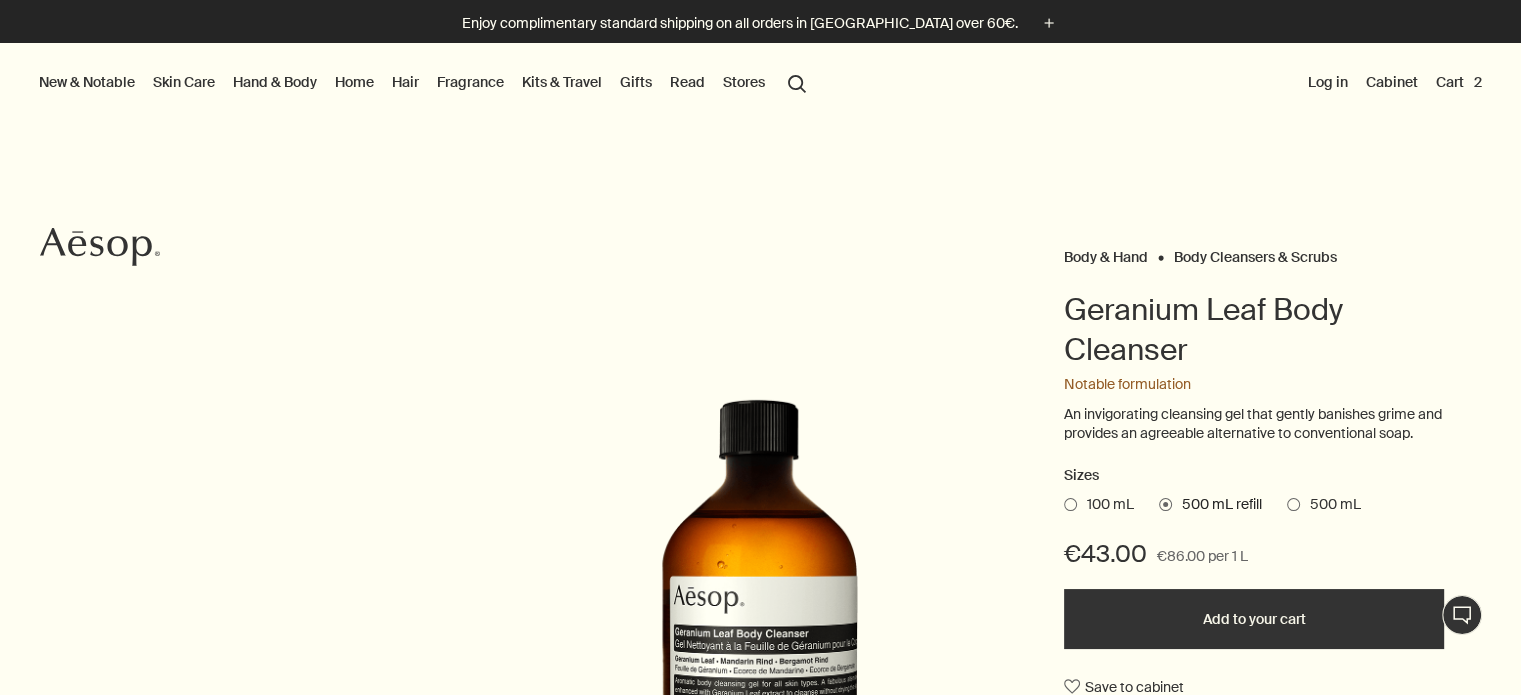 click on "search Search" at bounding box center (797, 82) 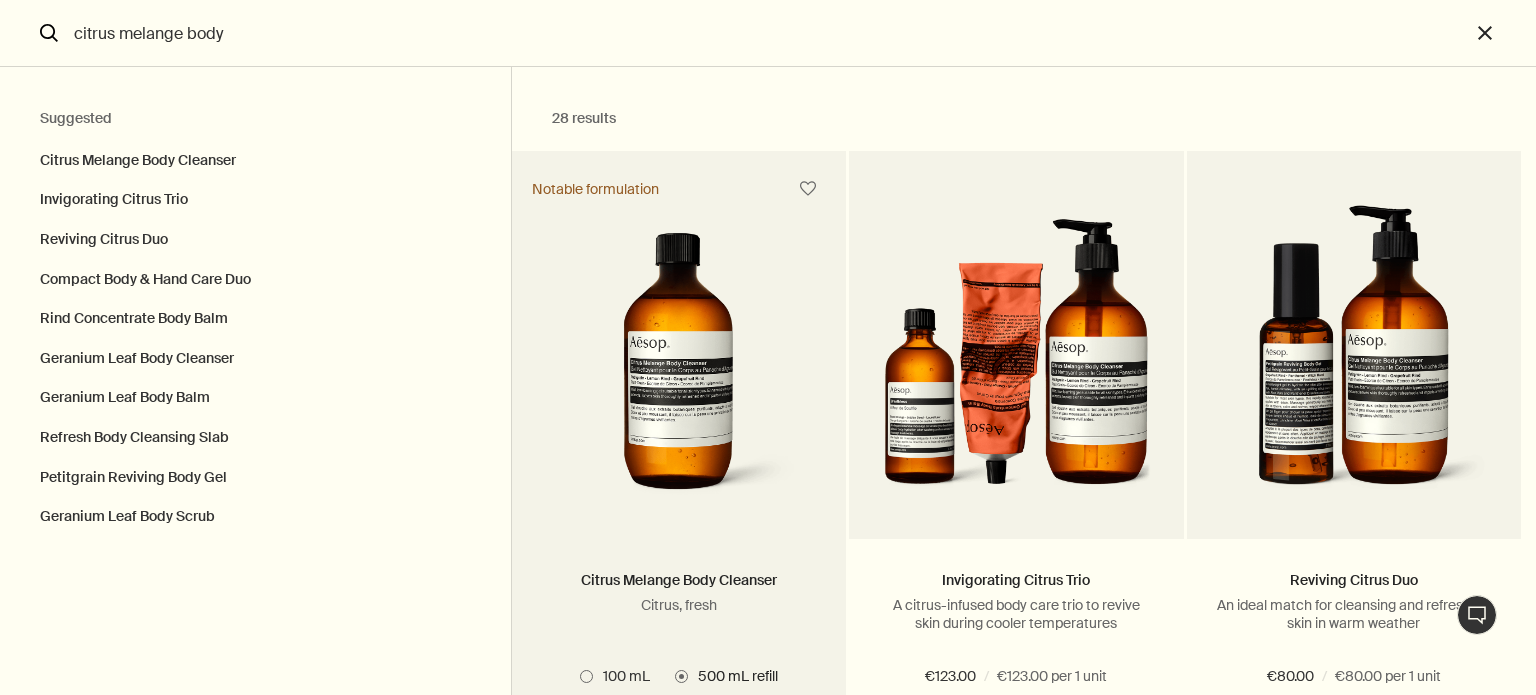 type on "citrus melange body" 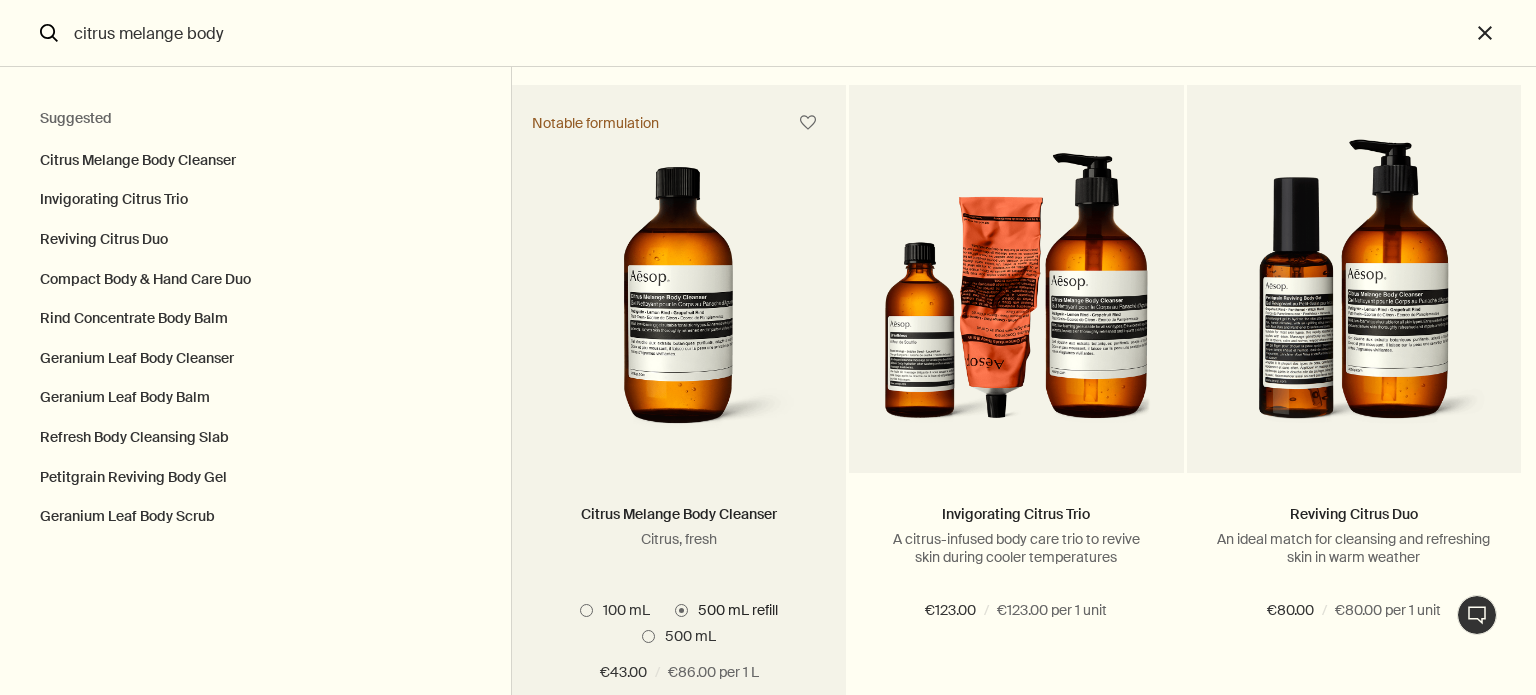 scroll, scrollTop: 100, scrollLeft: 0, axis: vertical 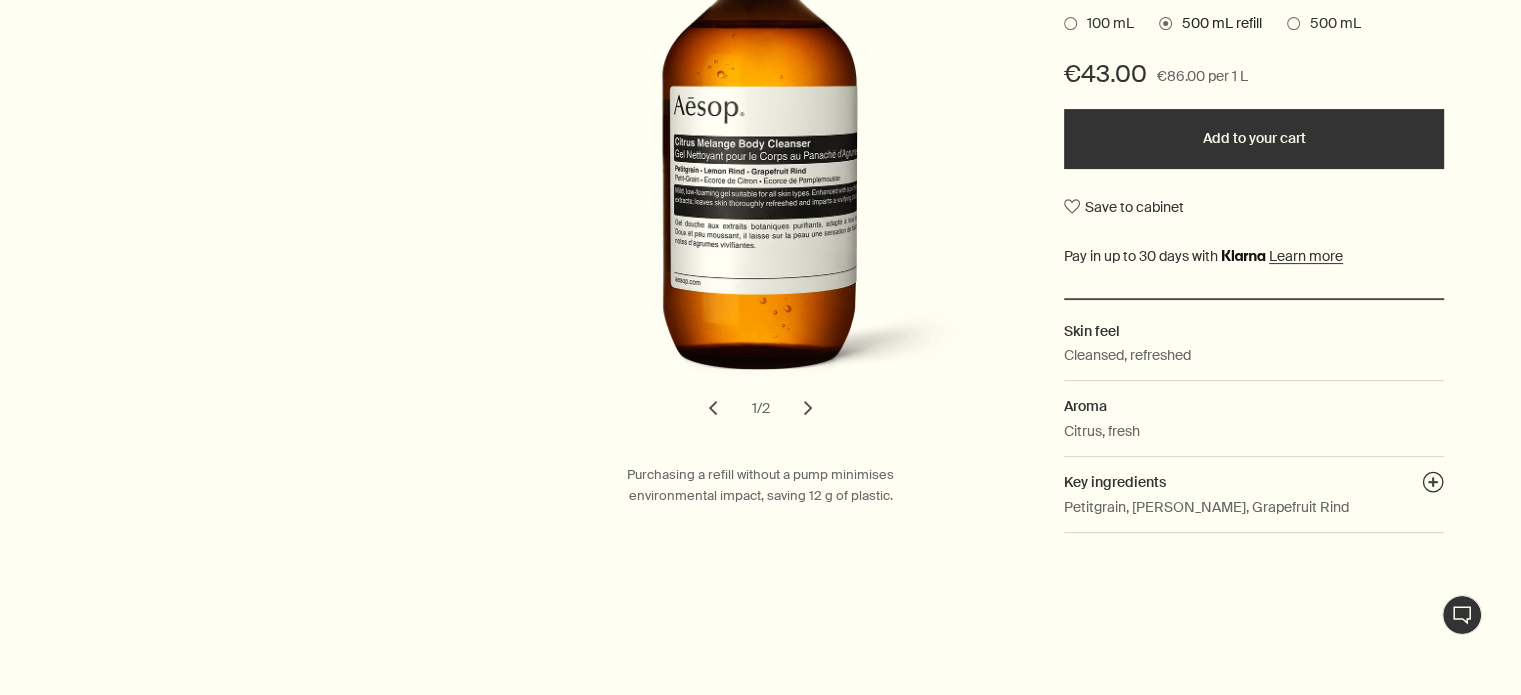 click on "Key ingredients plusAndCloseWithCircle" at bounding box center [1254, 475] 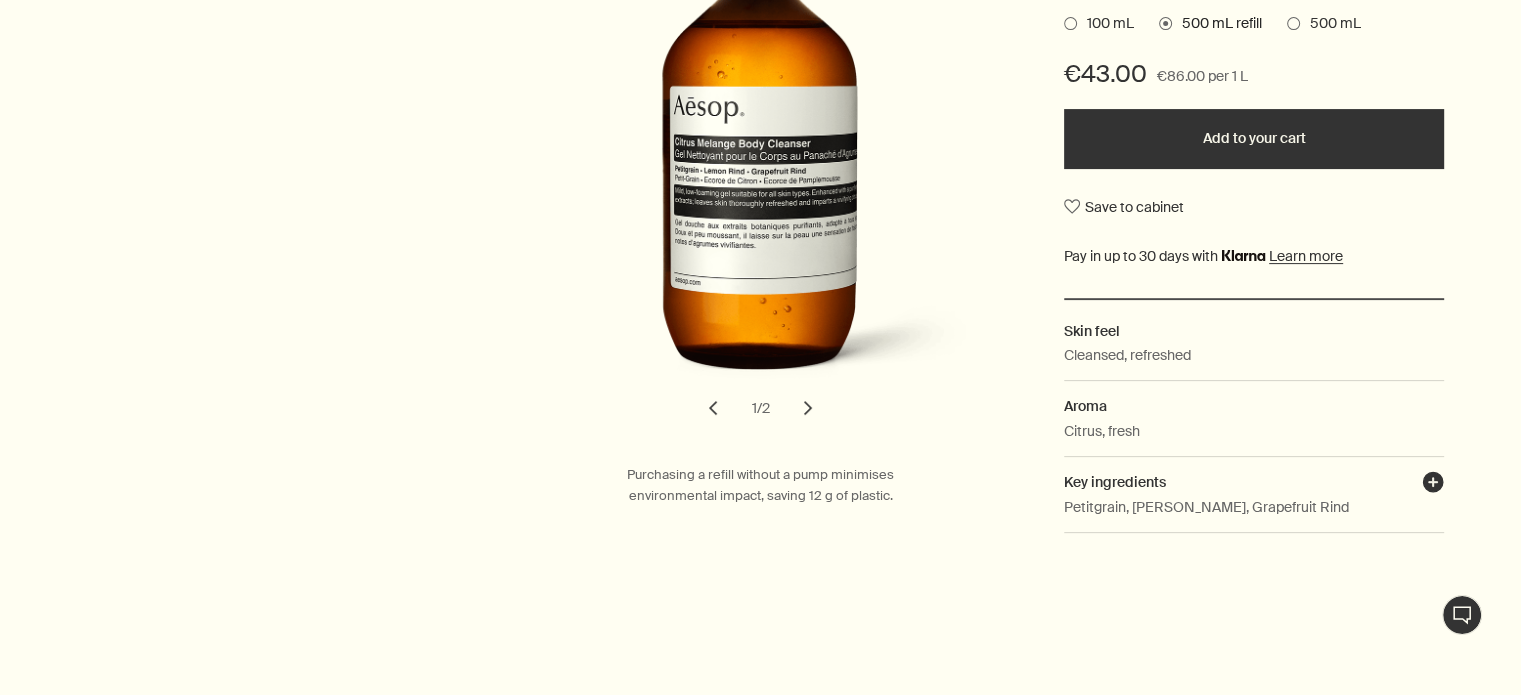click on "plusAndCloseWithCircle" at bounding box center [1433, 485] 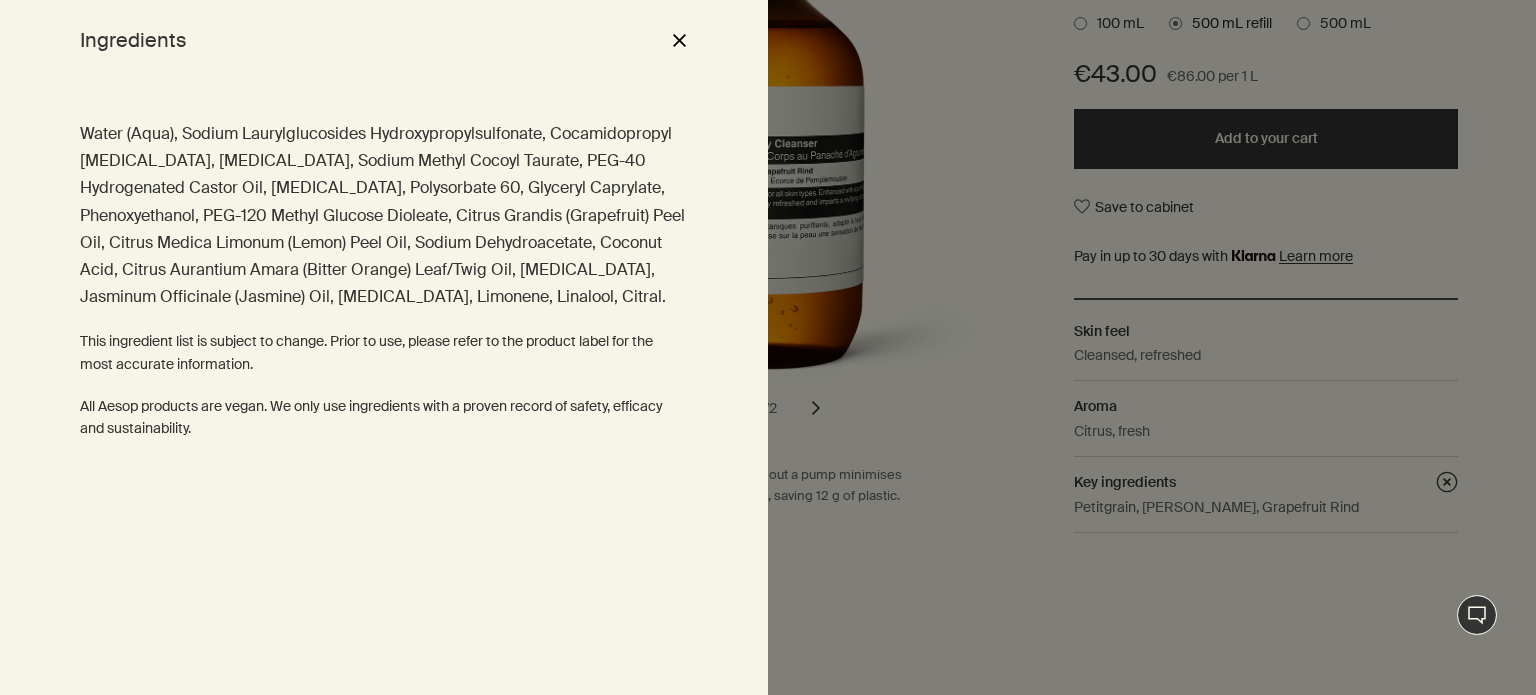click at bounding box center [768, 347] 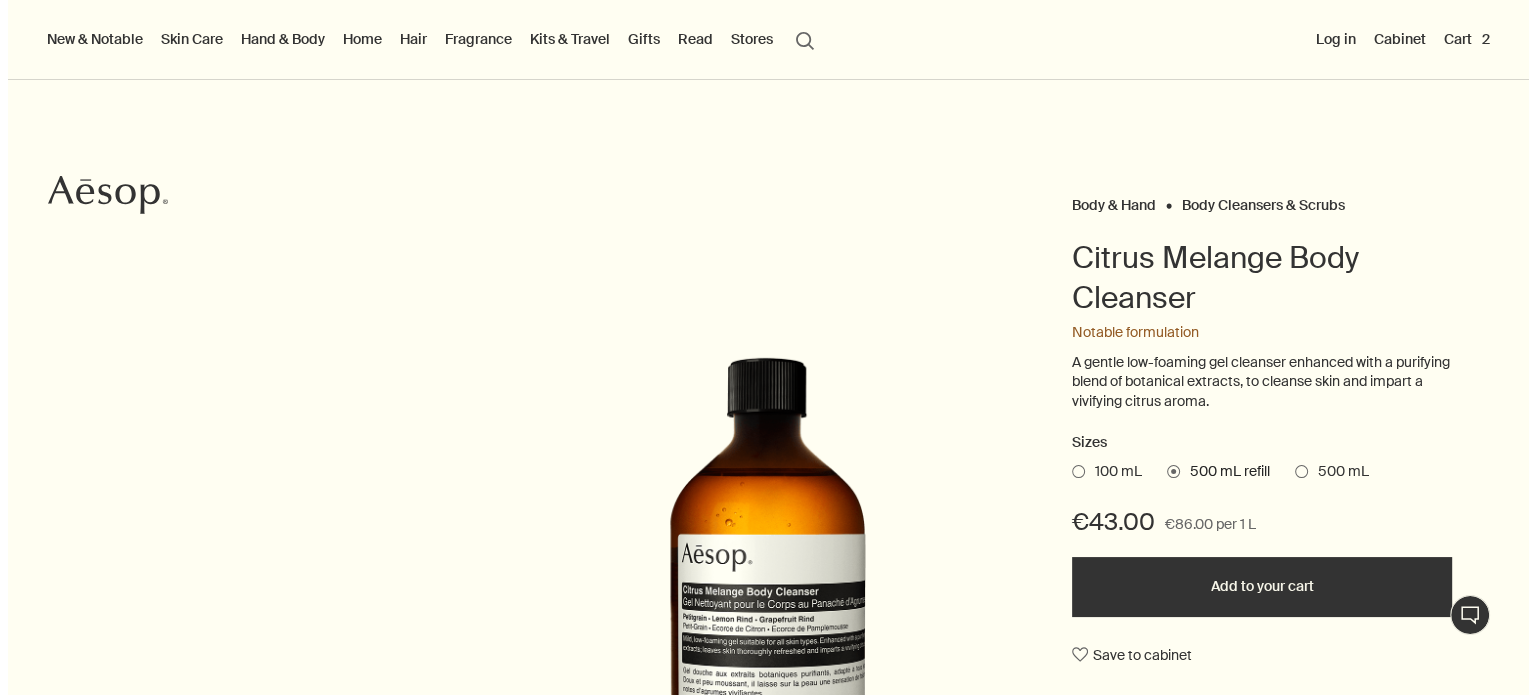 scroll, scrollTop: 0, scrollLeft: 0, axis: both 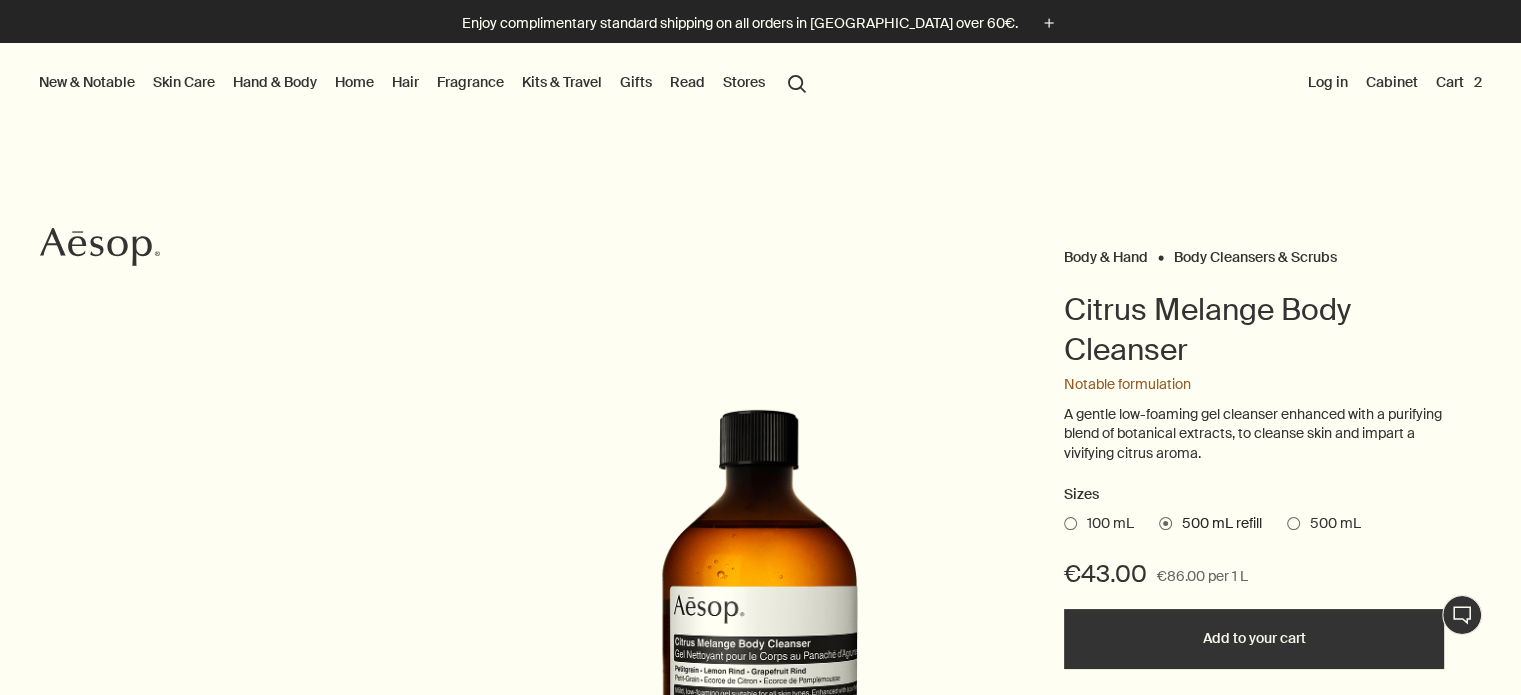 click on "search Search" at bounding box center [797, 82] 